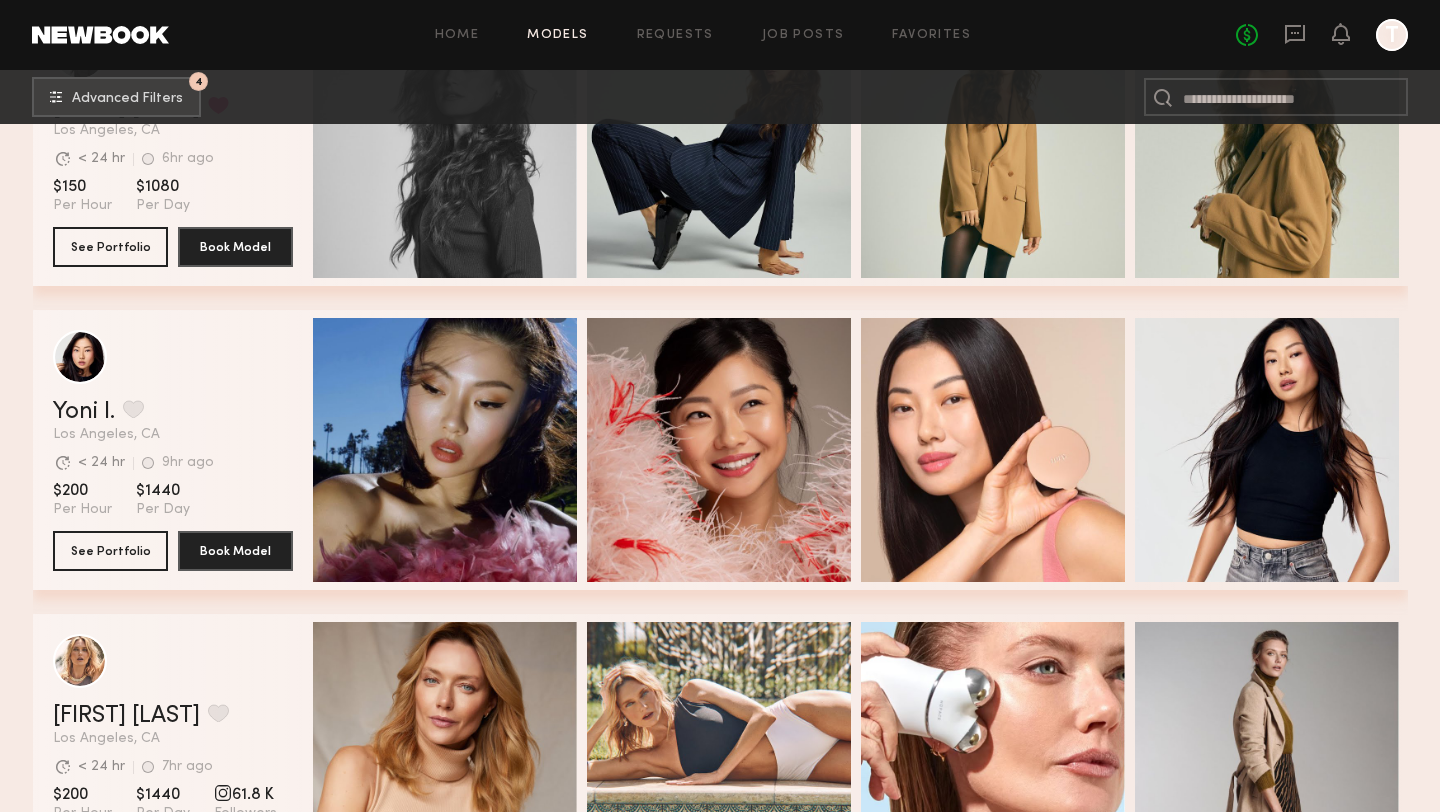scroll, scrollTop: 5484, scrollLeft: 0, axis: vertical 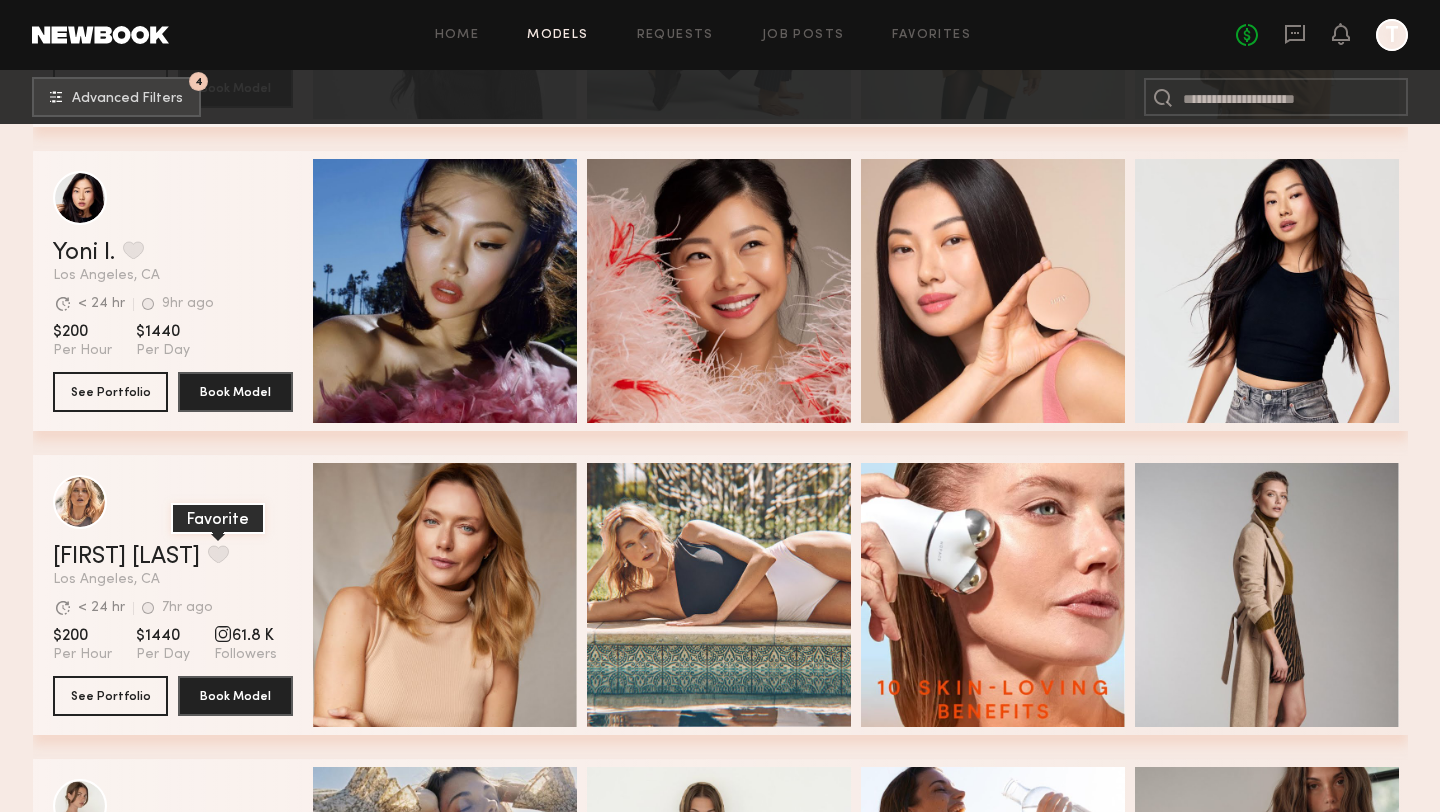 click 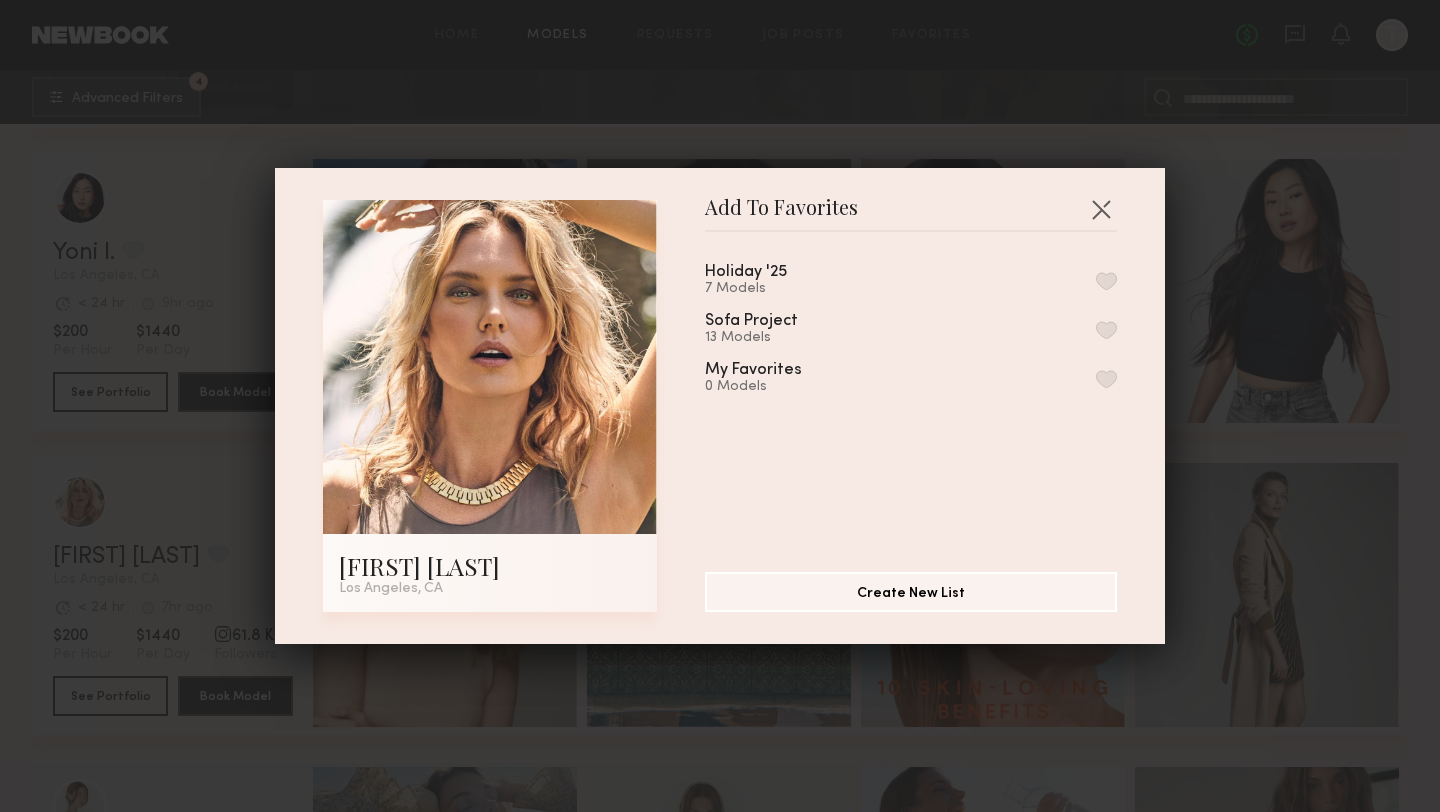 click at bounding box center [1106, 281] 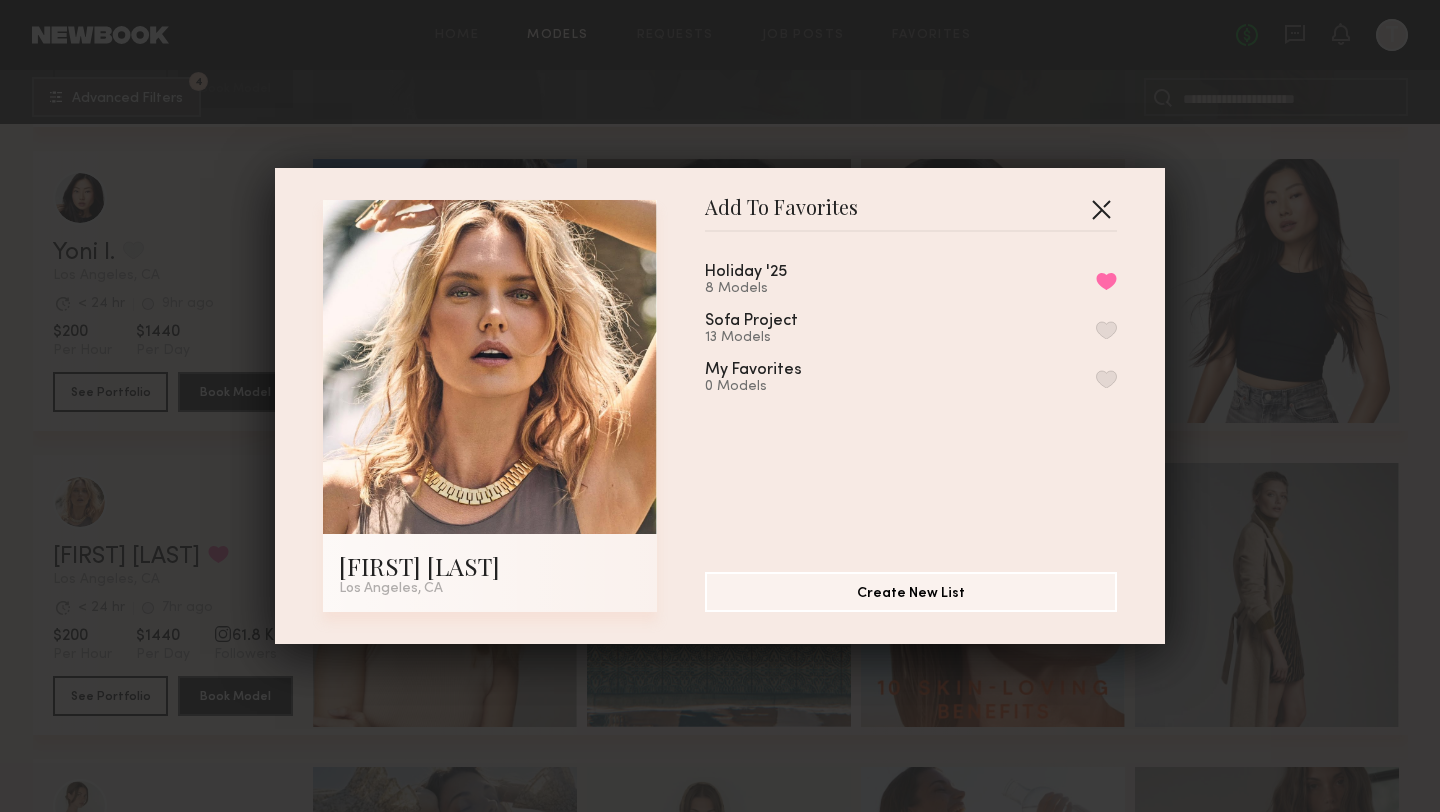 click at bounding box center [1101, 209] 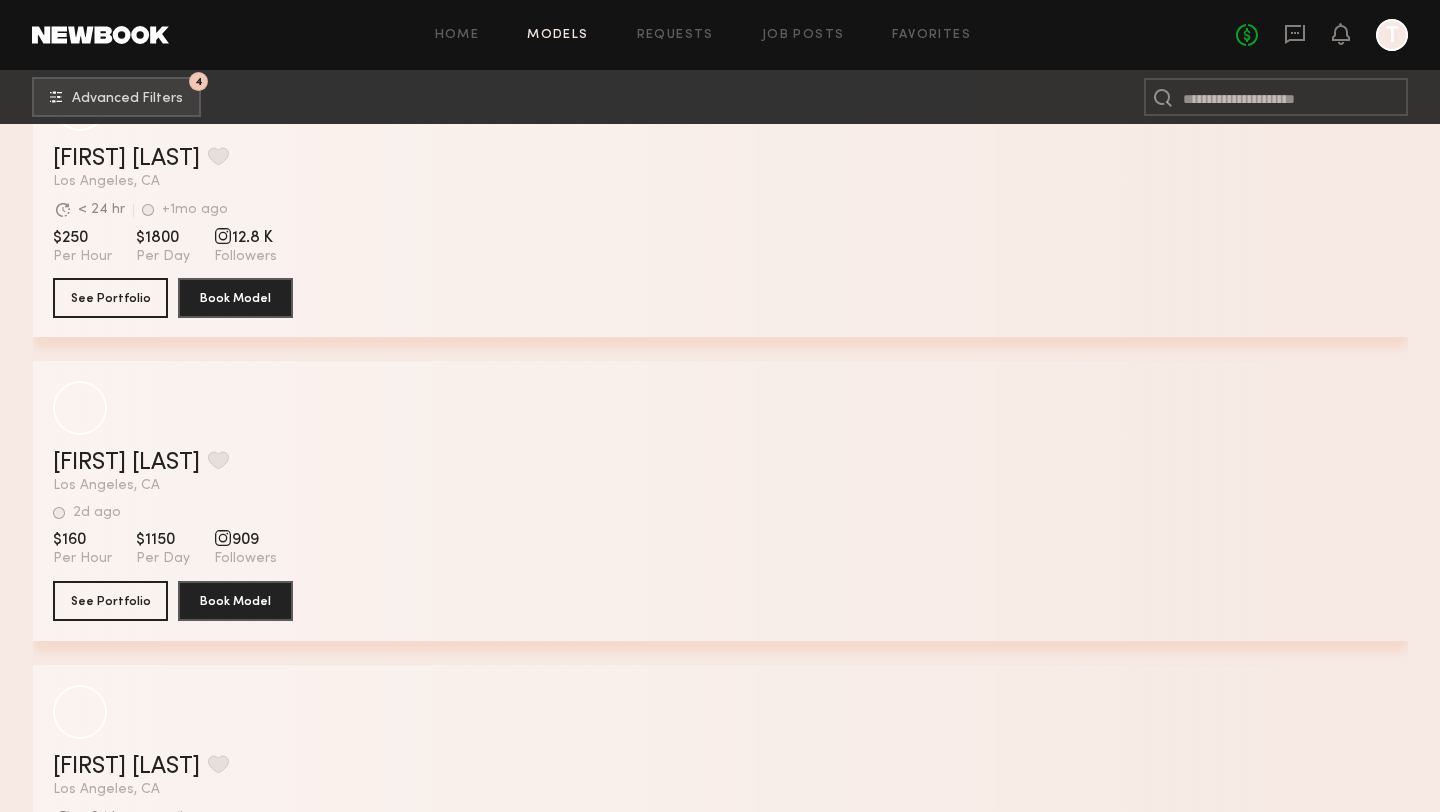 scroll, scrollTop: 7991, scrollLeft: 0, axis: vertical 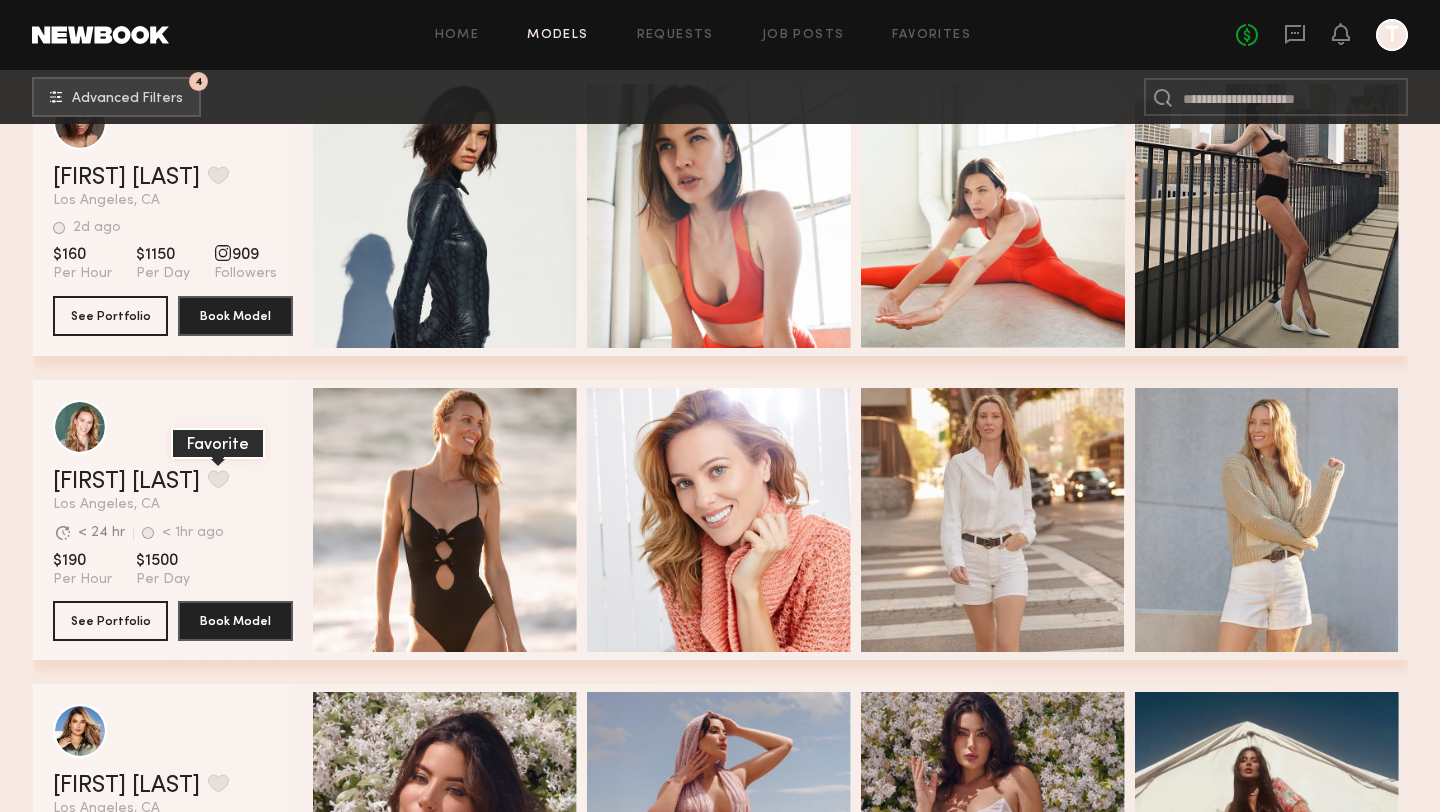 click 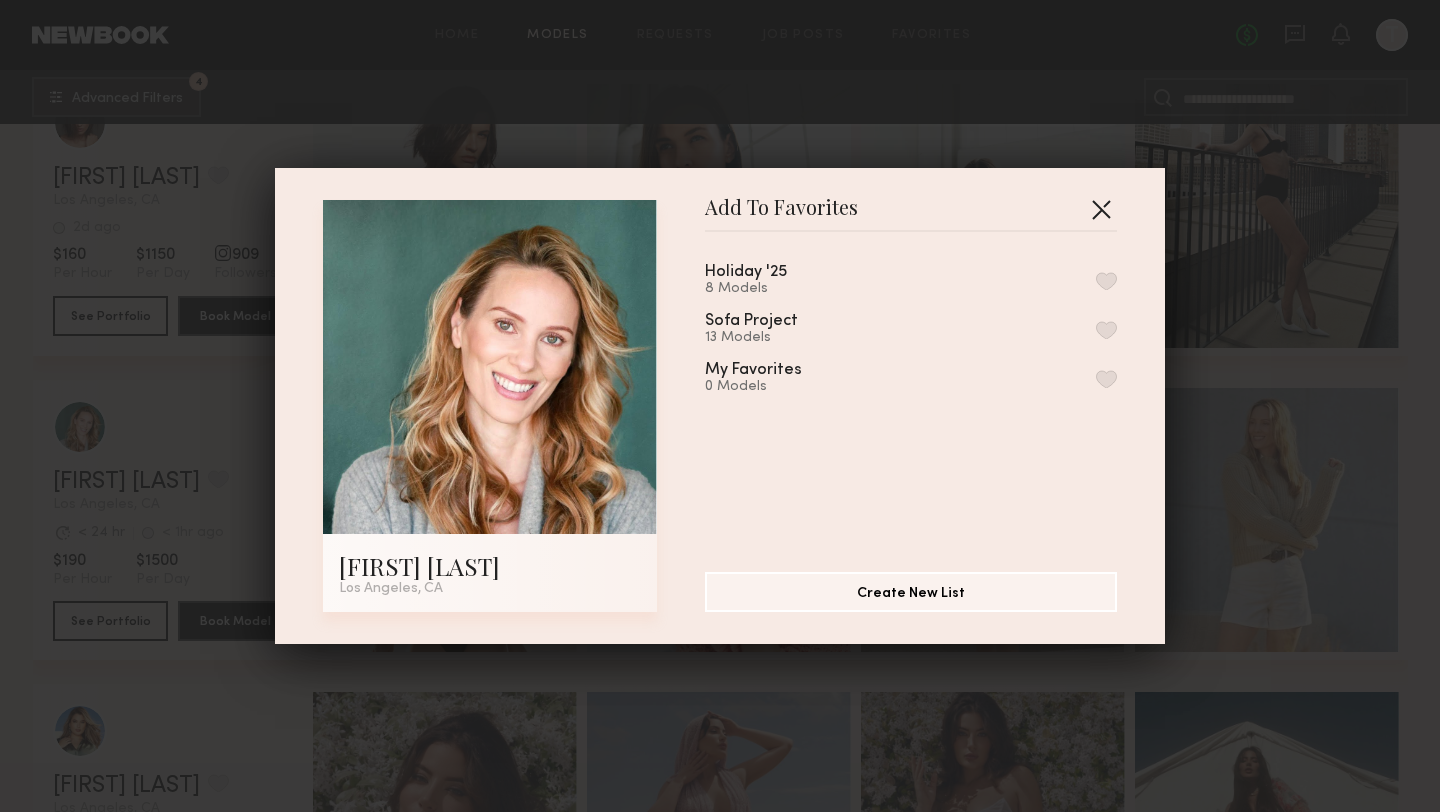 click at bounding box center [1101, 209] 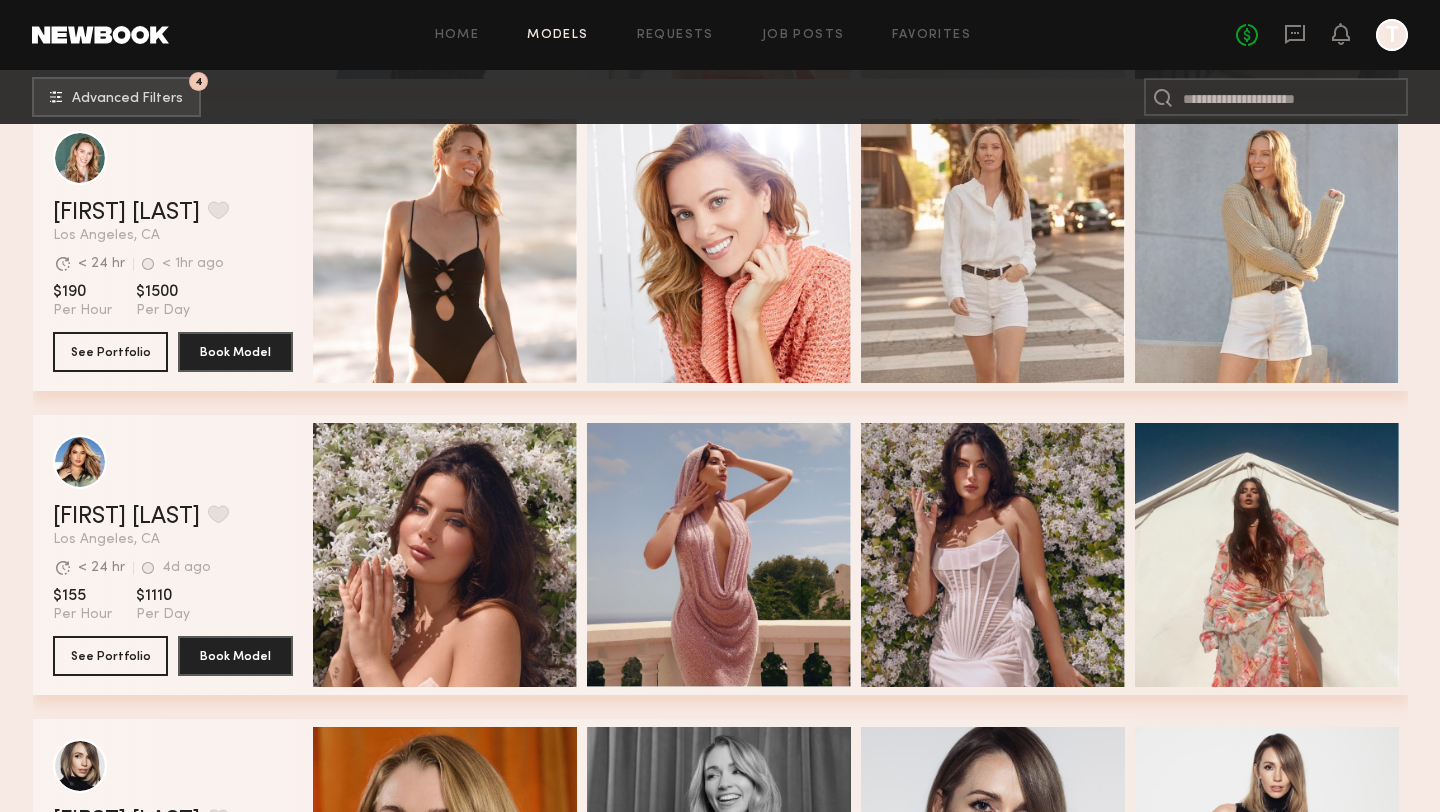 scroll, scrollTop: 8548, scrollLeft: 0, axis: vertical 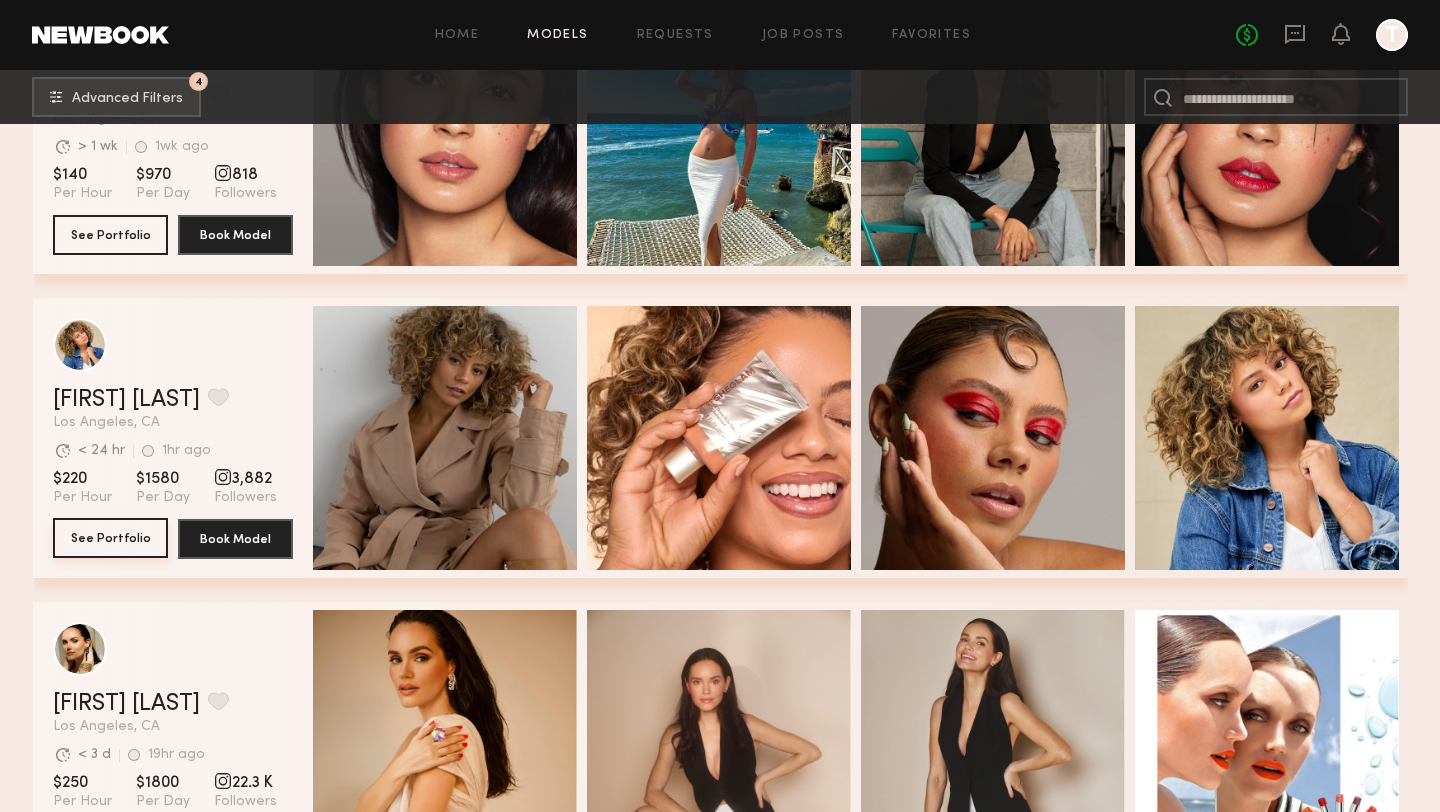 click on "See Portfolio" 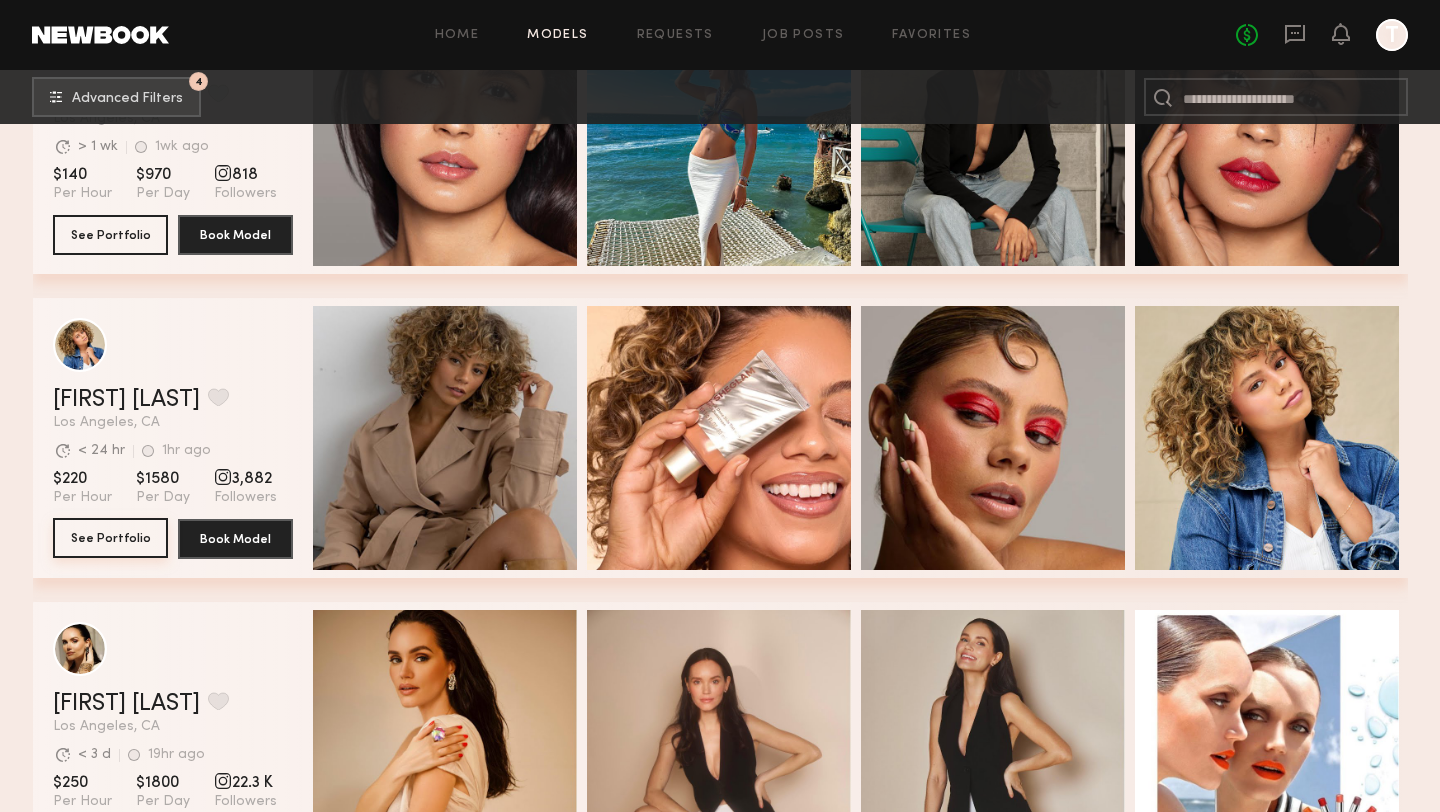 scroll, scrollTop: 10511, scrollLeft: 0, axis: vertical 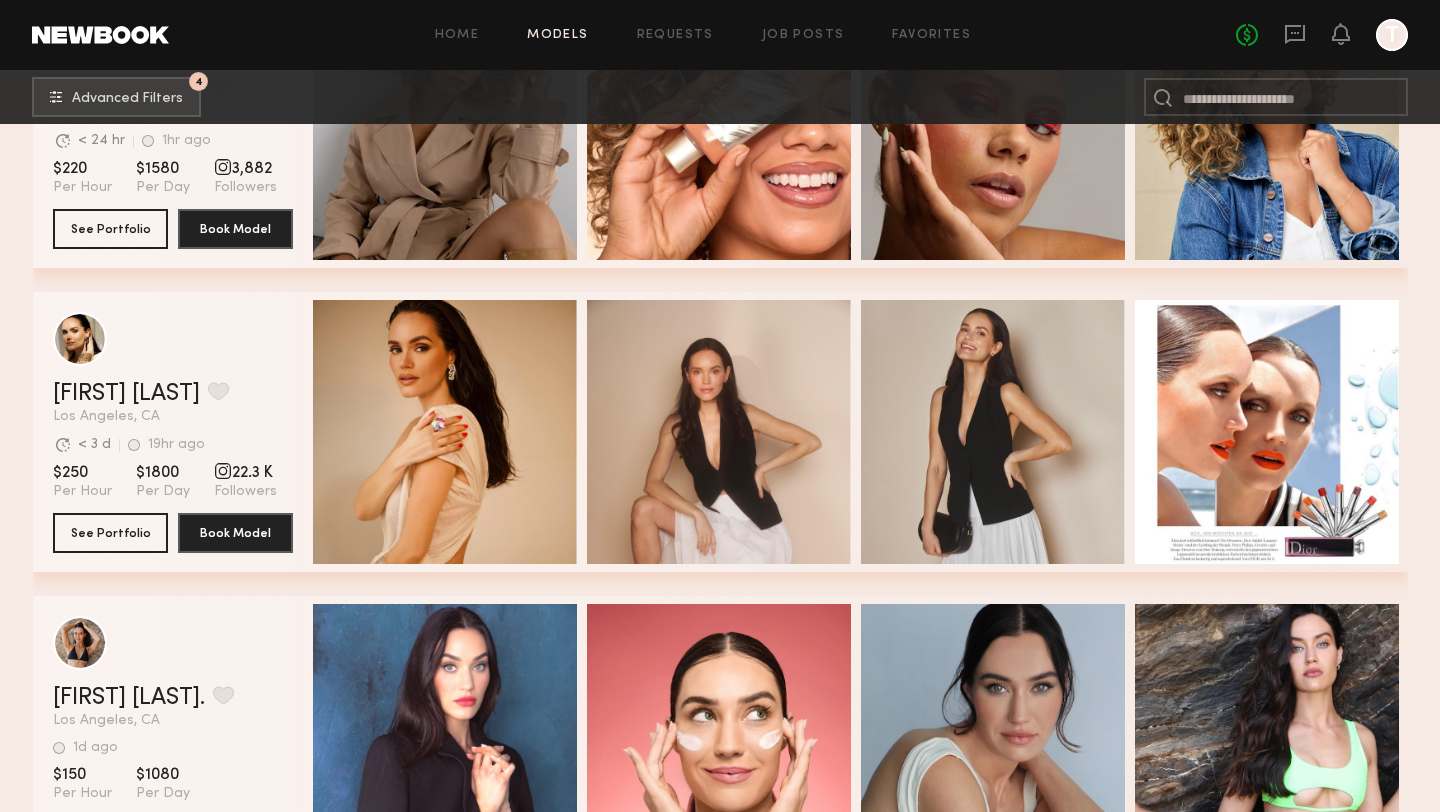 click on "Alia B. Favorite Los Angeles, CA Avg. request  response time < 3 d 19hr ago Last Online" 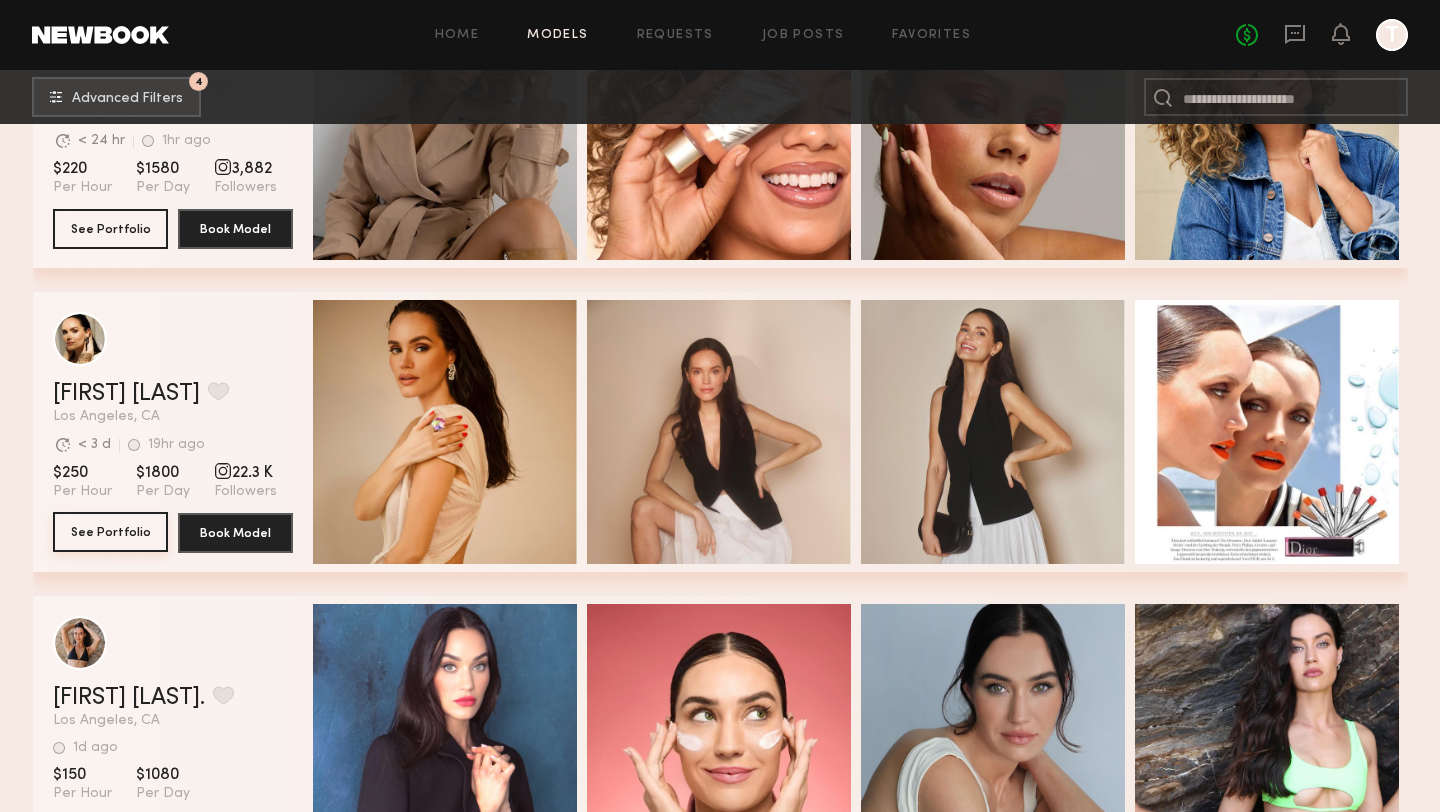 click on "See Portfolio" 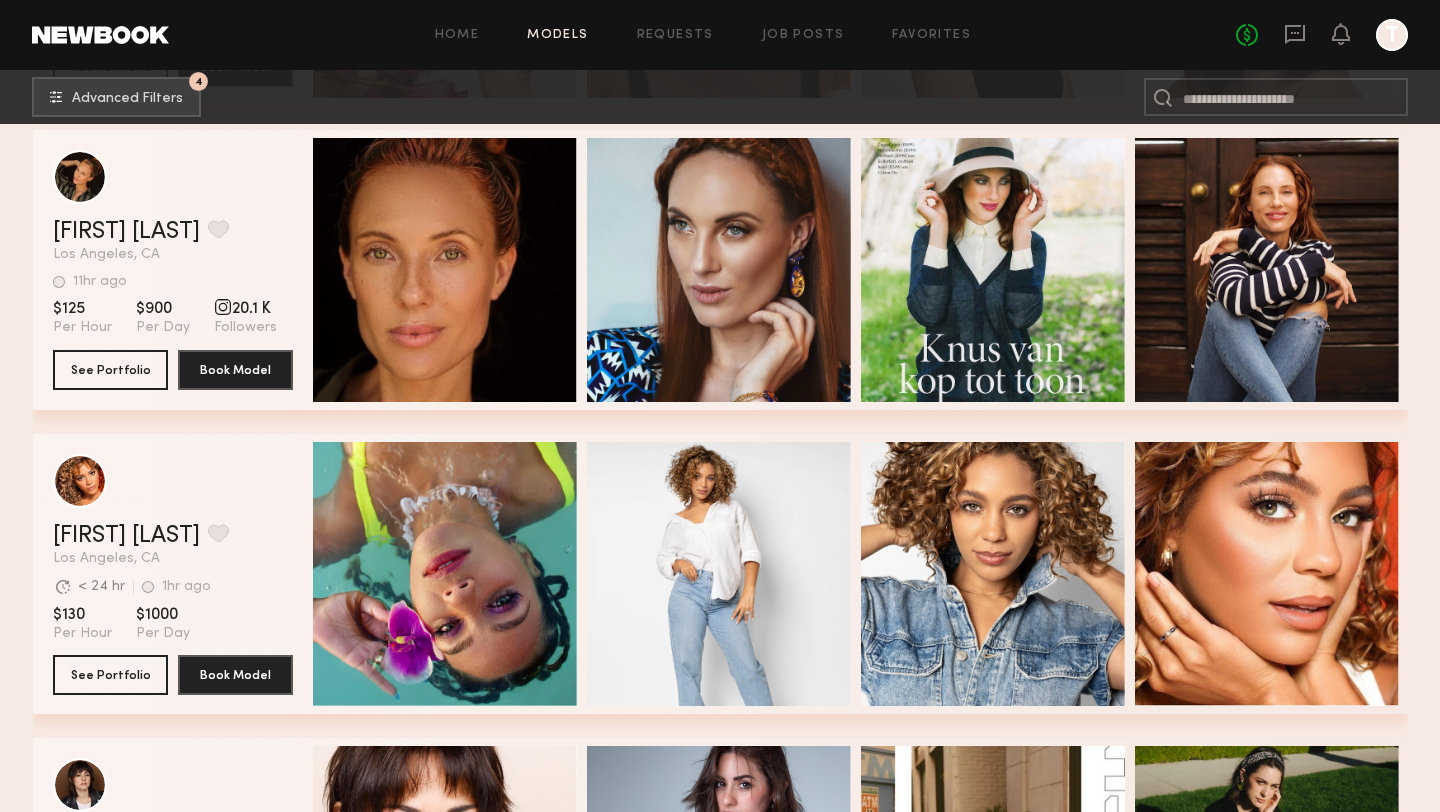 scroll, scrollTop: 13961, scrollLeft: 0, axis: vertical 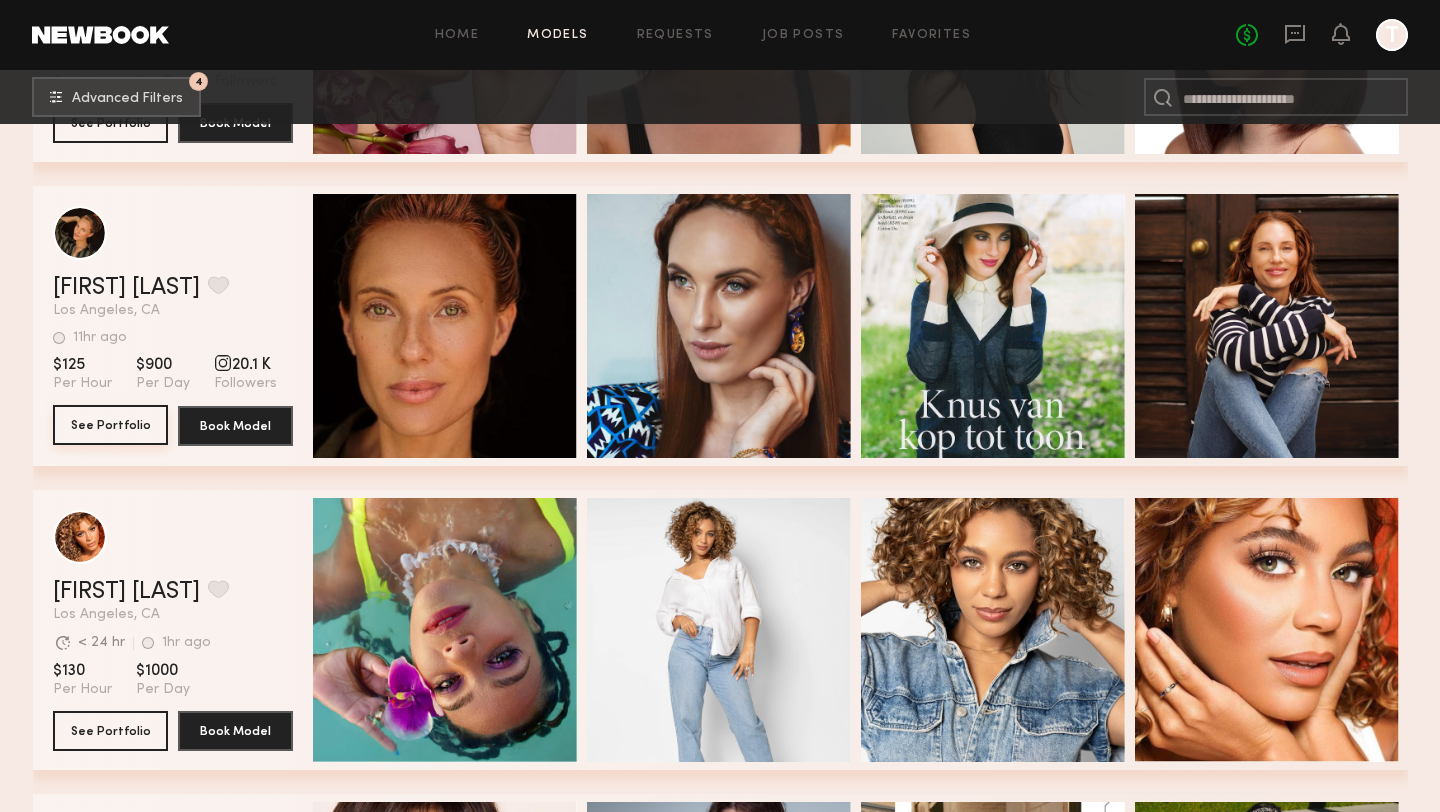 click on "See Portfolio" 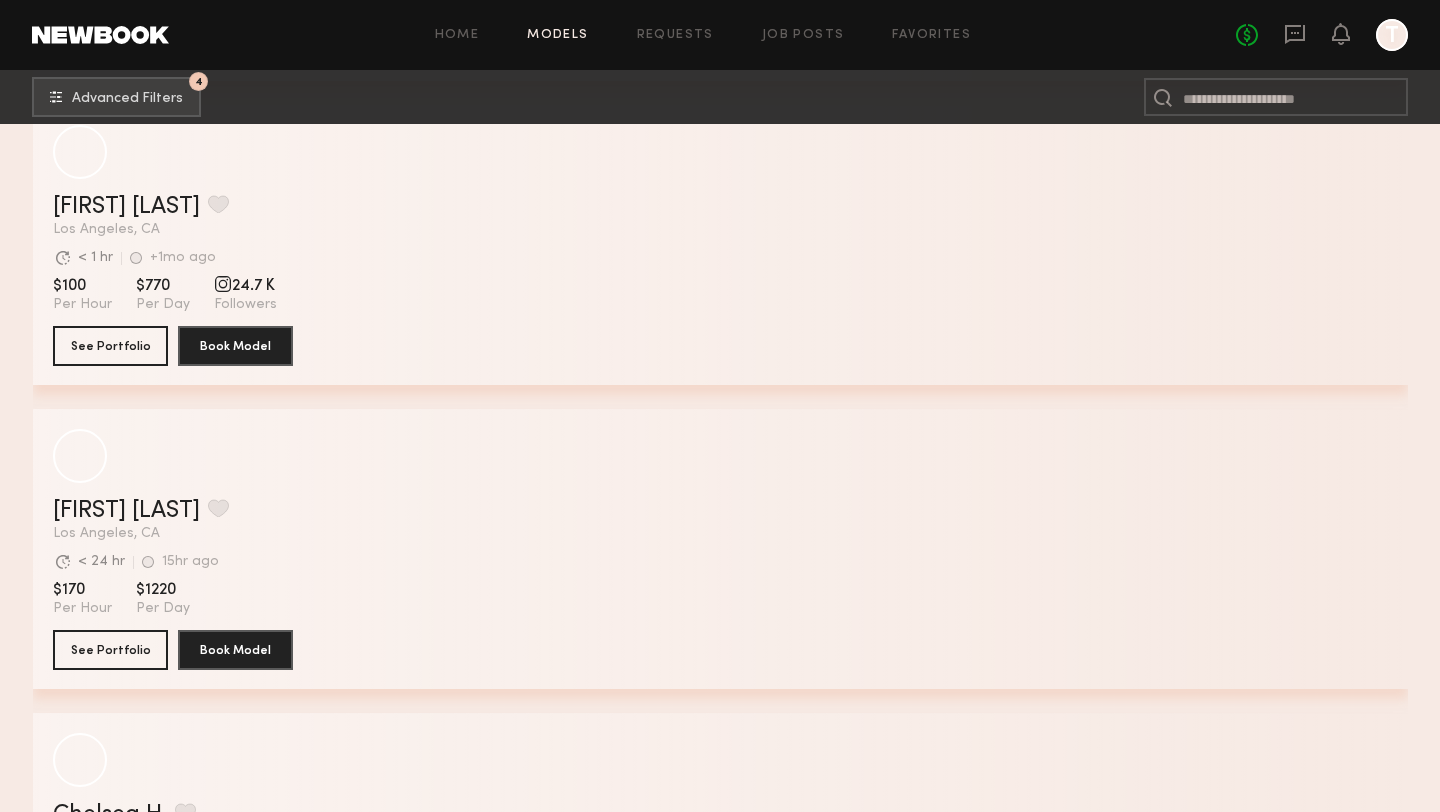 scroll, scrollTop: 16538, scrollLeft: 0, axis: vertical 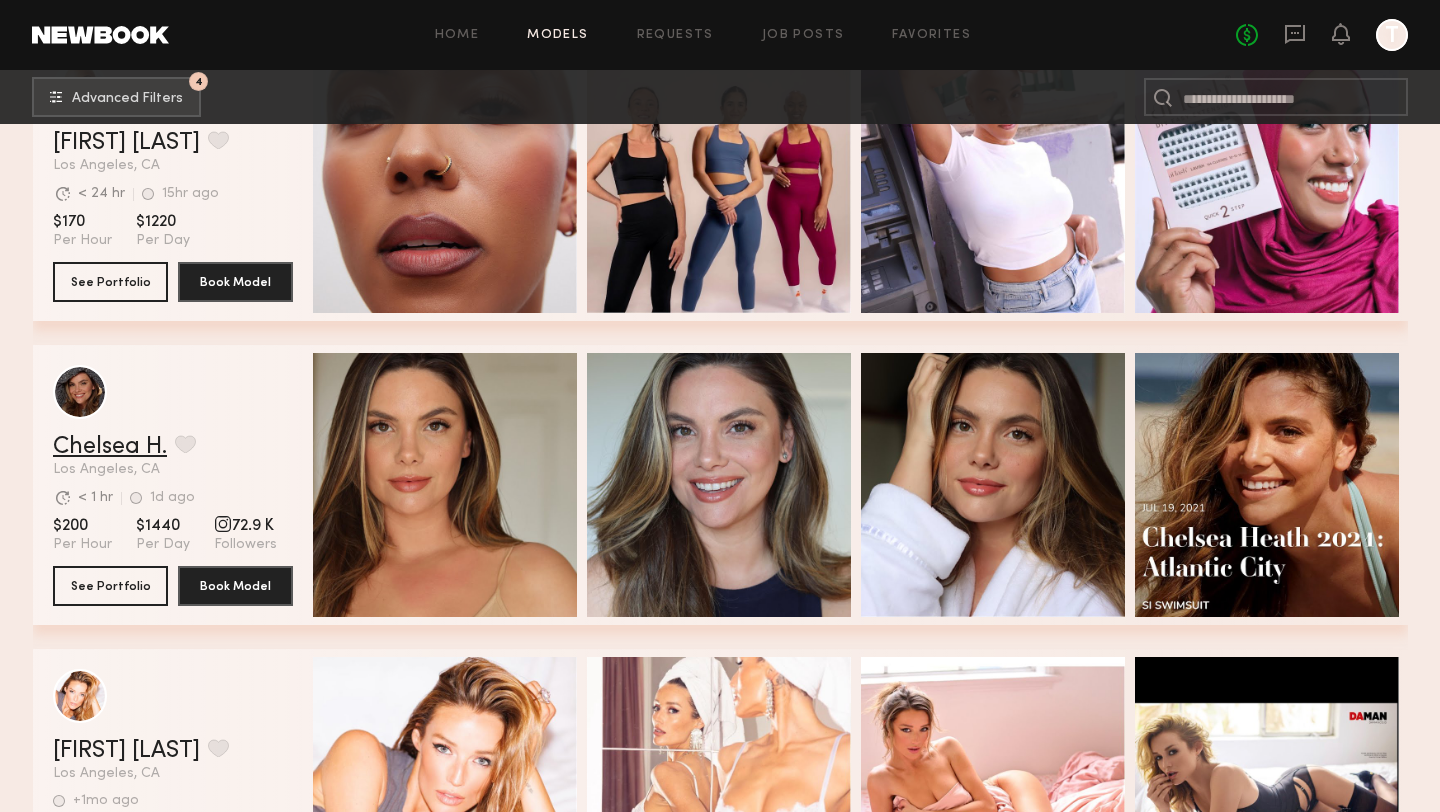 click on "Chelsea H." 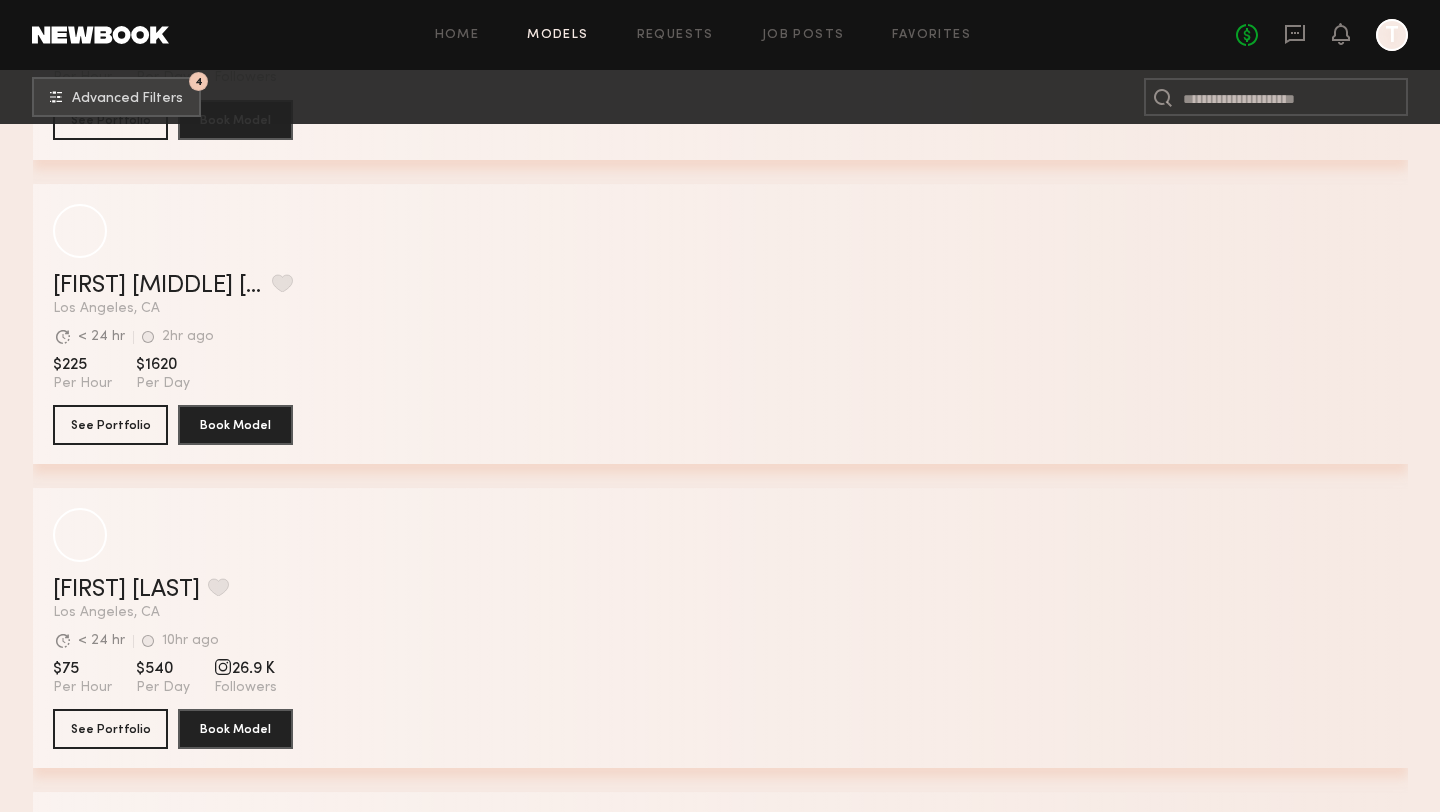 scroll, scrollTop: 22192, scrollLeft: 0, axis: vertical 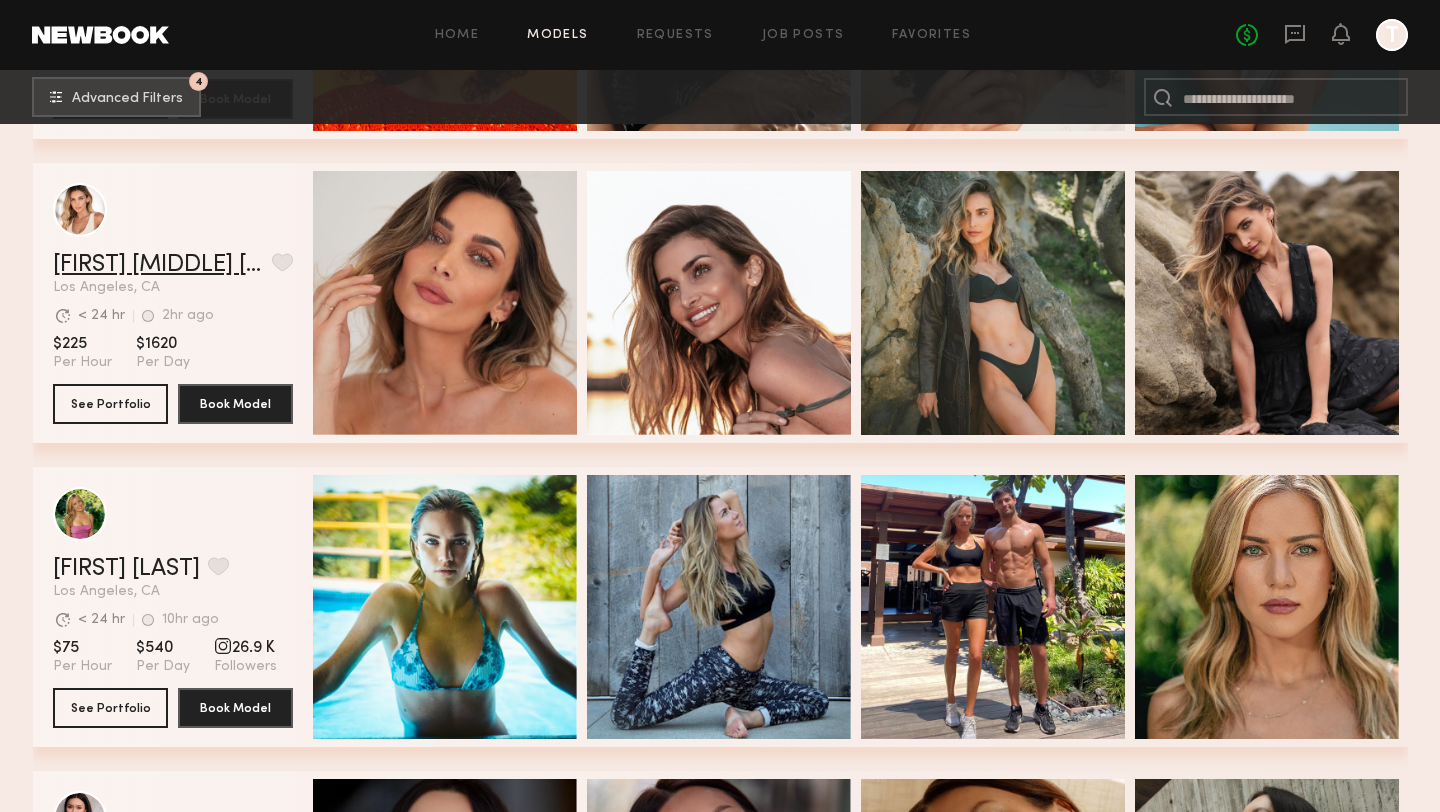 click on "Kacie Nicole M." 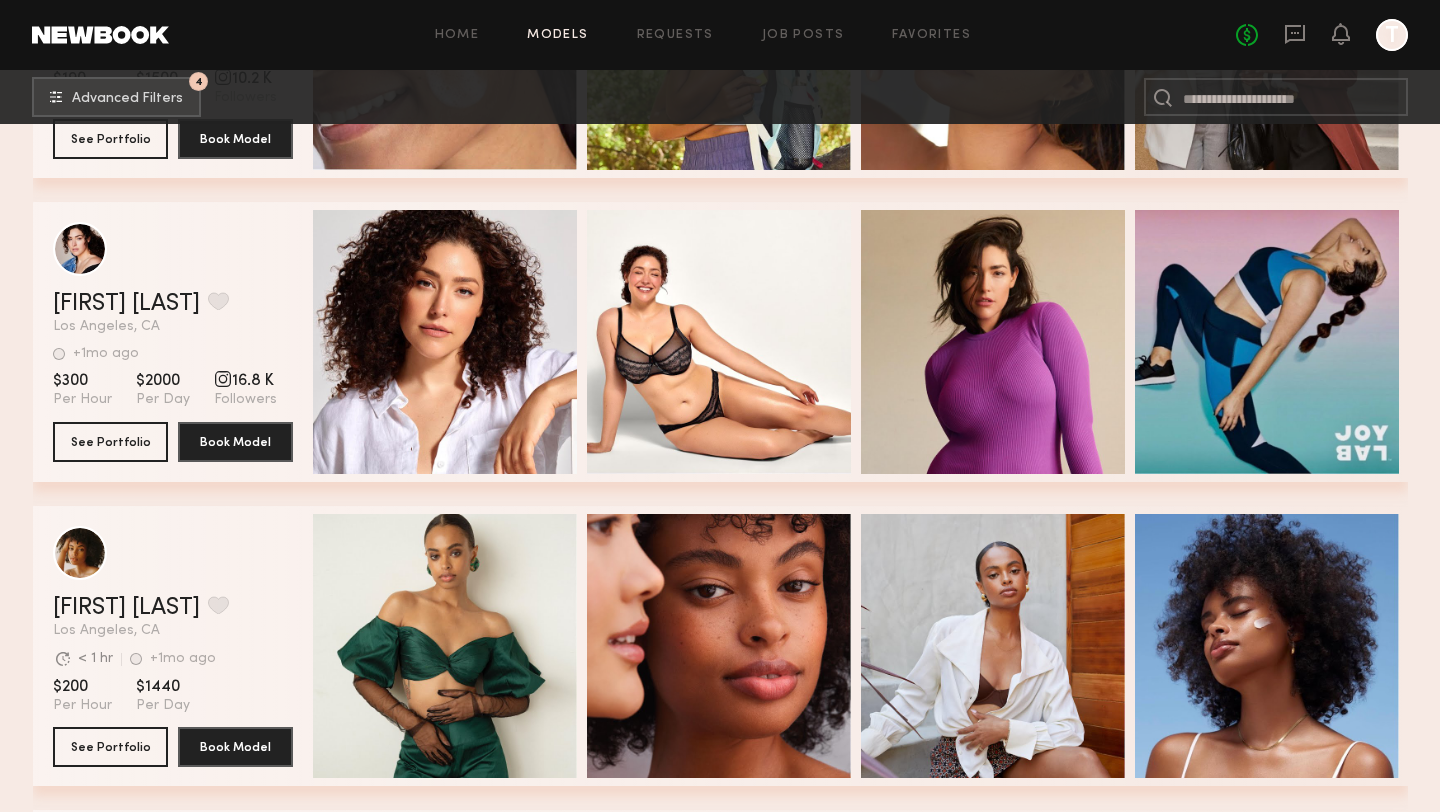scroll, scrollTop: 24945, scrollLeft: 0, axis: vertical 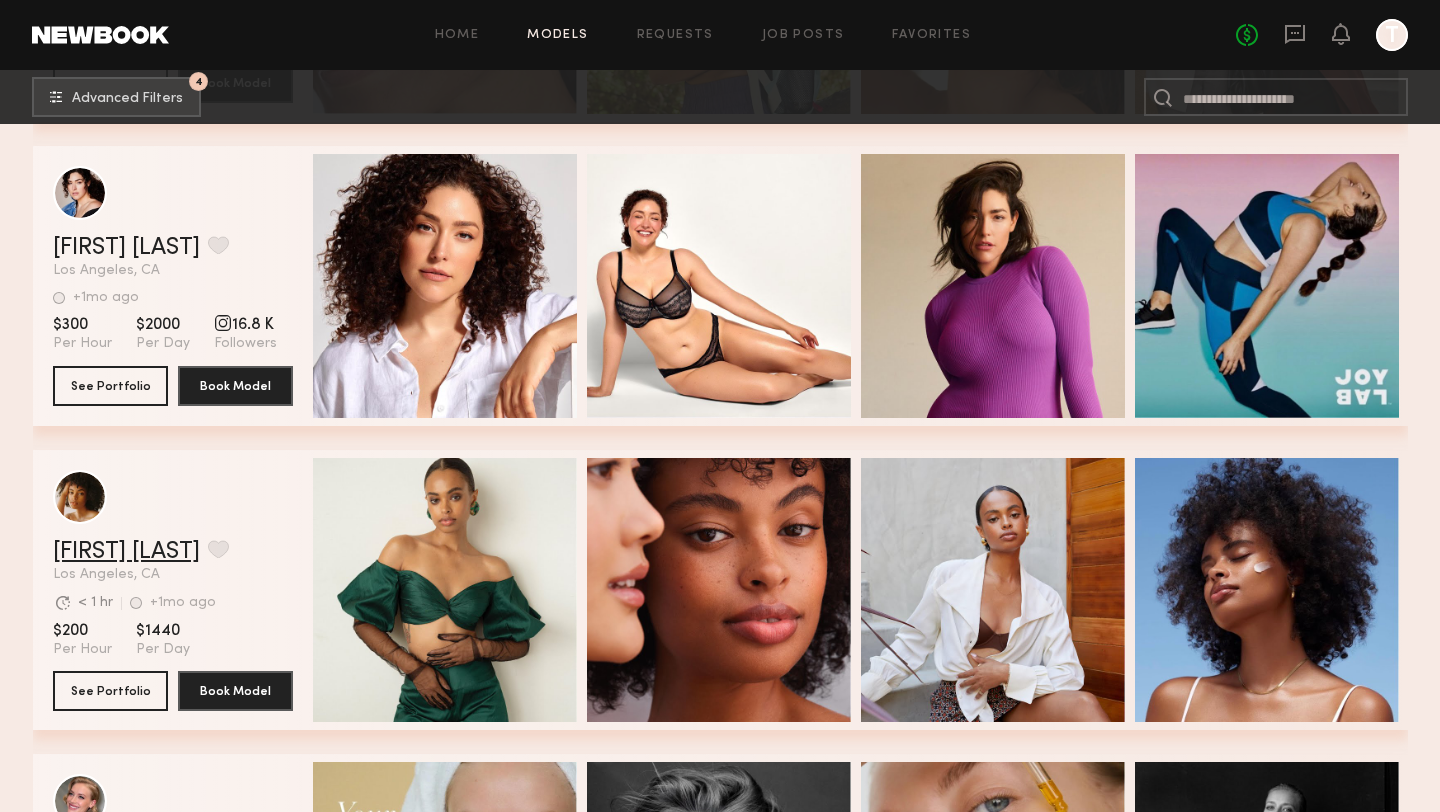click on "Demi G." 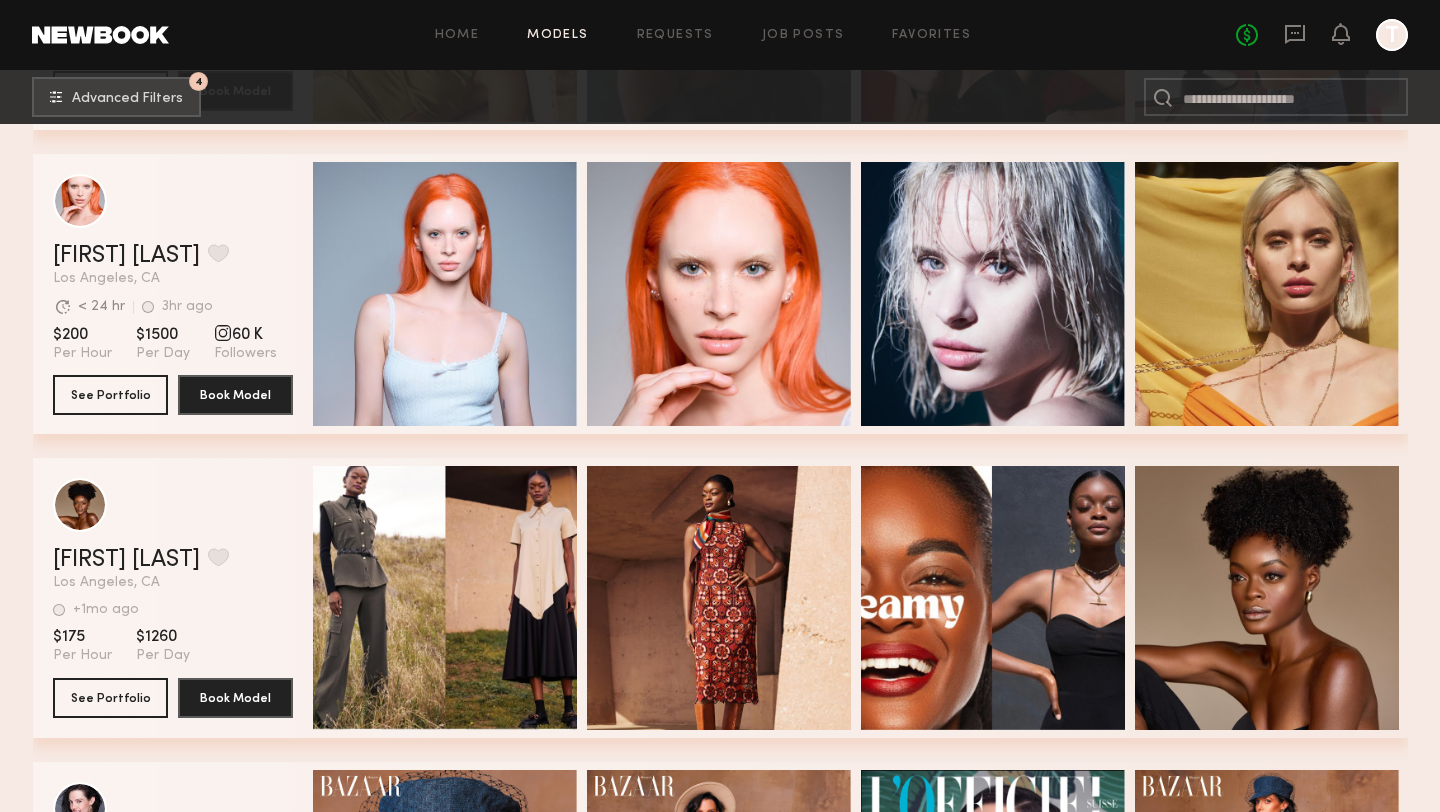 scroll, scrollTop: 26746, scrollLeft: 0, axis: vertical 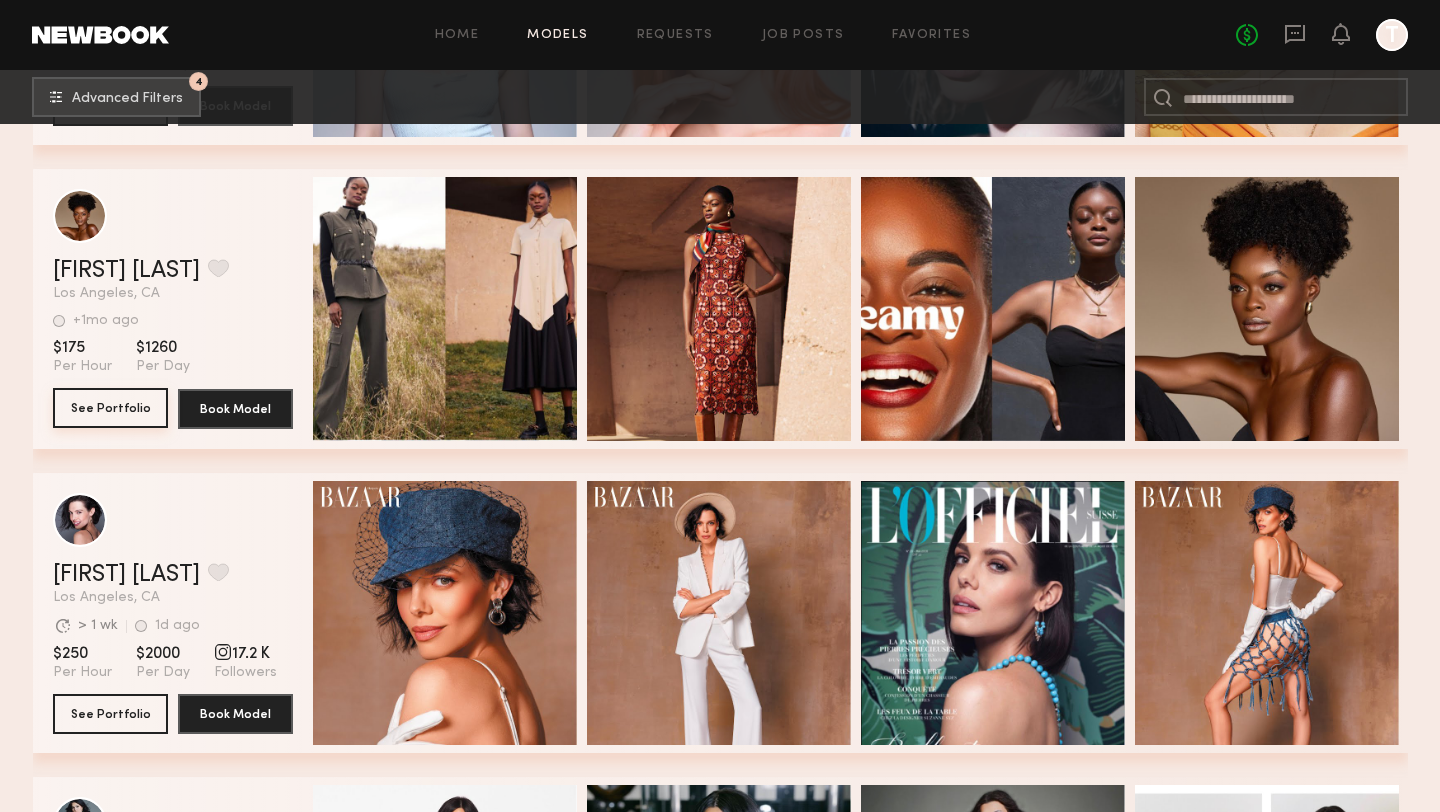 click on "See Portfolio" 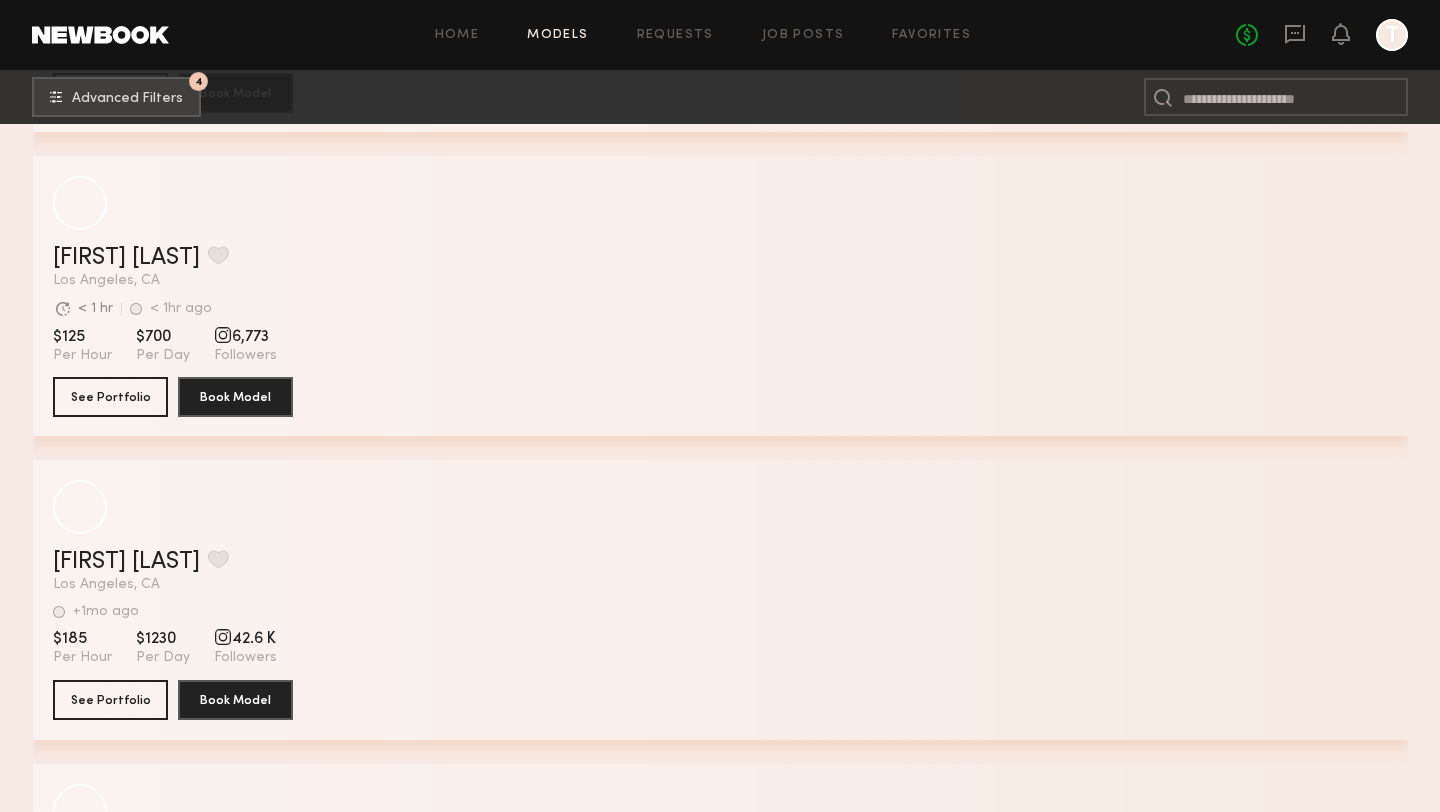 scroll, scrollTop: 34313, scrollLeft: 0, axis: vertical 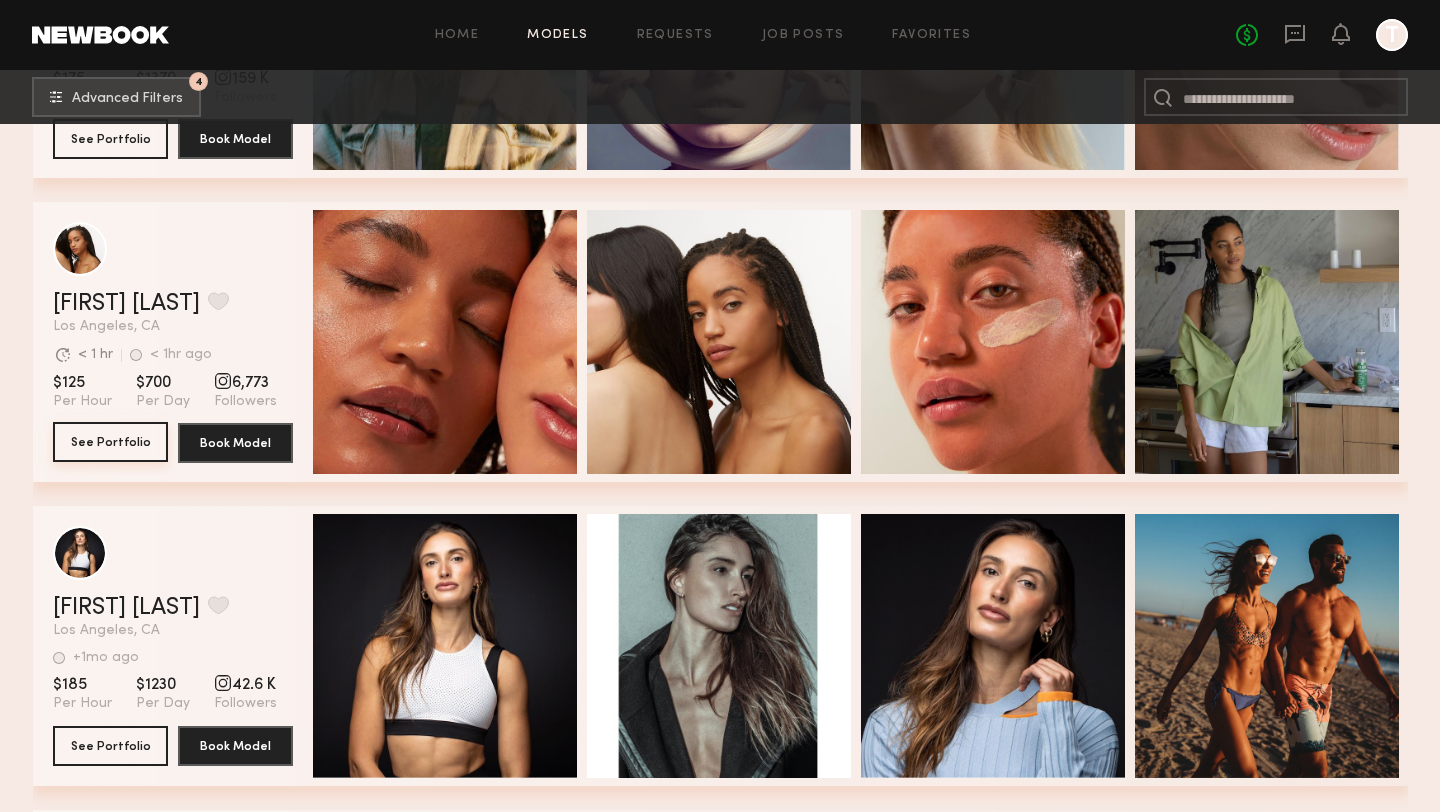 click on "See Portfolio" 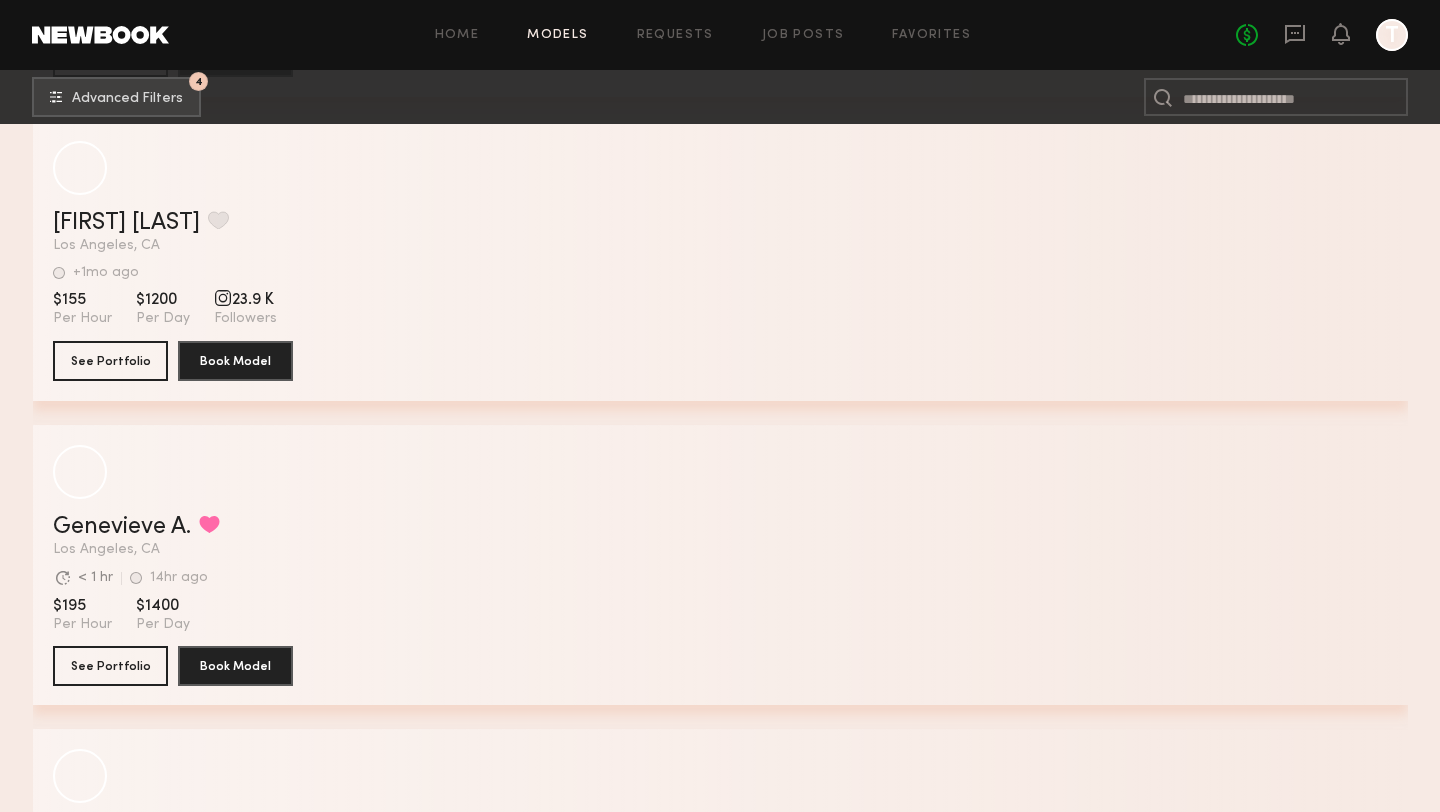 scroll, scrollTop: 47167, scrollLeft: 0, axis: vertical 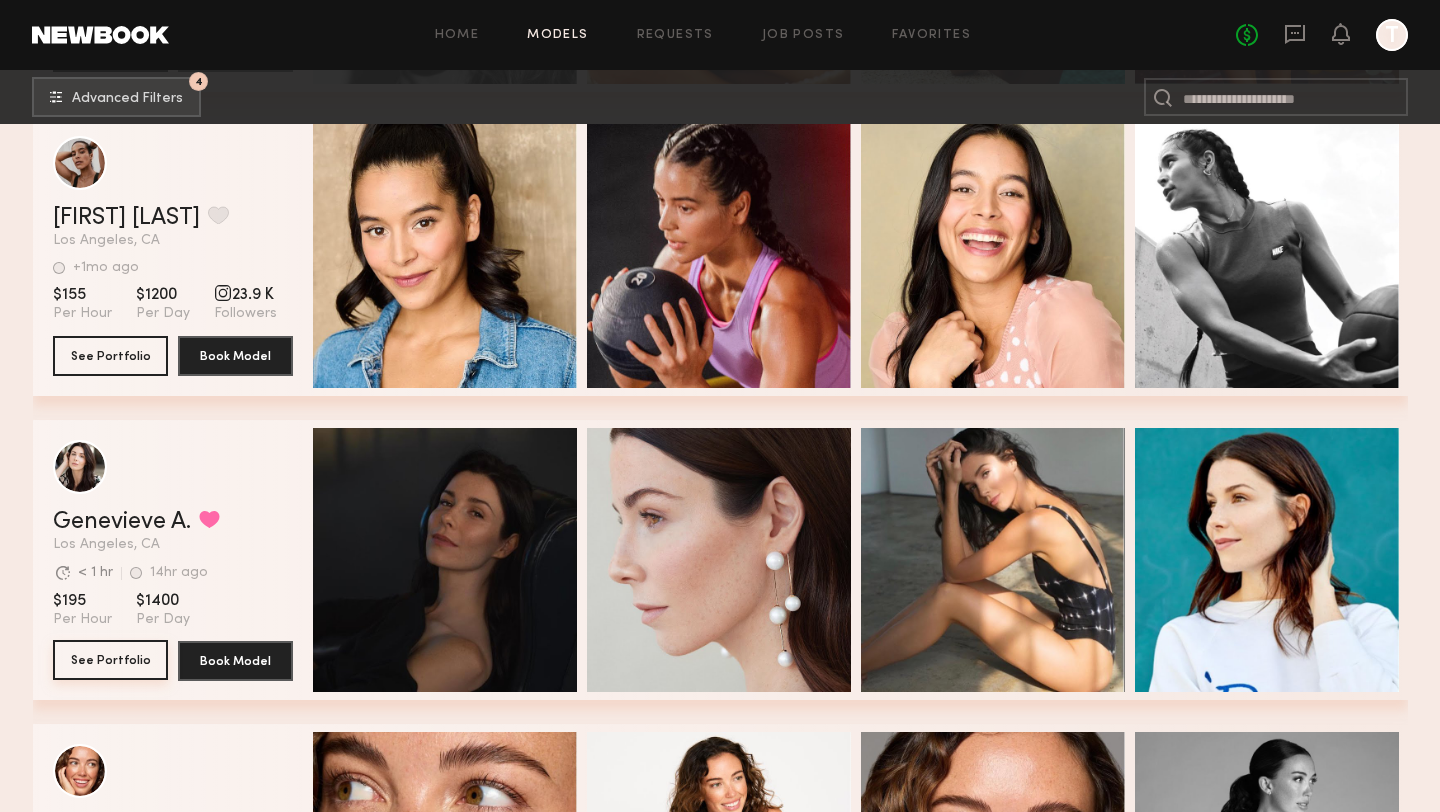 click on "See Portfolio" 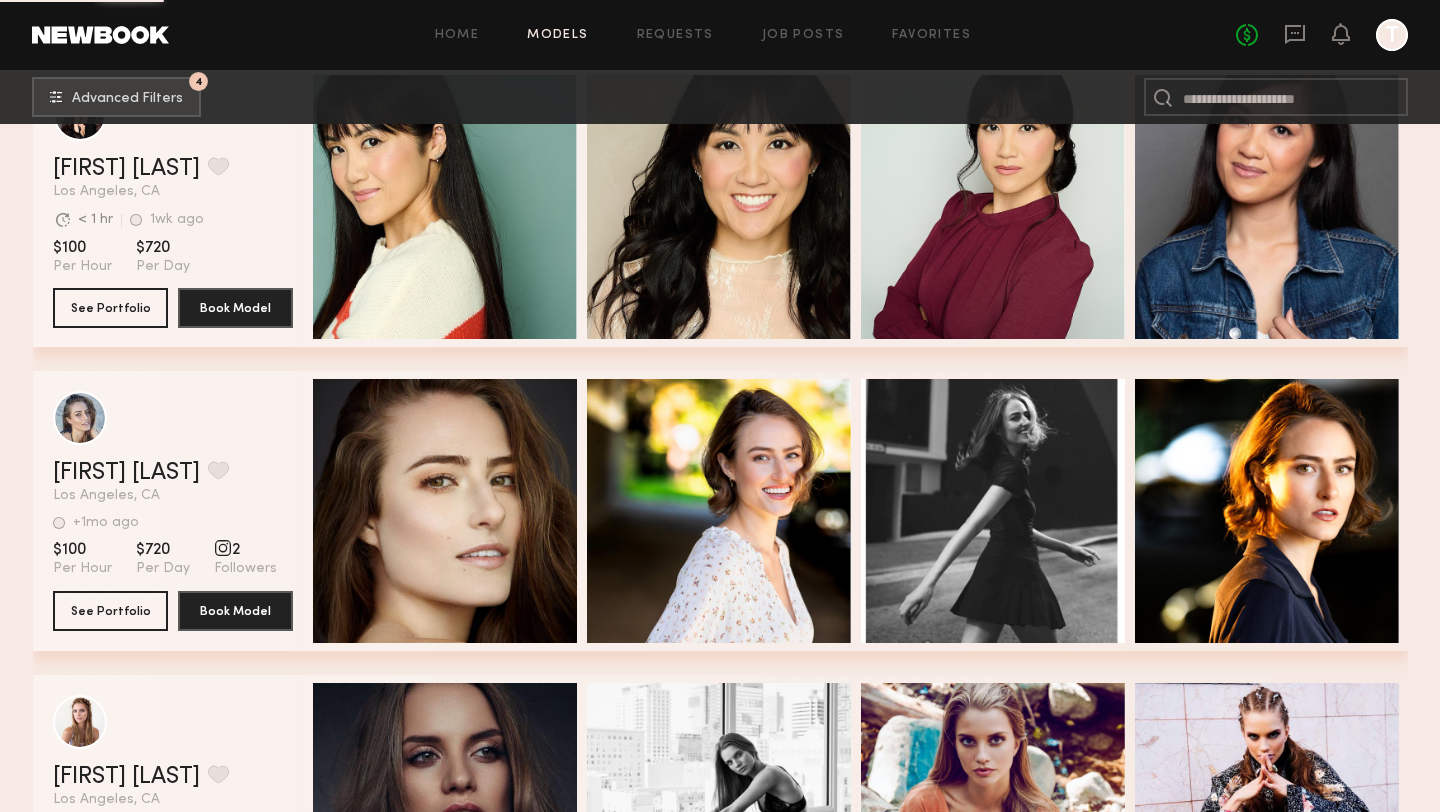scroll, scrollTop: 49965, scrollLeft: 0, axis: vertical 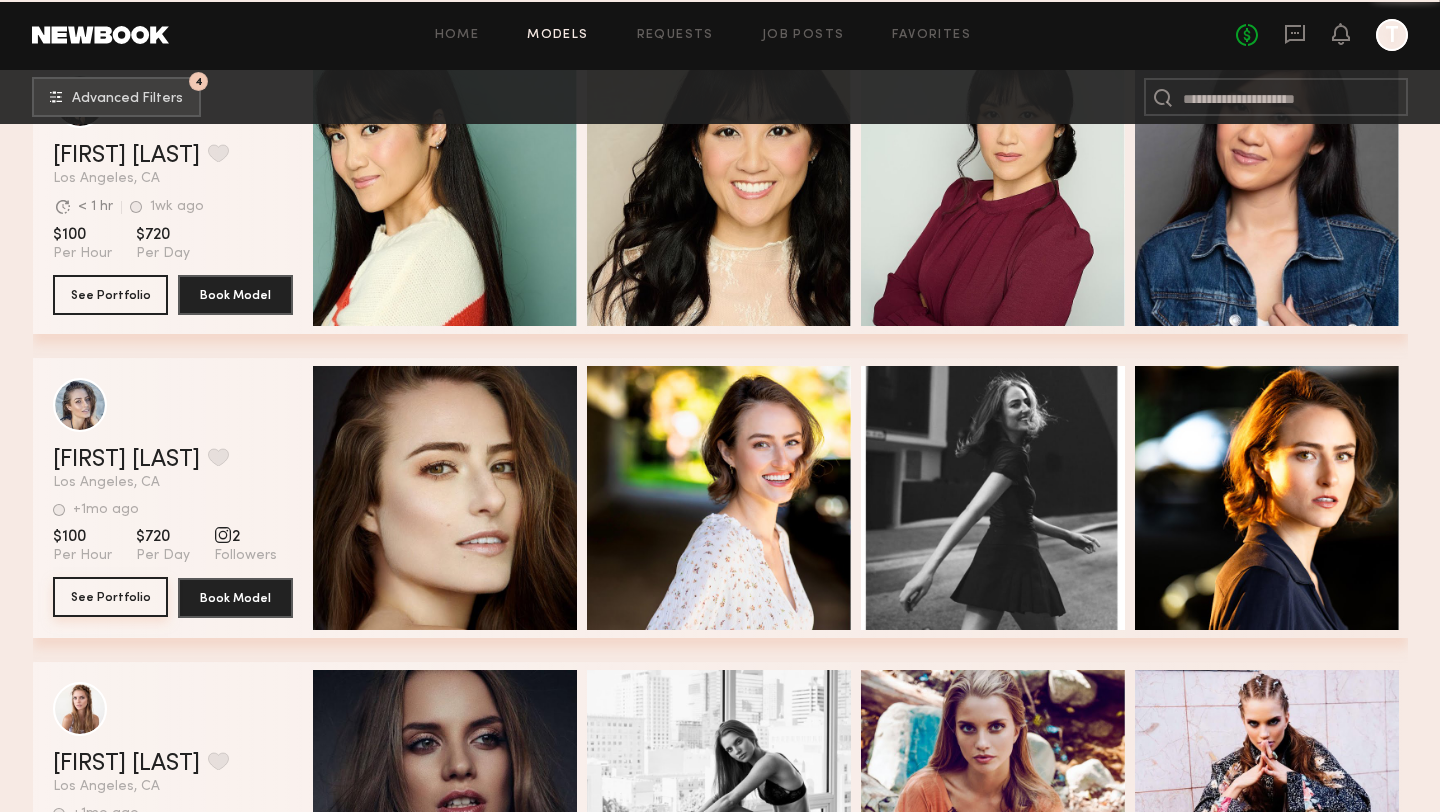 click on "See Portfolio" 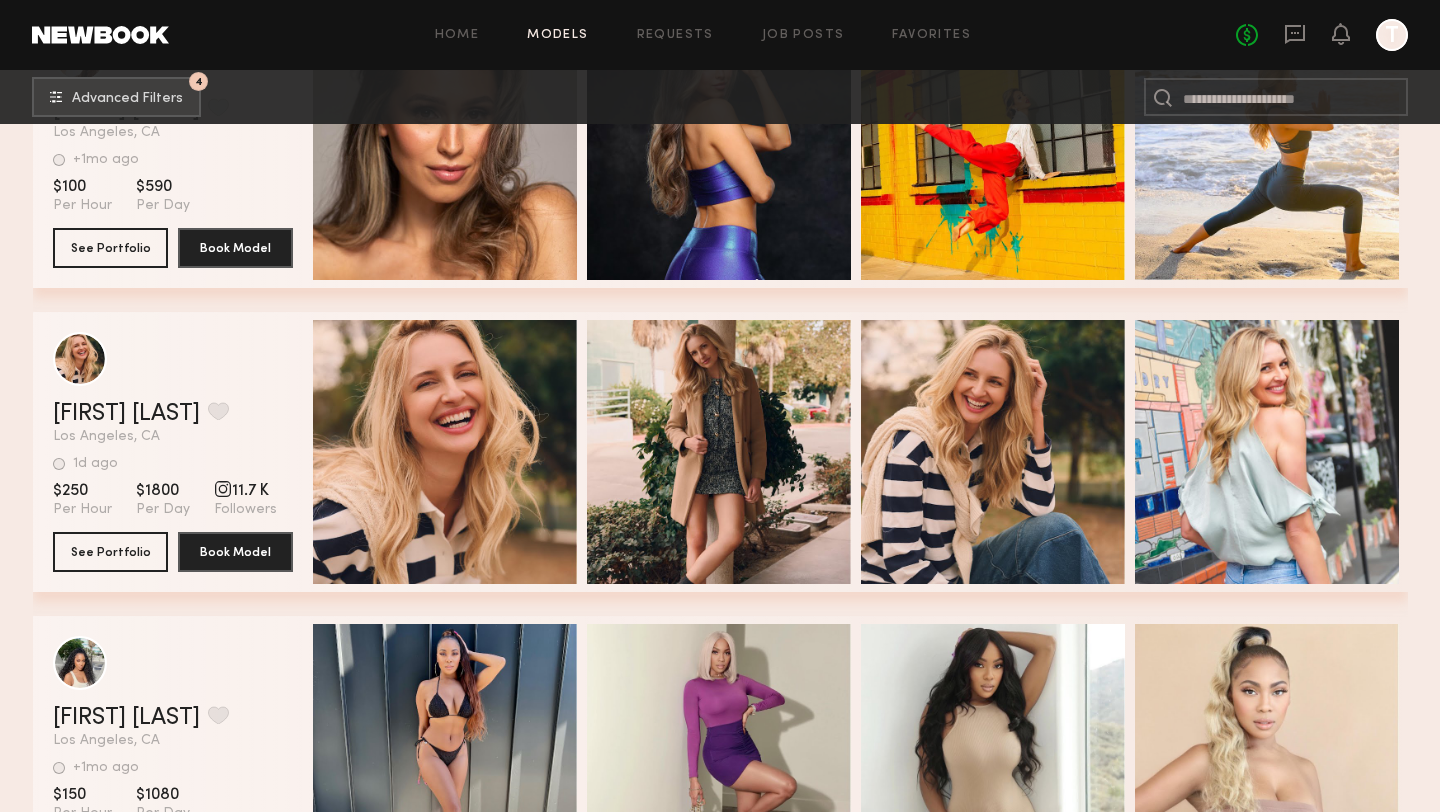 scroll, scrollTop: 51529, scrollLeft: 0, axis: vertical 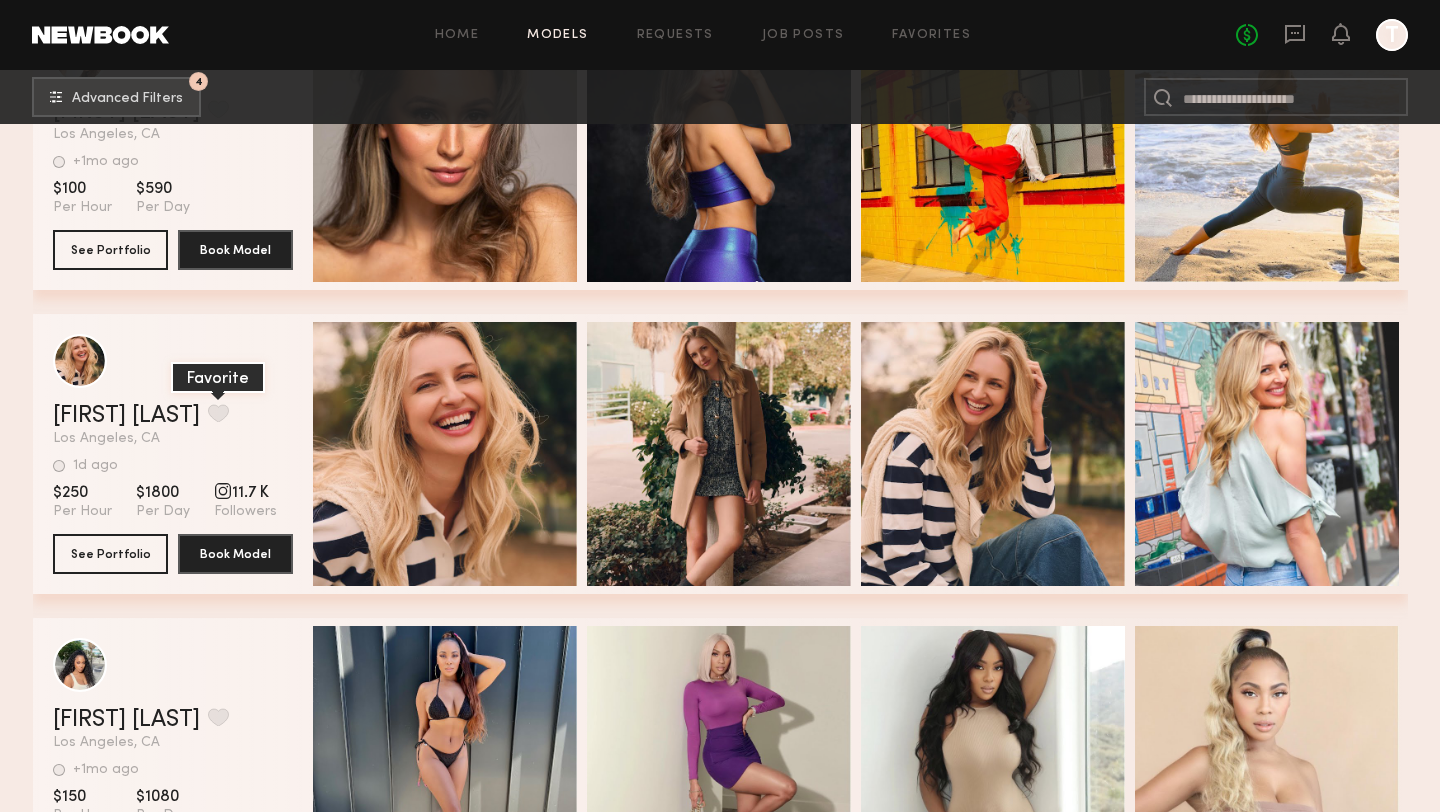 click 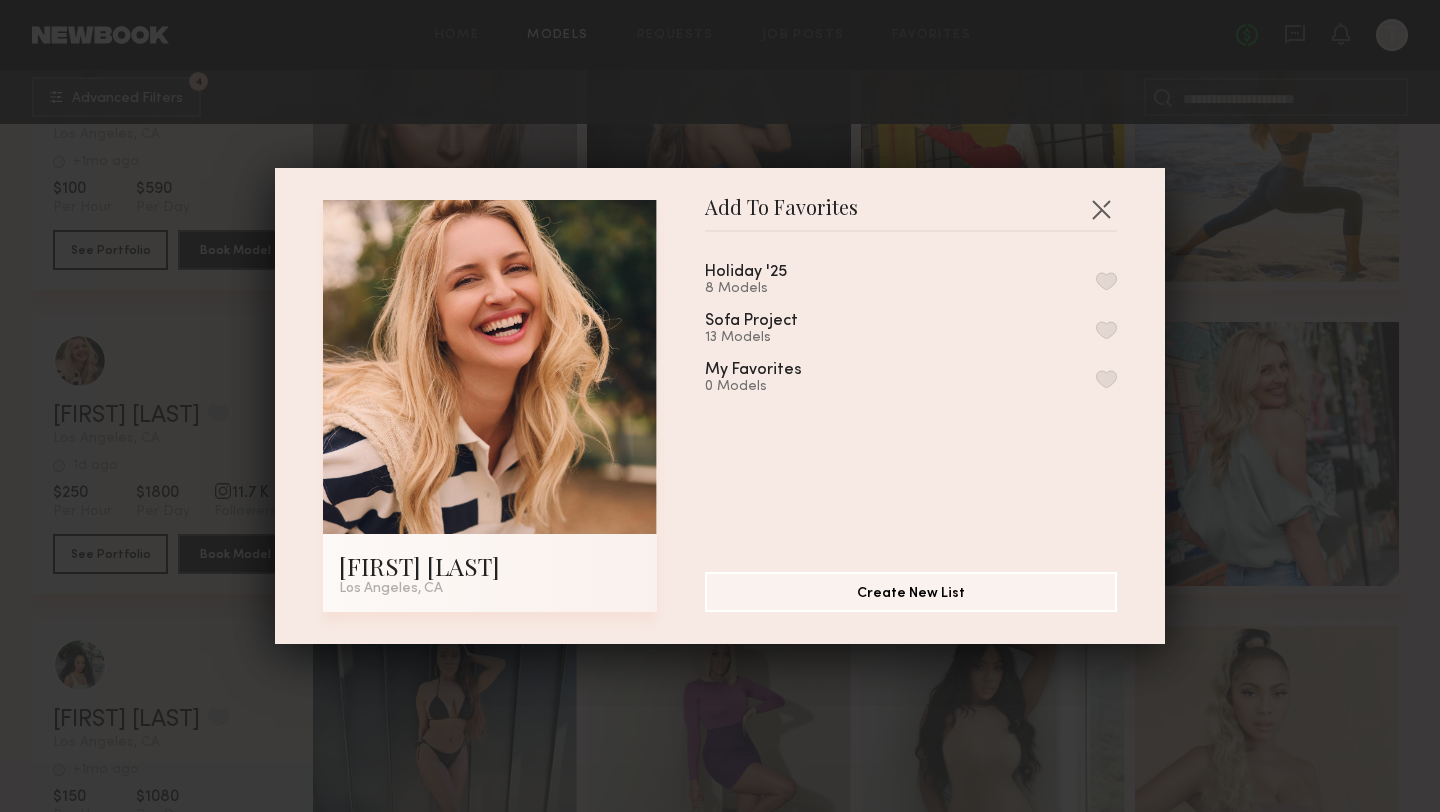 click at bounding box center [1106, 281] 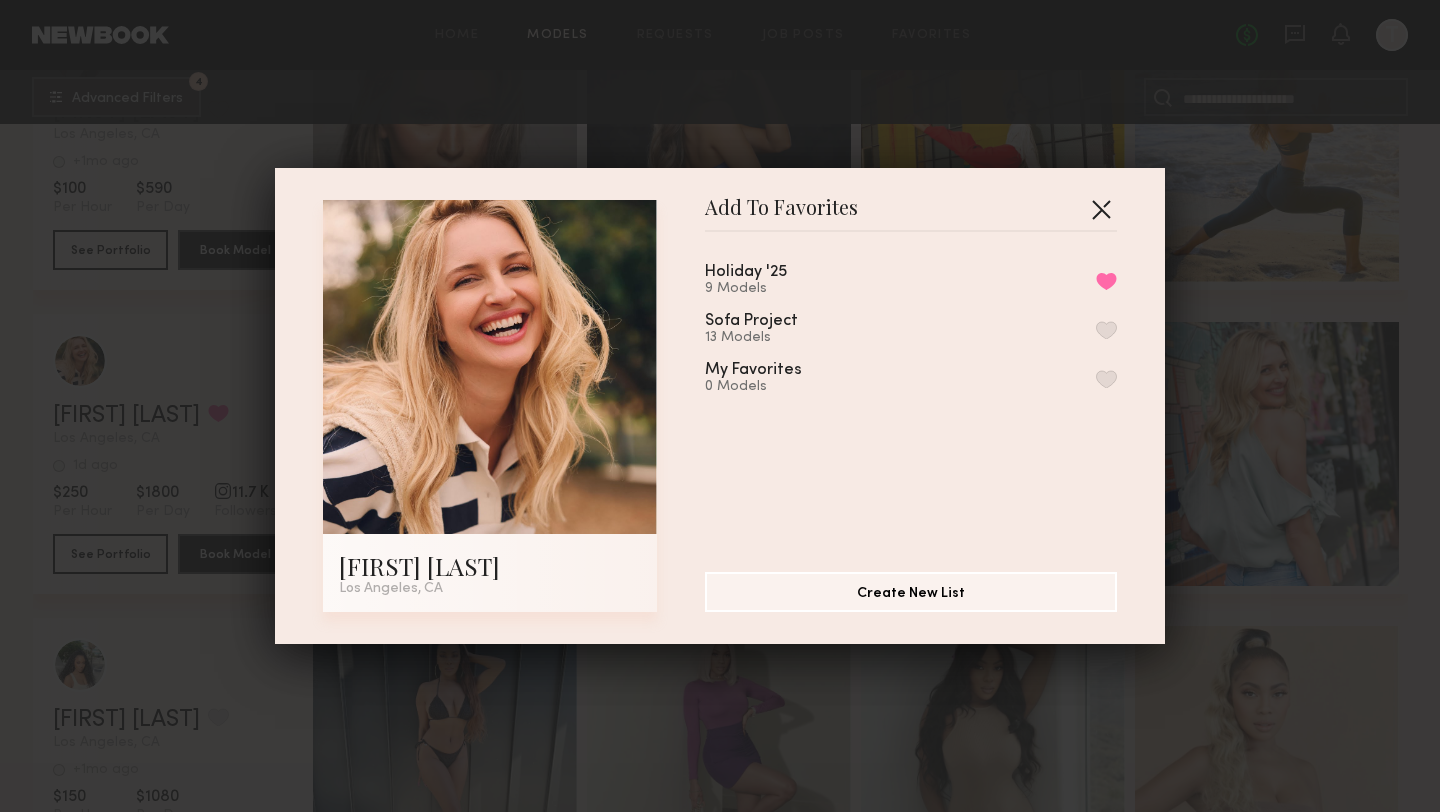 click at bounding box center [1101, 209] 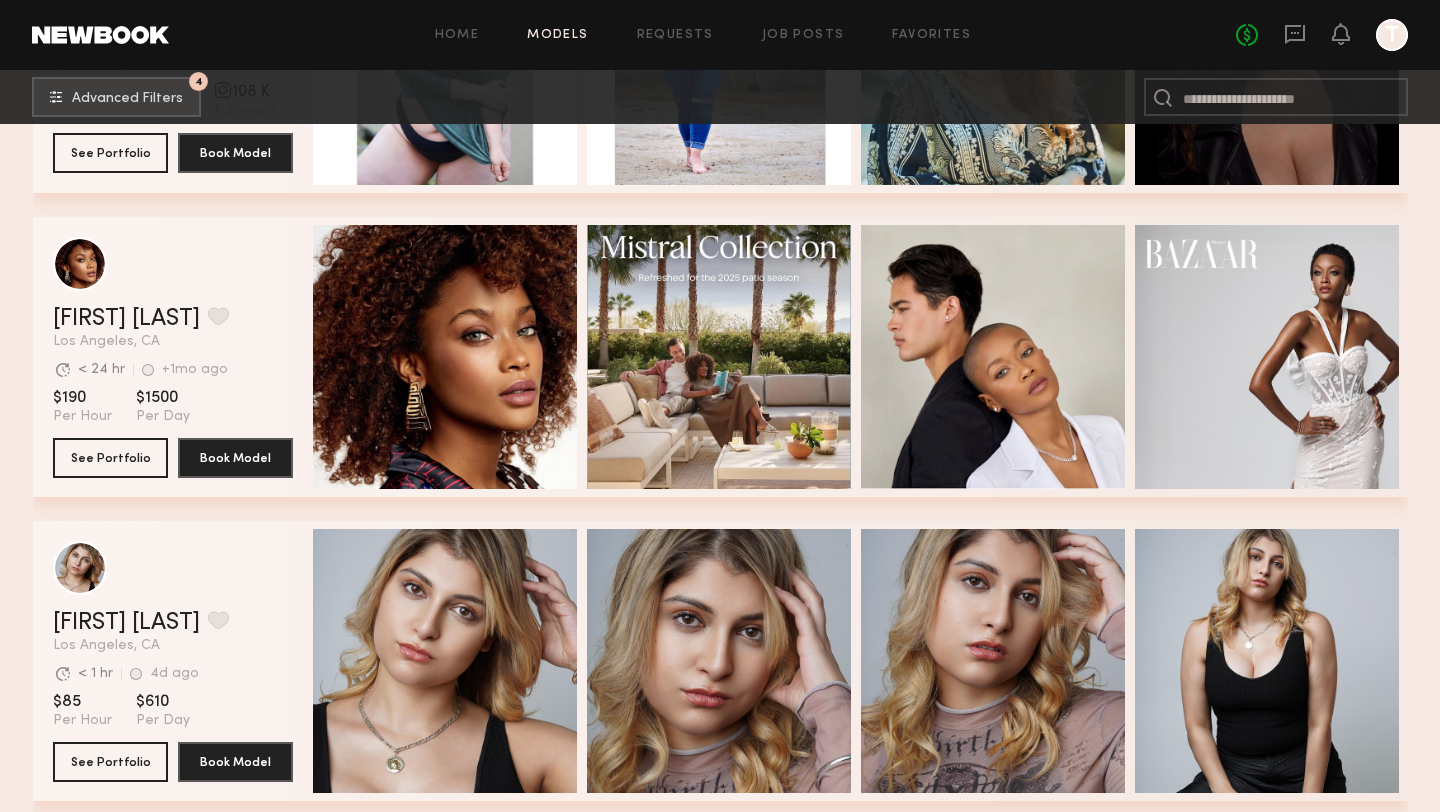 scroll, scrollTop: 52549, scrollLeft: 0, axis: vertical 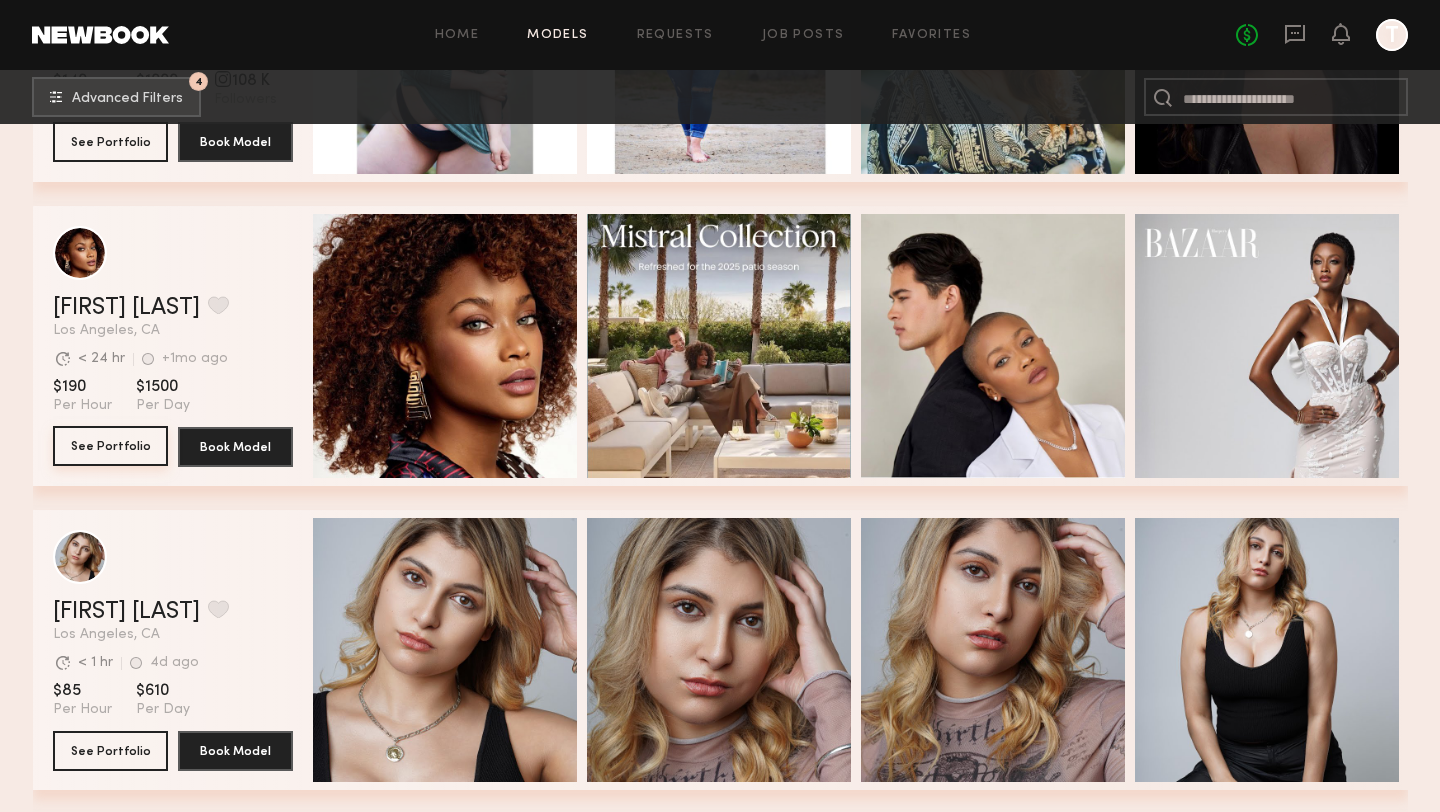 click on "See Portfolio" 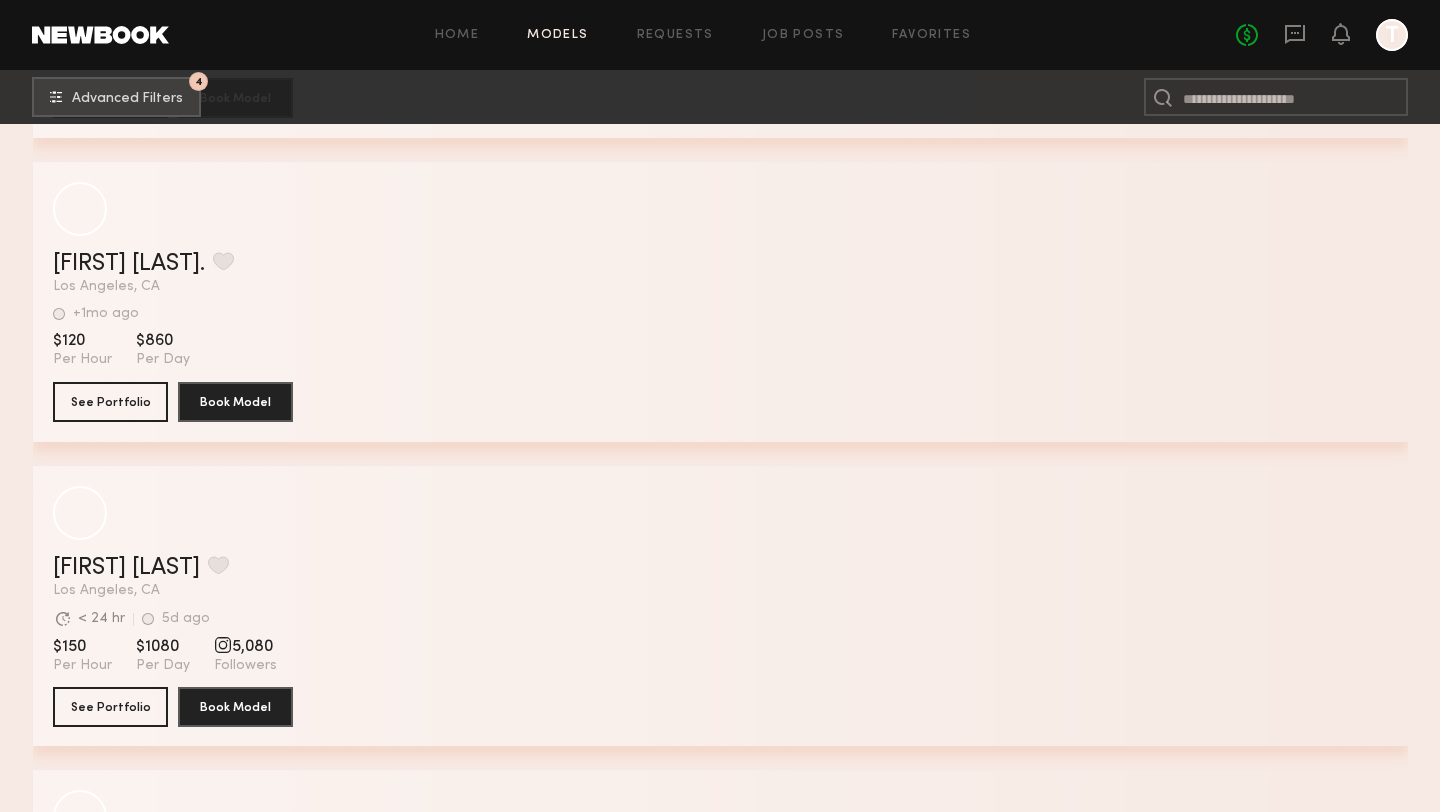scroll, scrollTop: 63972, scrollLeft: 0, axis: vertical 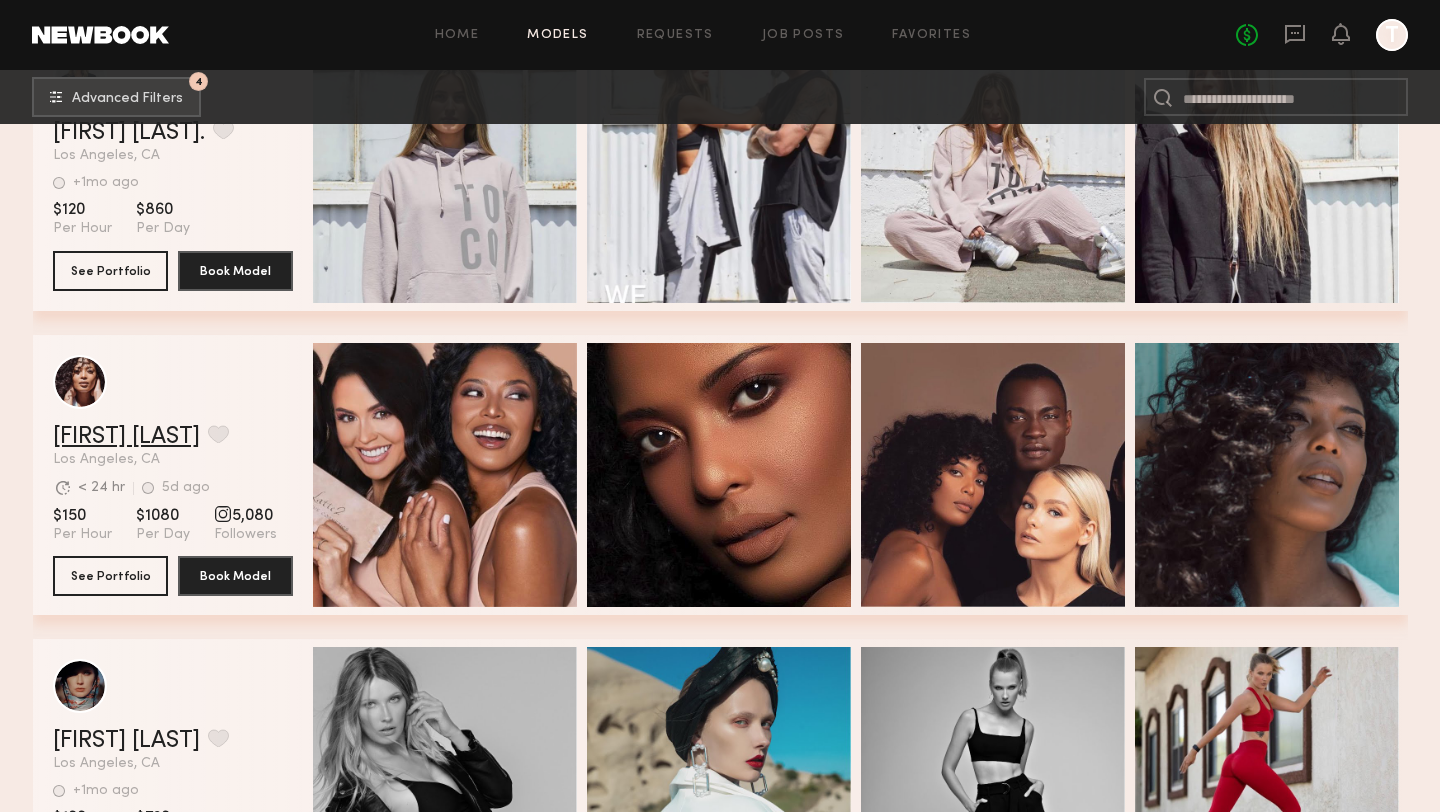 click on "Krys W." 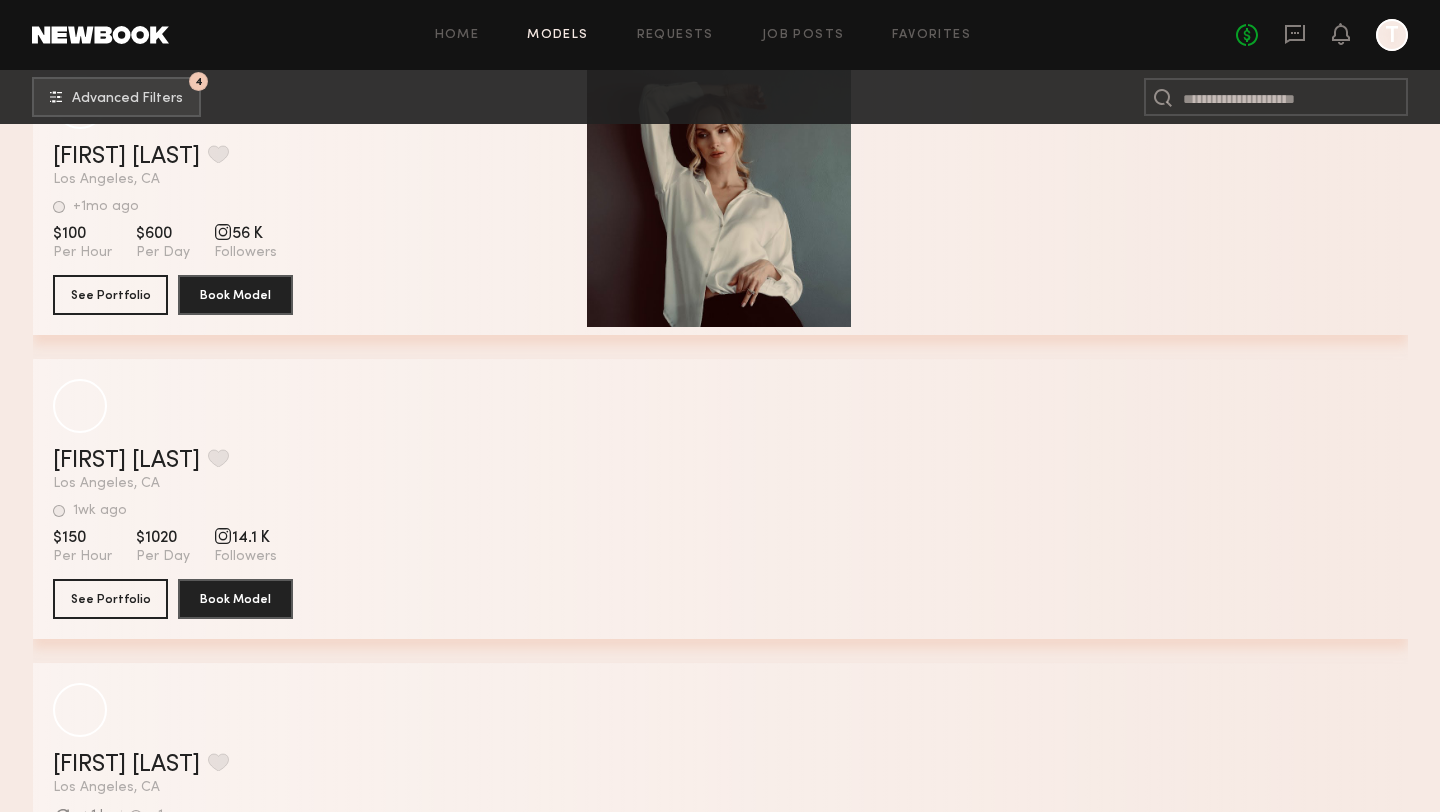 scroll, scrollTop: 66446, scrollLeft: 0, axis: vertical 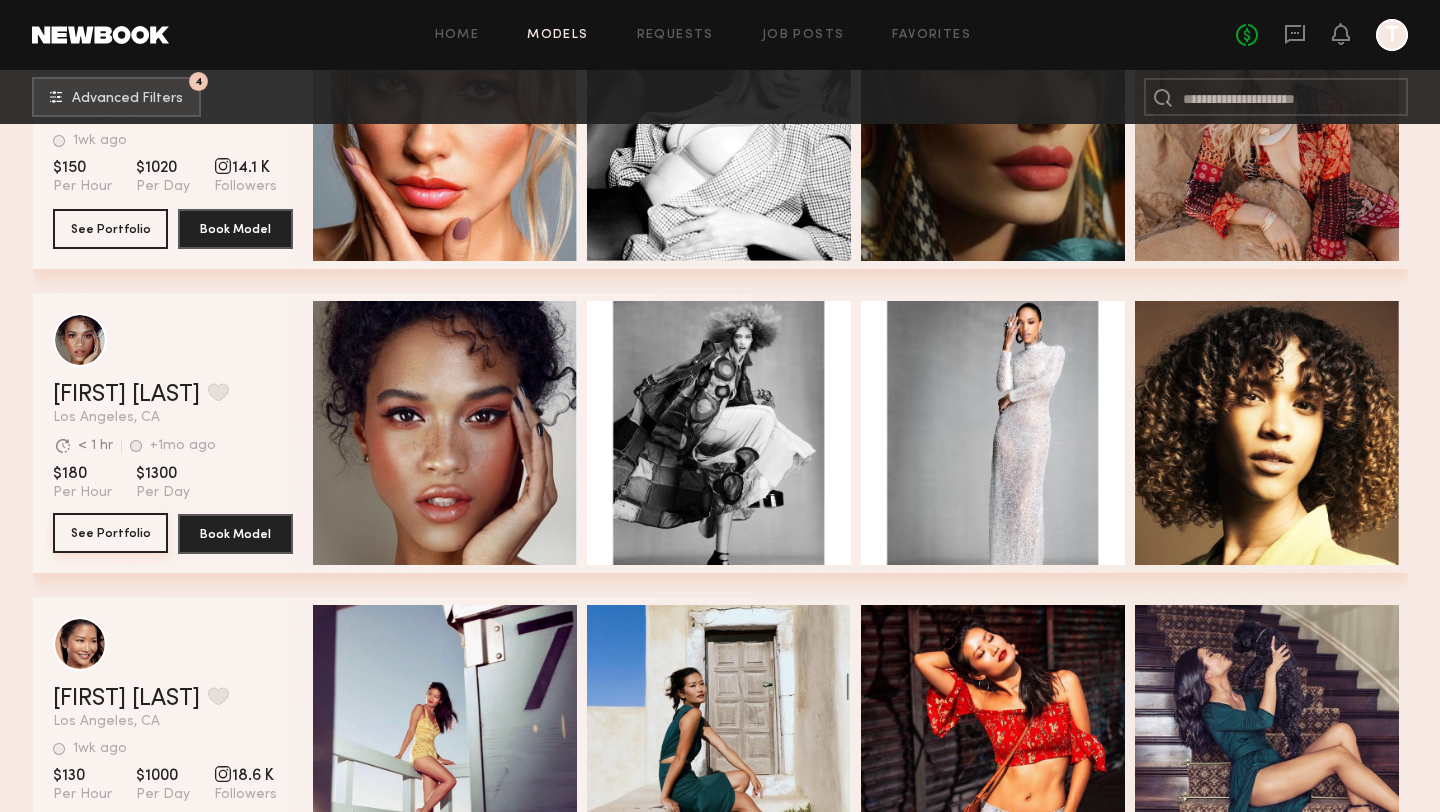 click on "See Portfolio" 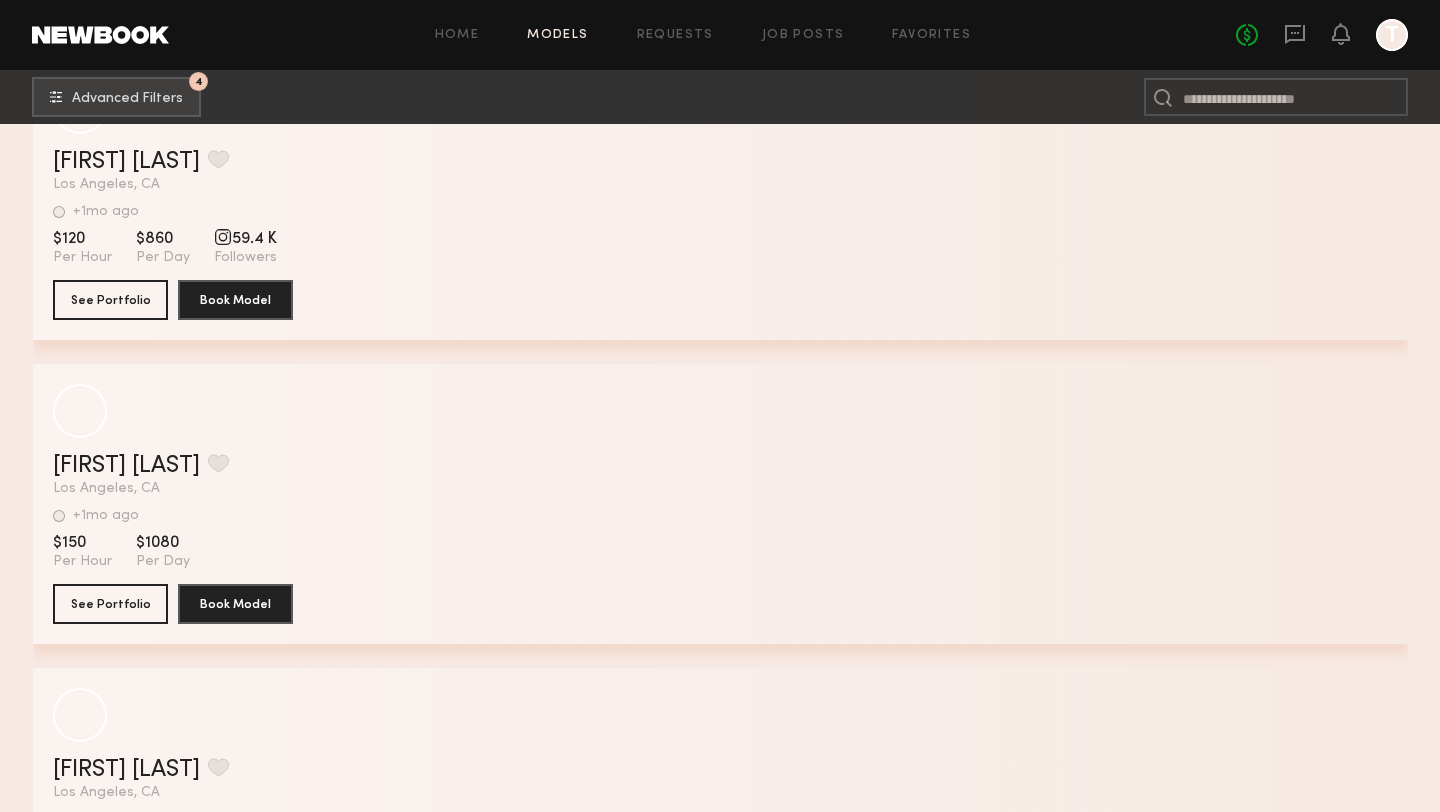 scroll, scrollTop: 70259, scrollLeft: 0, axis: vertical 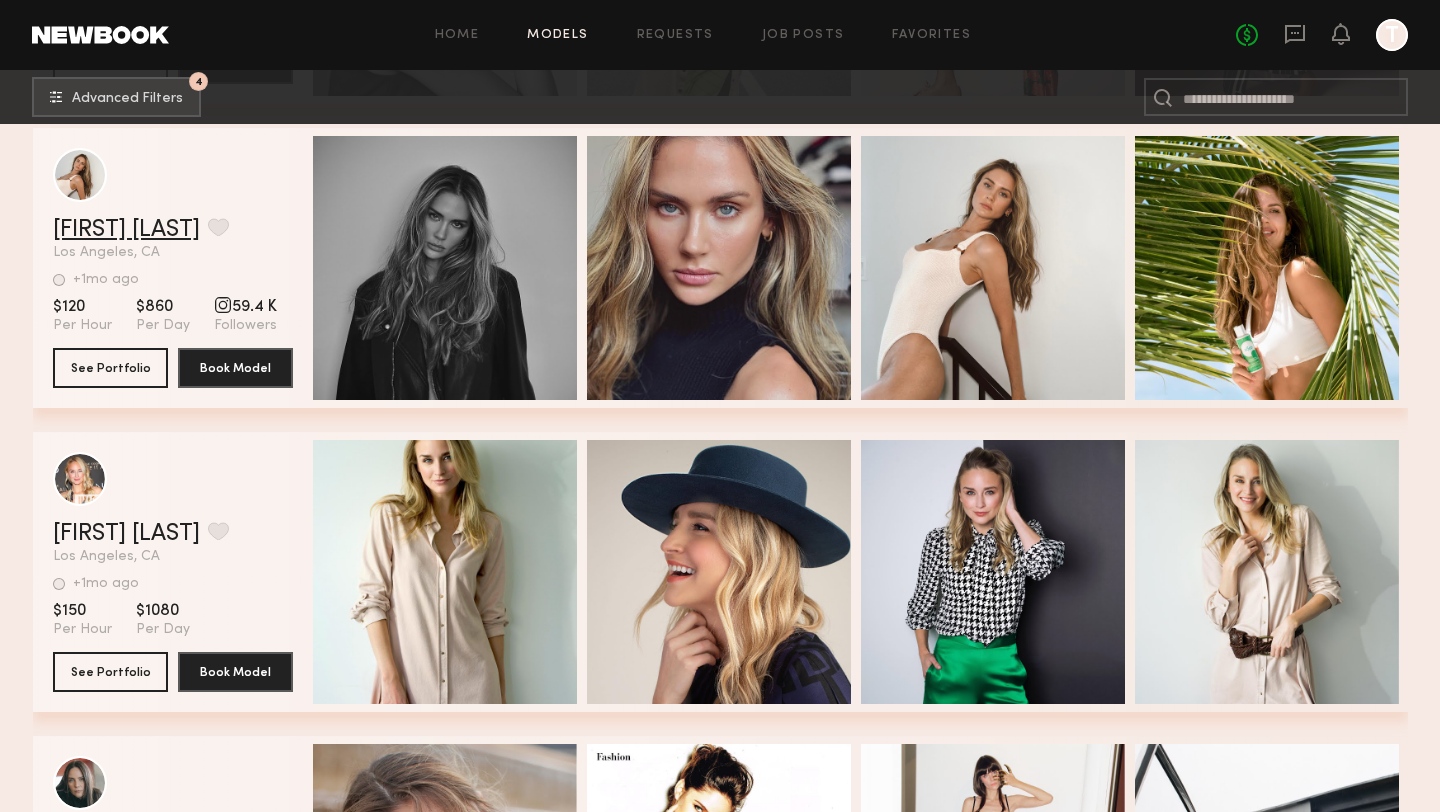 click on "Carolina B." 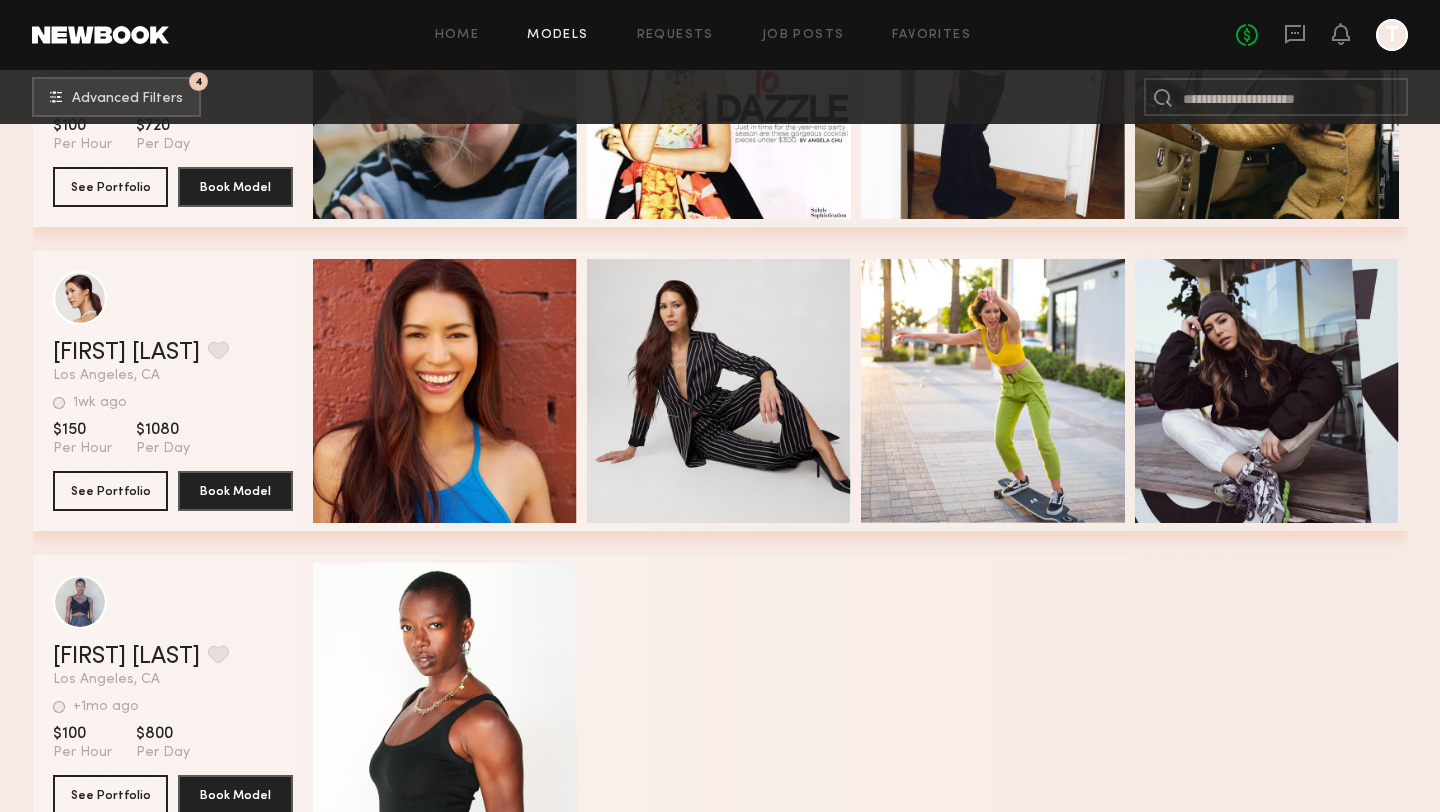 scroll, scrollTop: 71180, scrollLeft: 0, axis: vertical 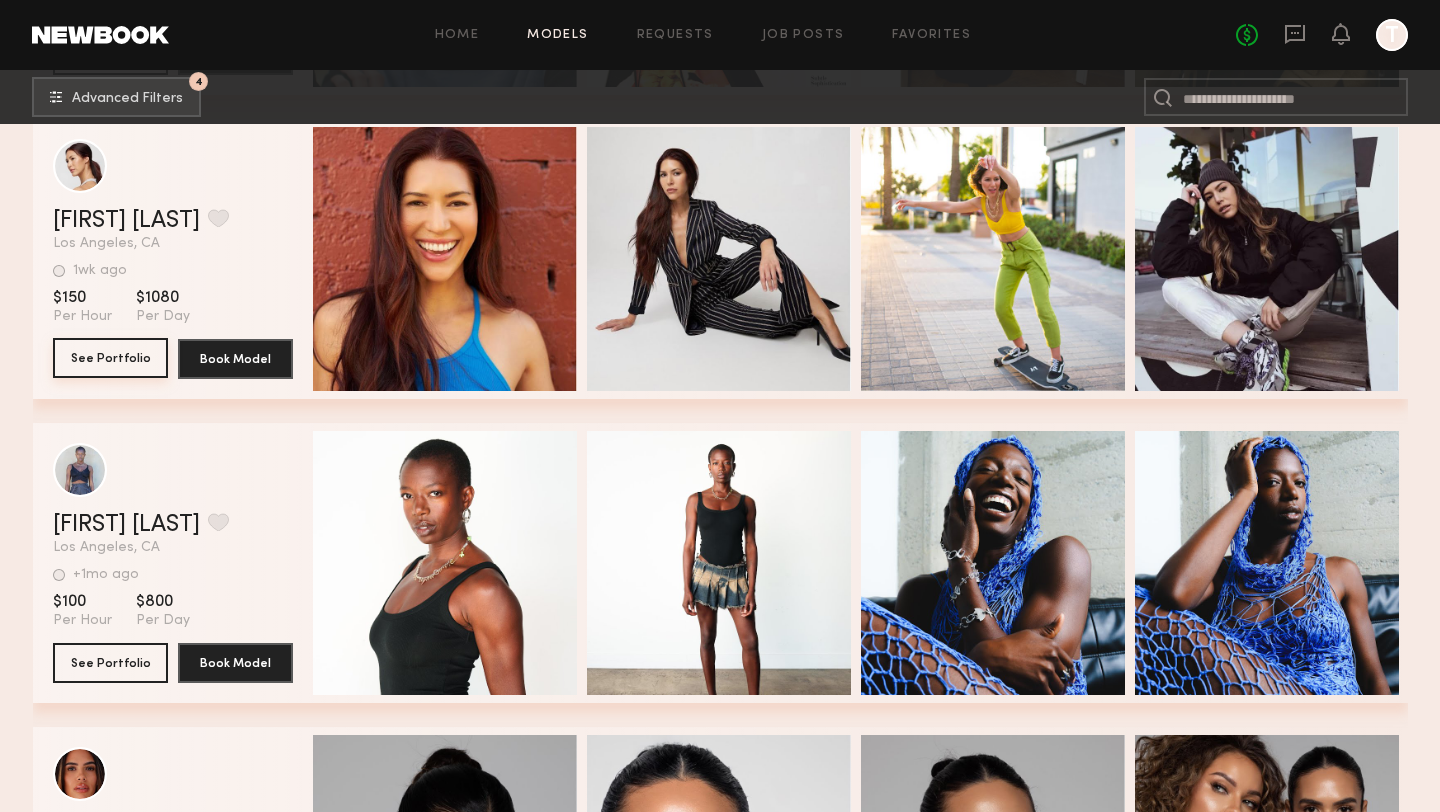 click on "See Portfolio" 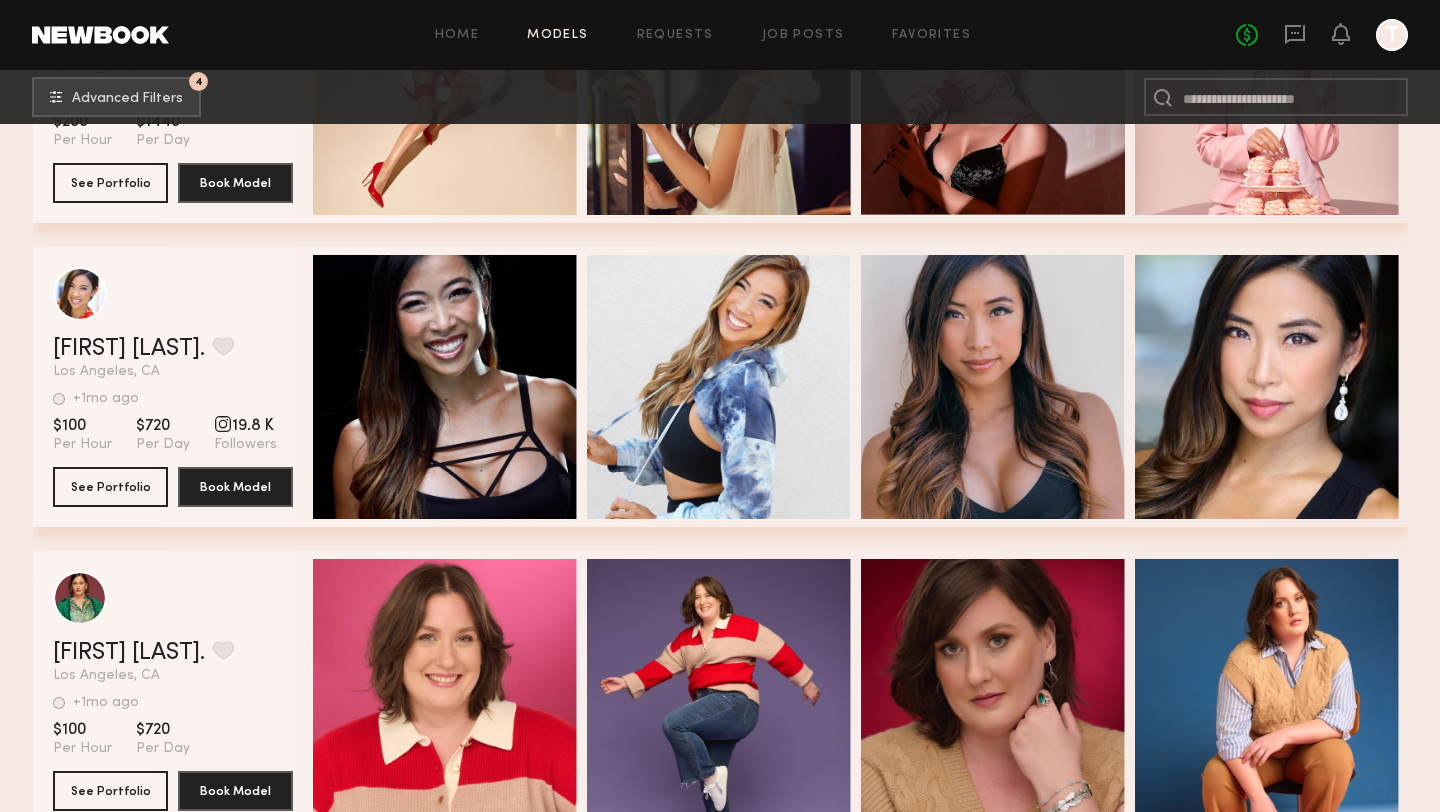 scroll, scrollTop: 88750, scrollLeft: 0, axis: vertical 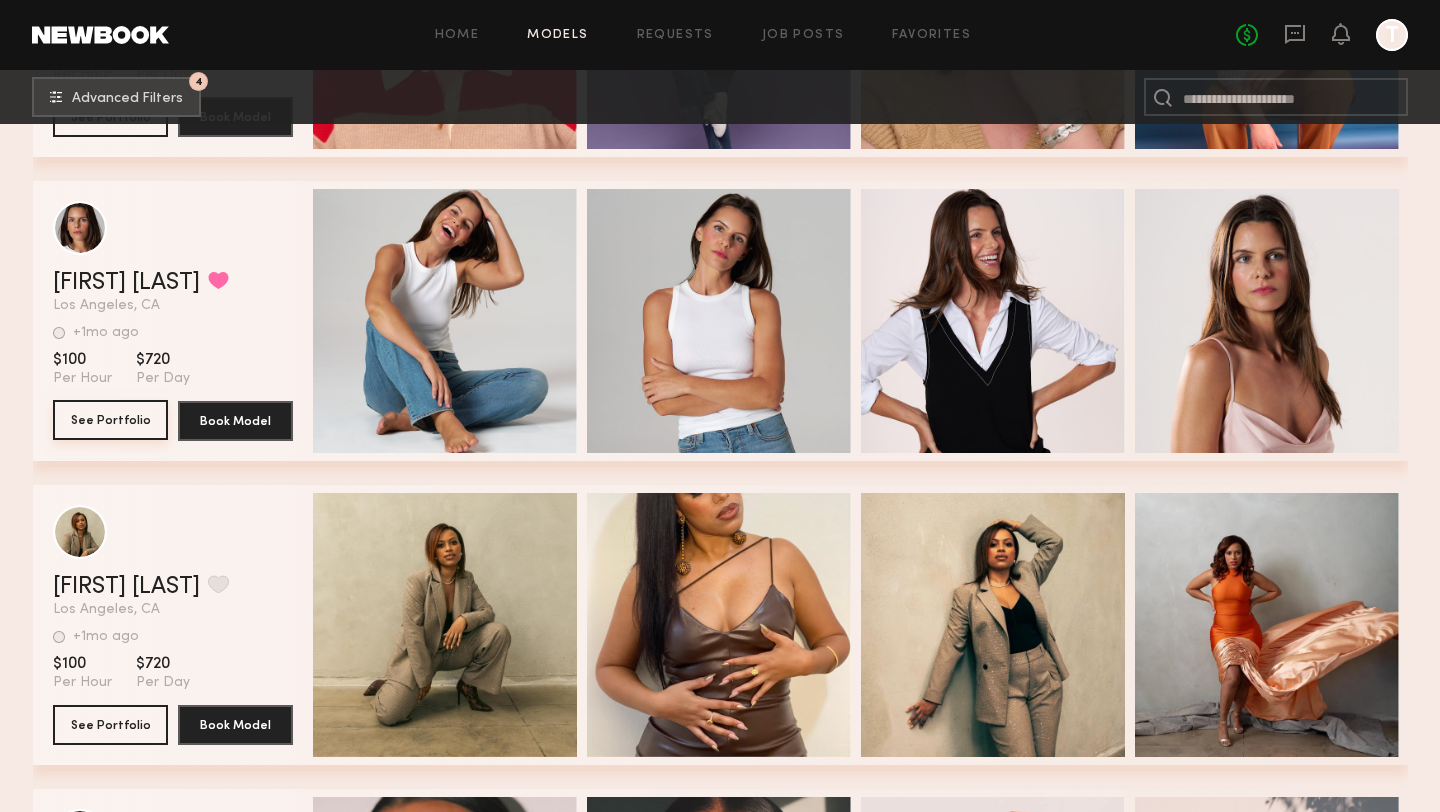 click on "See Portfolio" 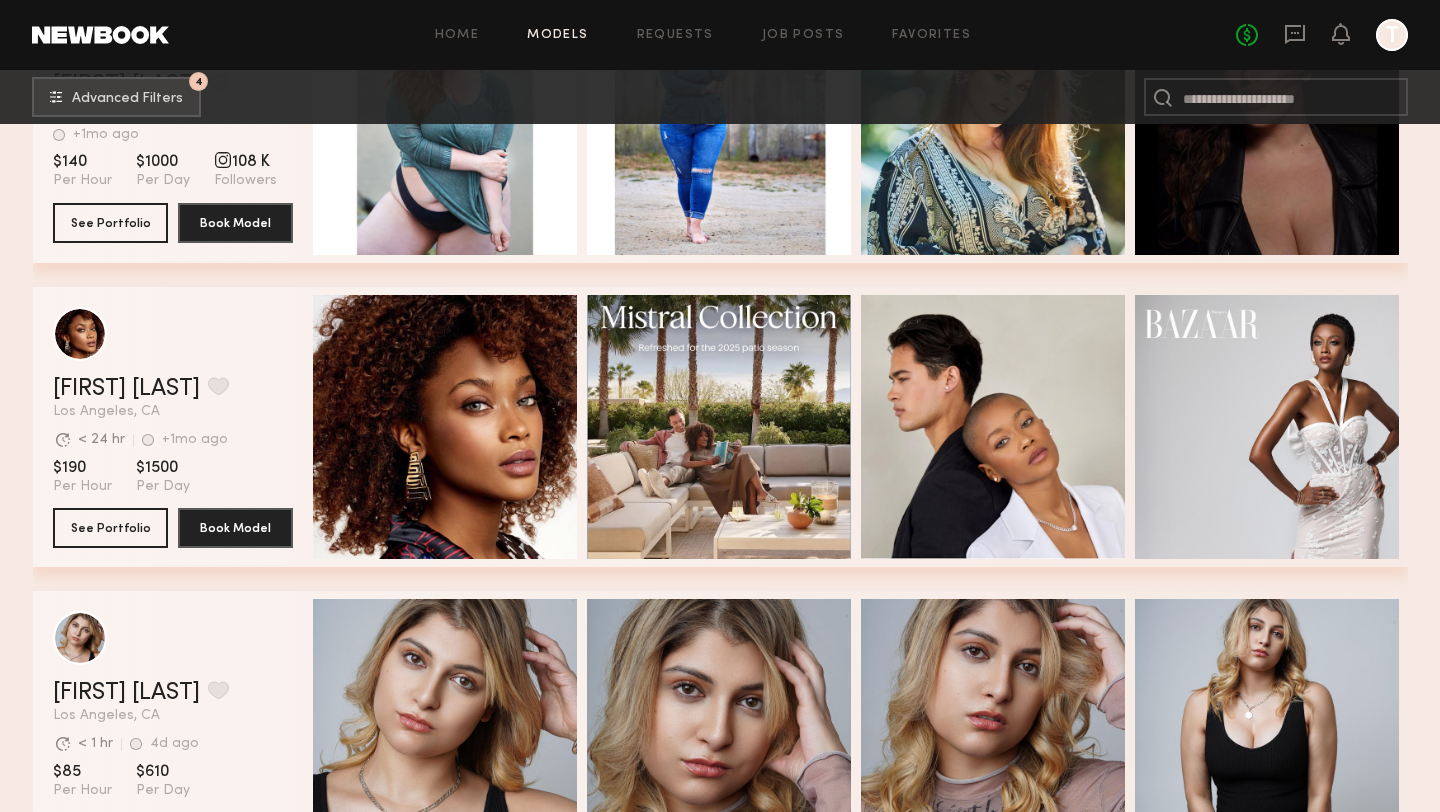 scroll, scrollTop: 52359, scrollLeft: 0, axis: vertical 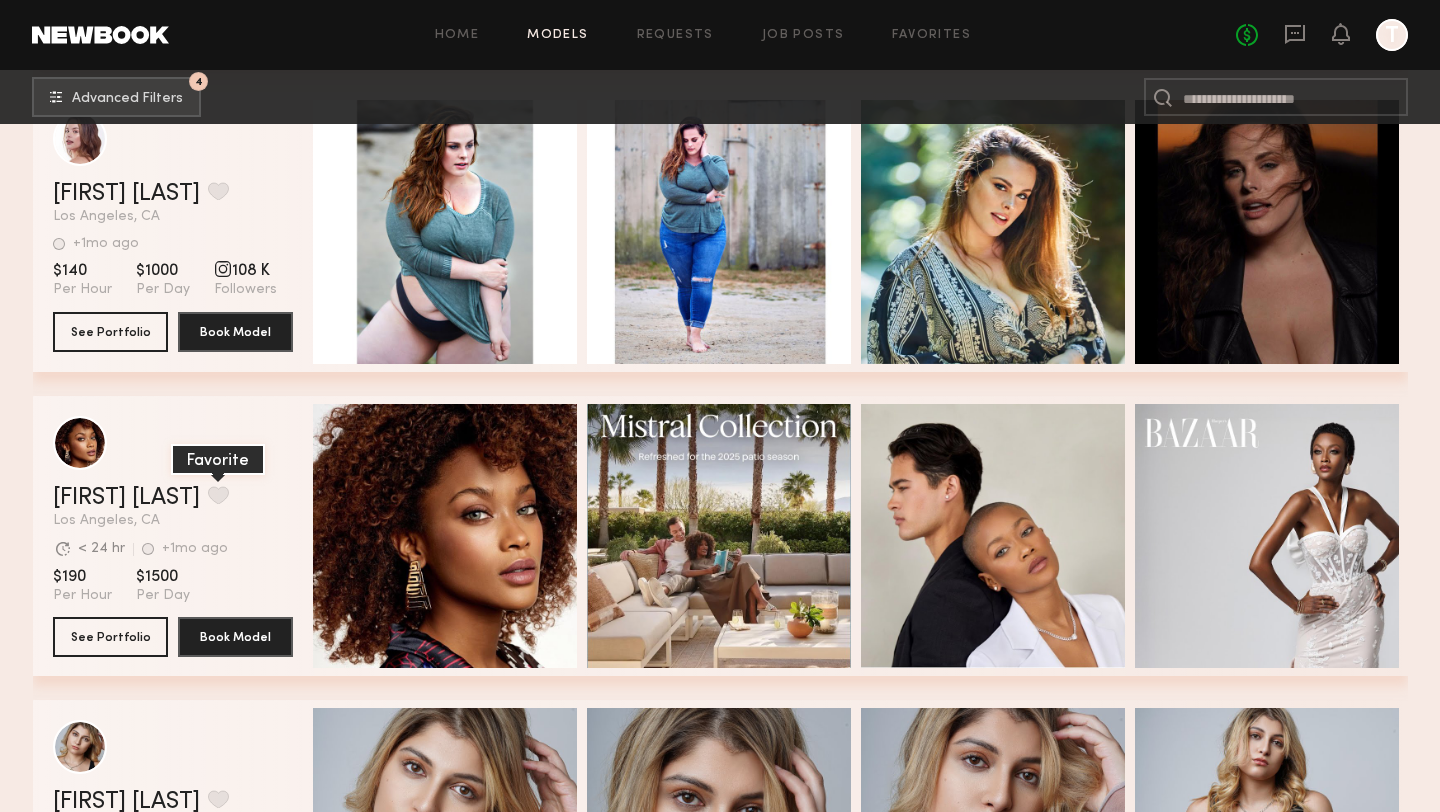 click 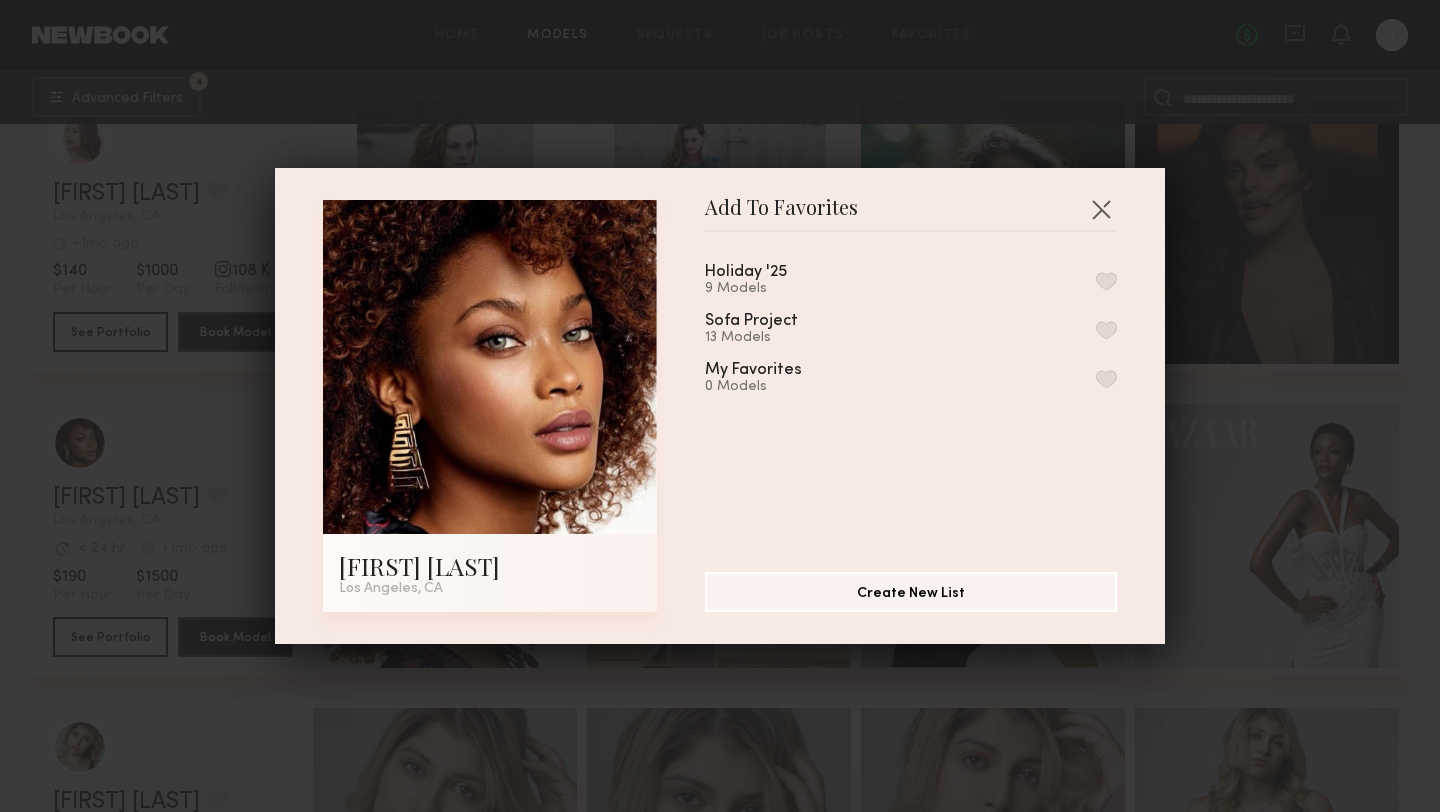 click at bounding box center (1106, 281) 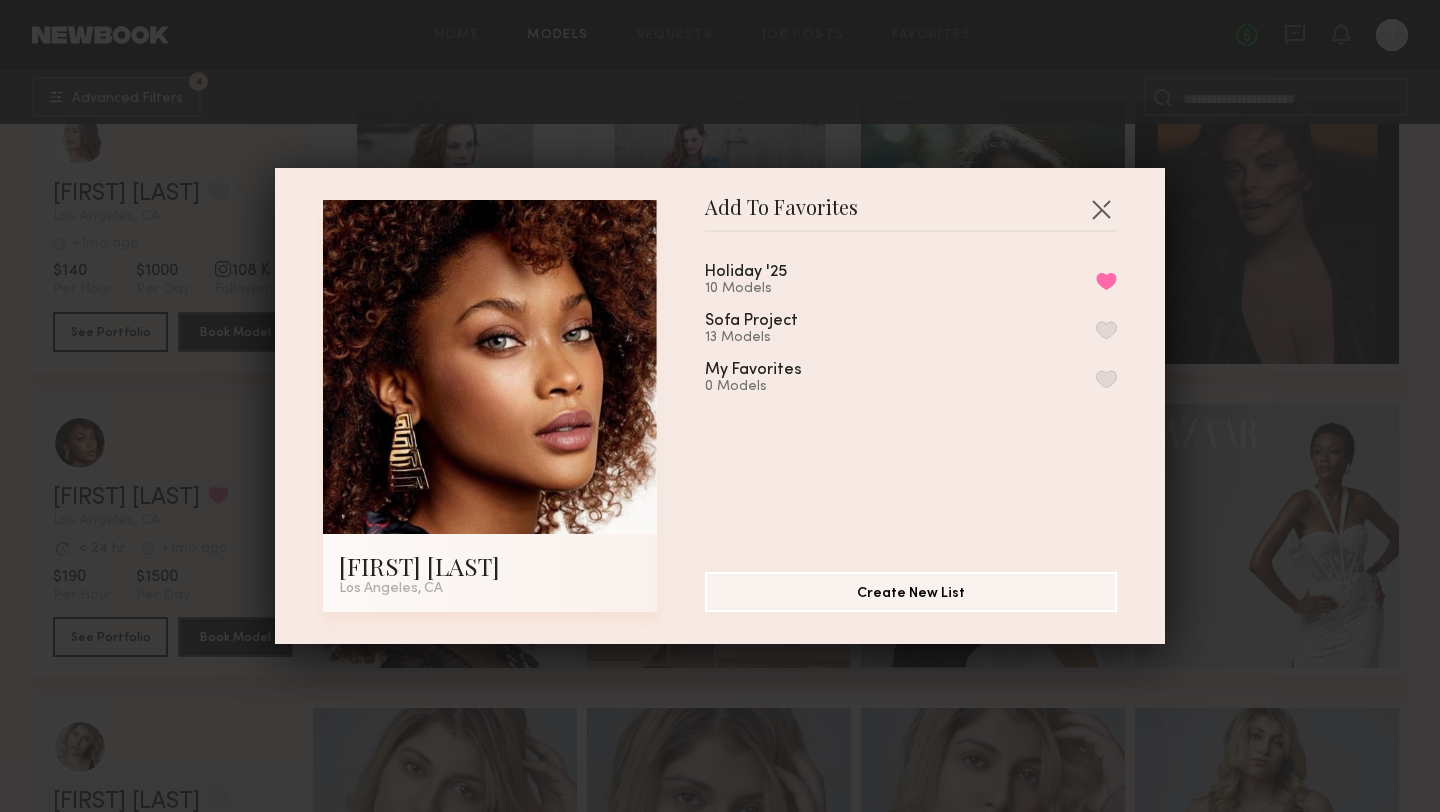 click on "Add To Favorites Ariel D K. Los Angeles, CA Add To Favorites Holiday '25 10   Models Remove from favorite list Sofa Project 13   Models My Favorites 0   Models Create New List" at bounding box center [720, 406] 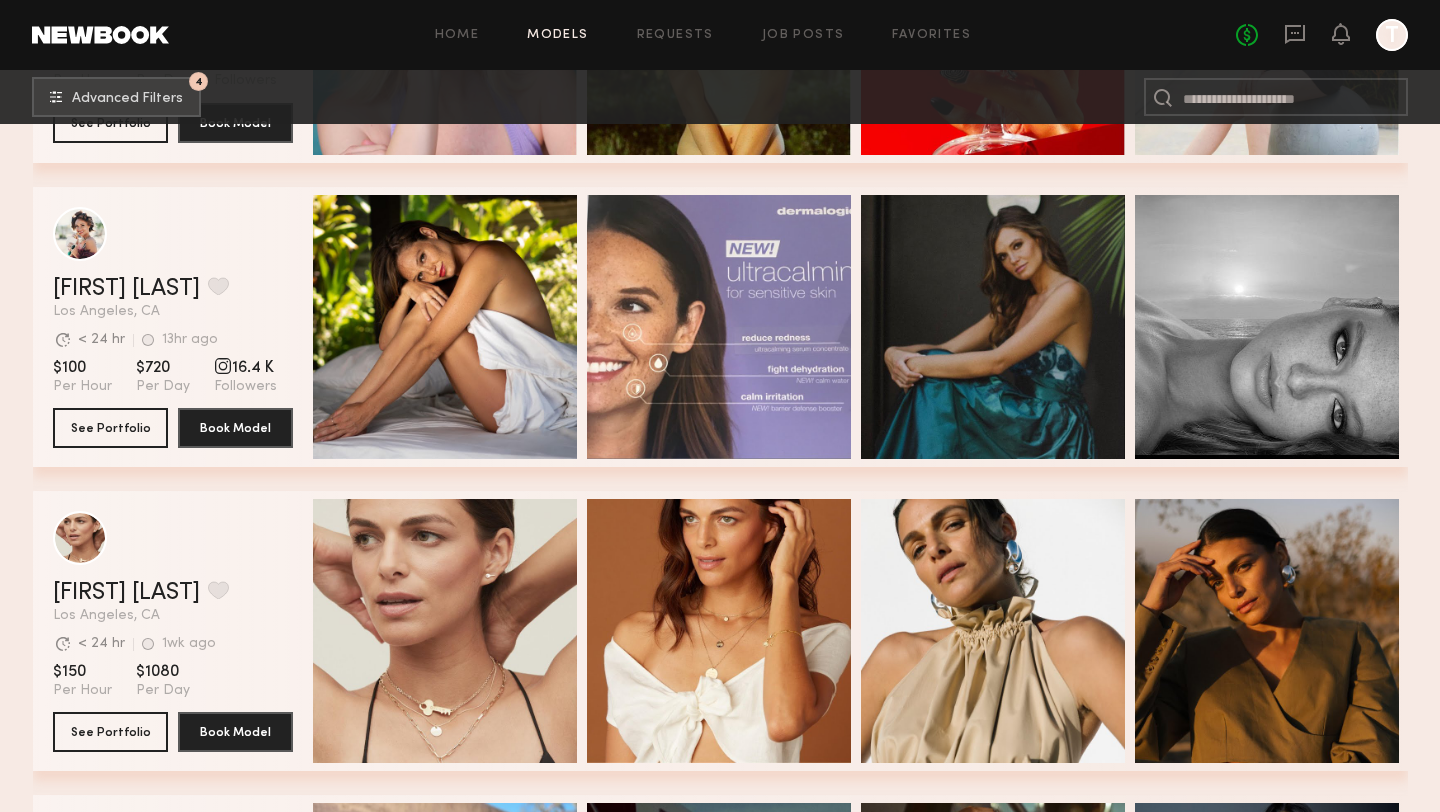 scroll, scrollTop: 48909, scrollLeft: 0, axis: vertical 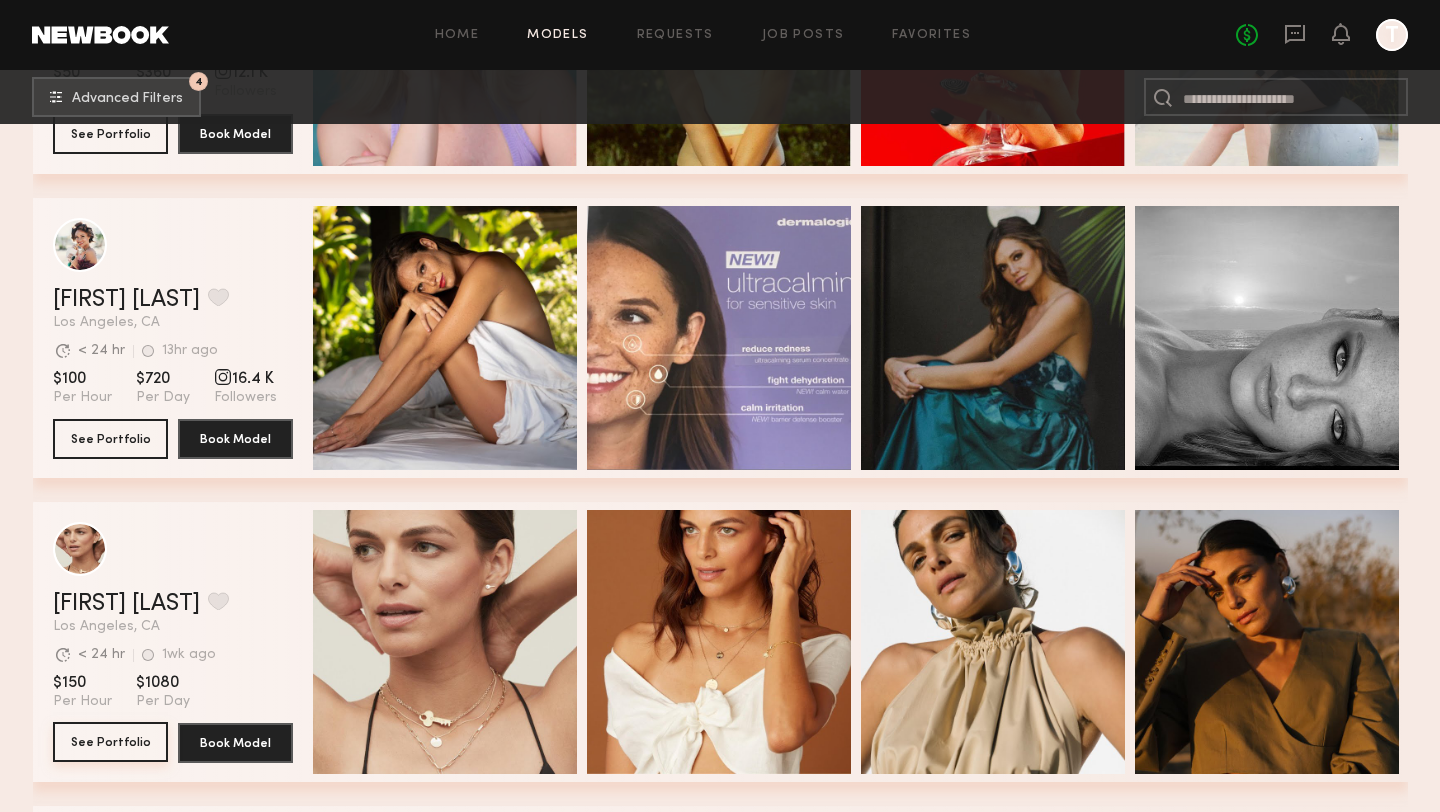 click on "See Portfolio" 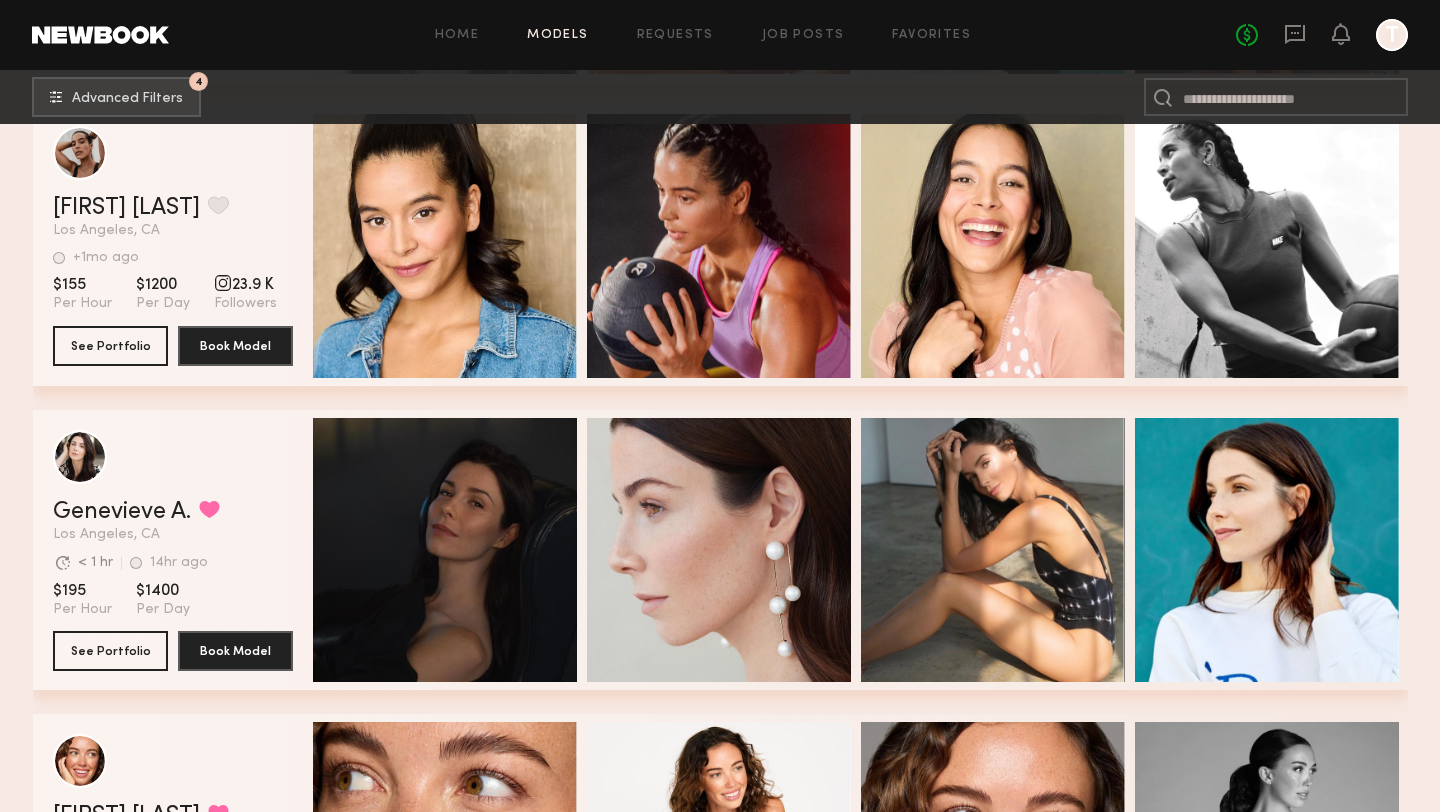 scroll, scrollTop: 47052, scrollLeft: 0, axis: vertical 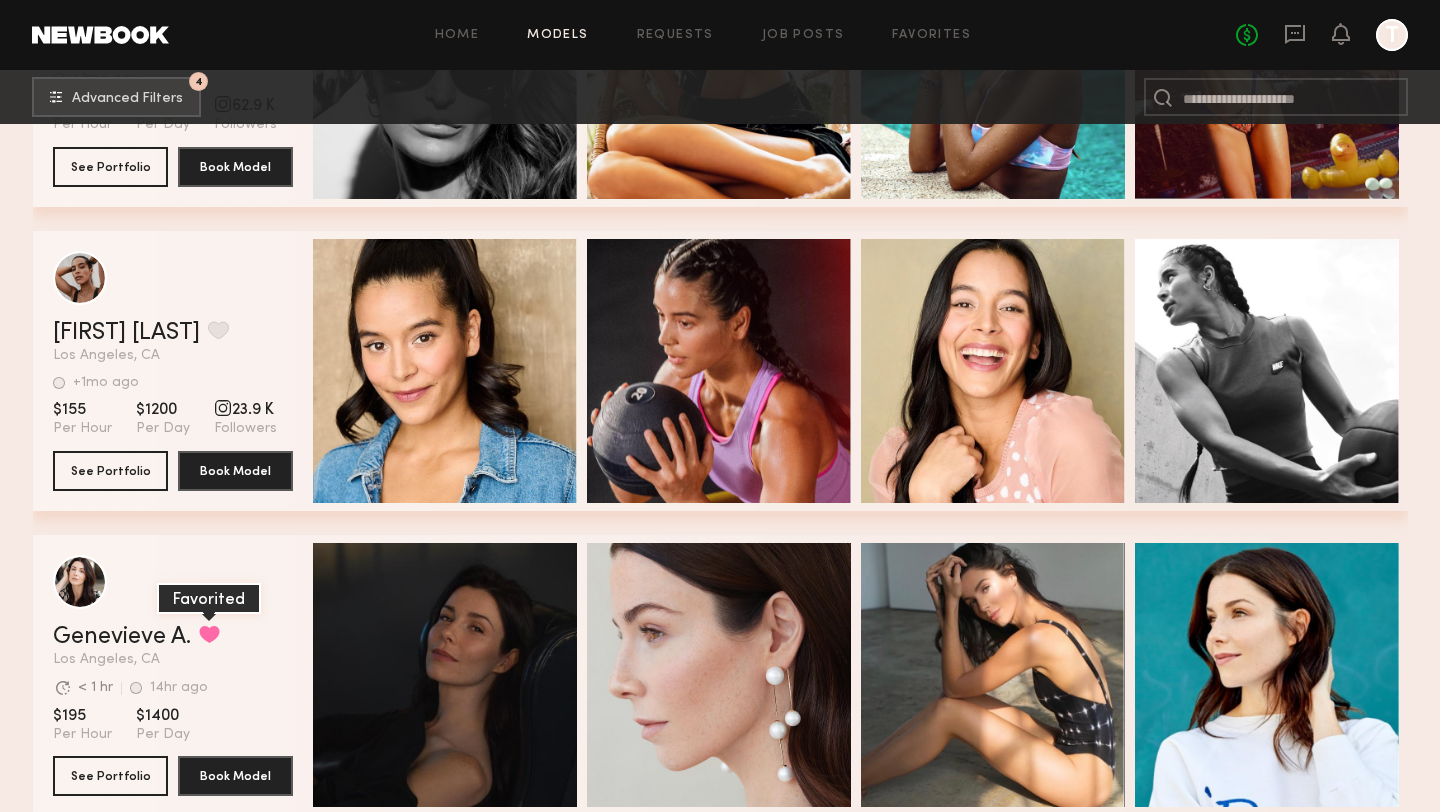 click 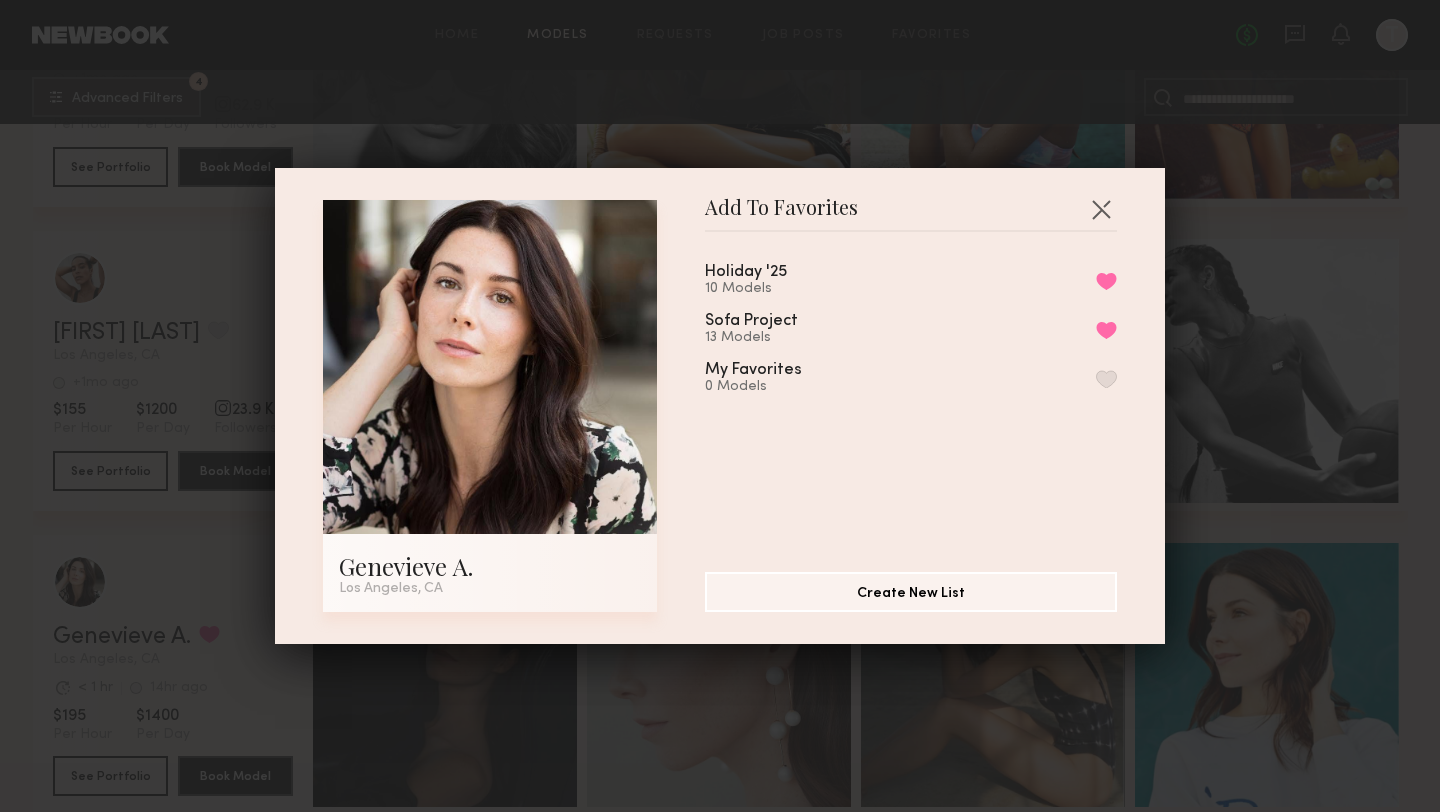 click on "Add To Favorites Genevieve A. Los Angeles, CA Add To Favorites Holiday '25 10   Models Remove from favorite list Sofa Project 13   Models Remove from favorite list My Favorites 0   Models Create New List" at bounding box center [720, 406] 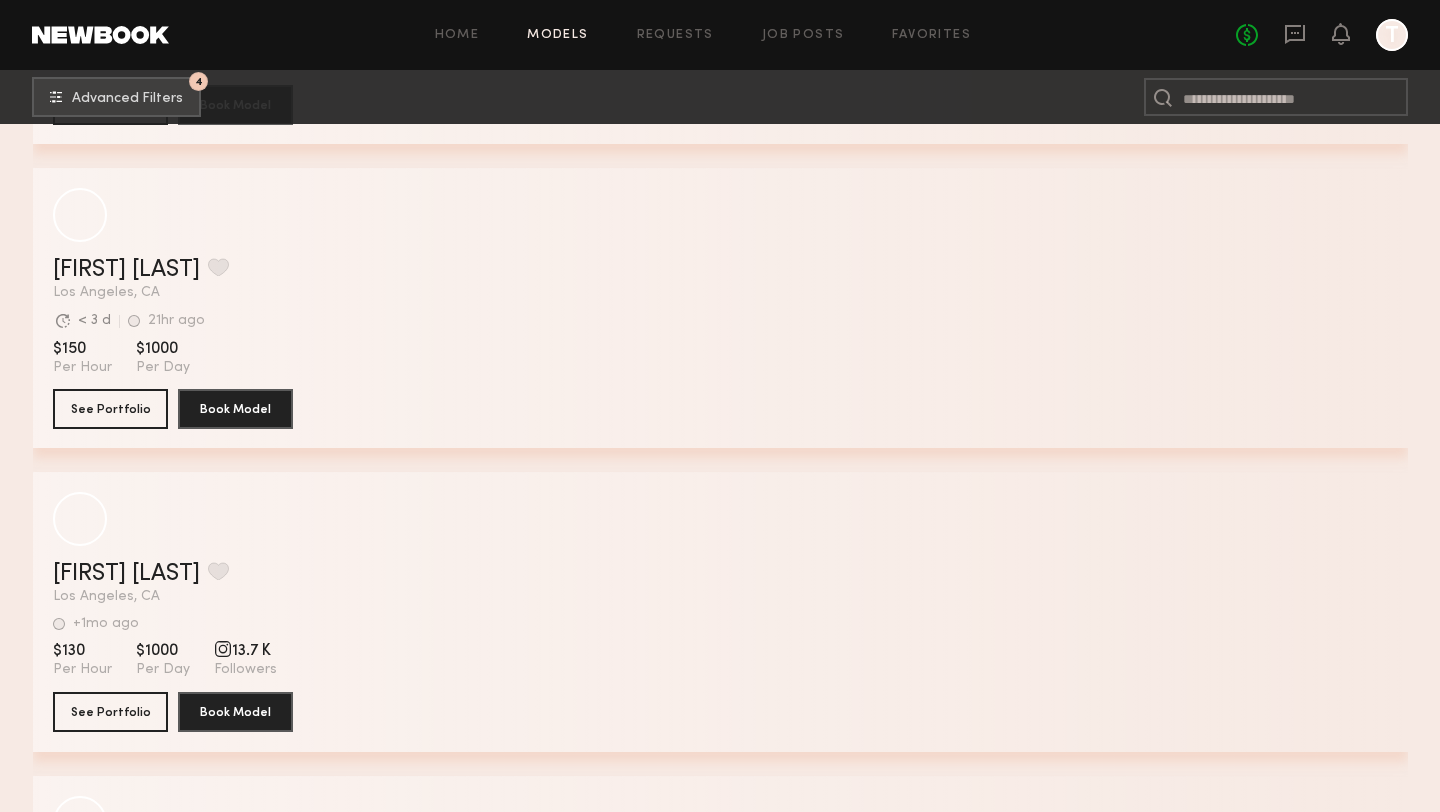 scroll, scrollTop: 39472, scrollLeft: 0, axis: vertical 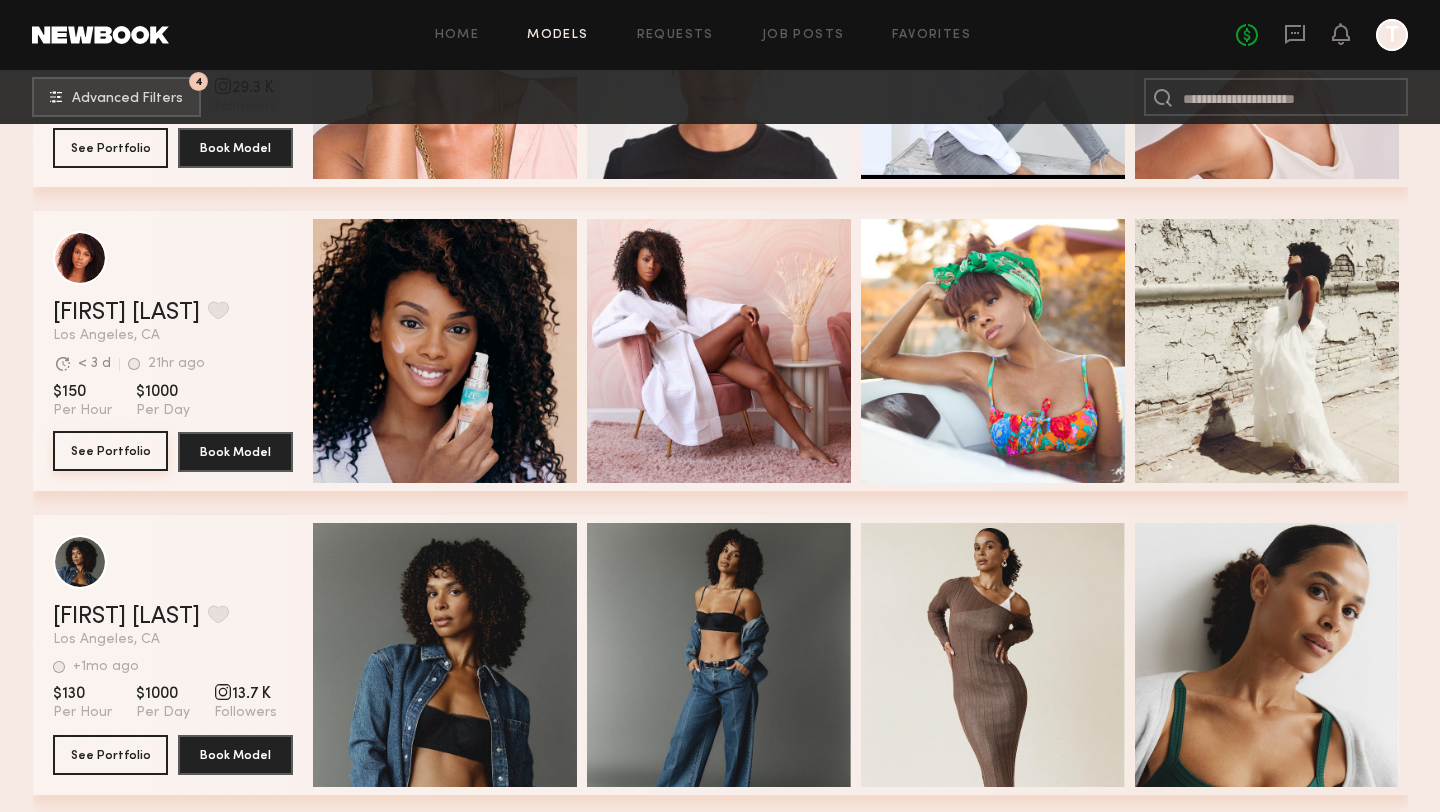 click on "See Portfolio" 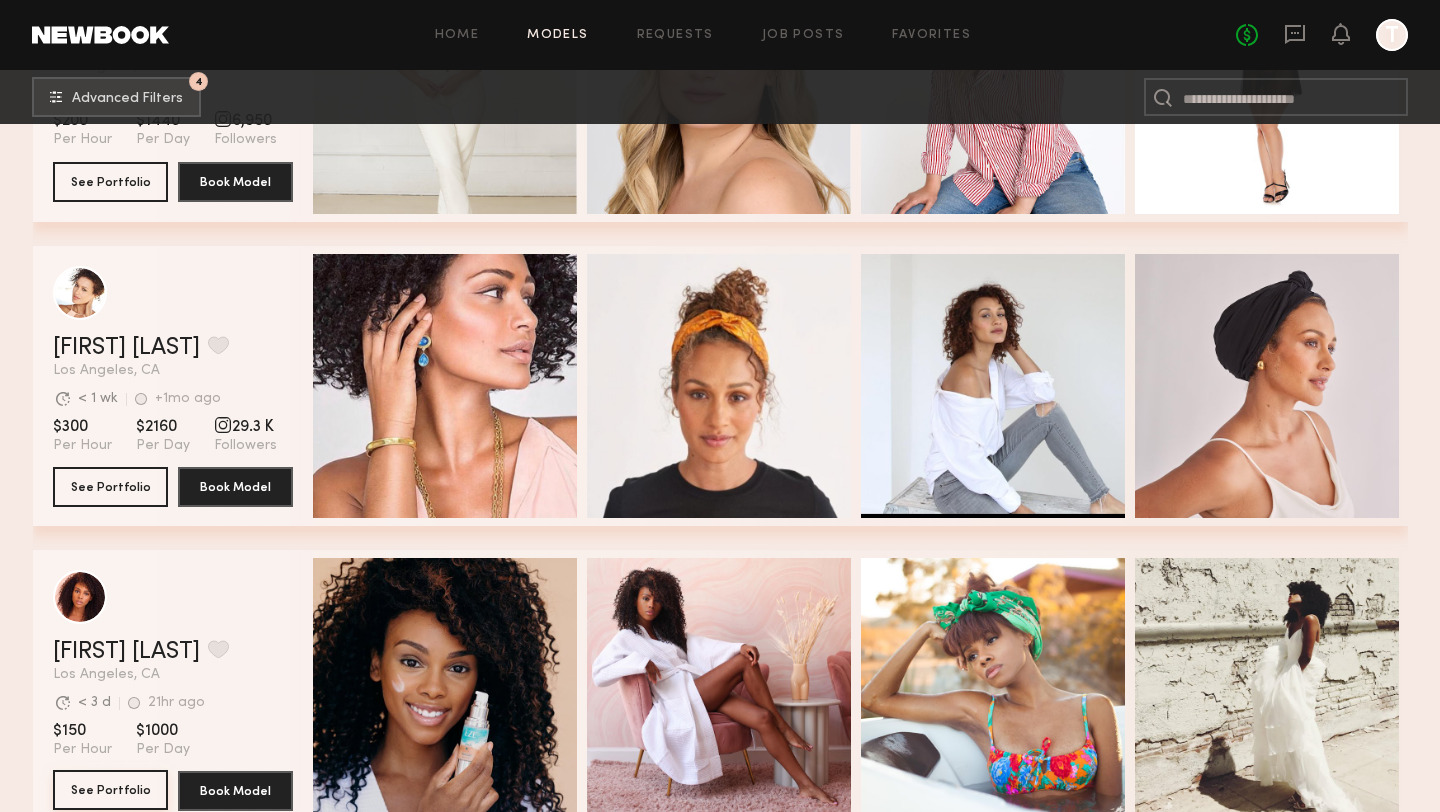scroll, scrollTop: 39128, scrollLeft: 0, axis: vertical 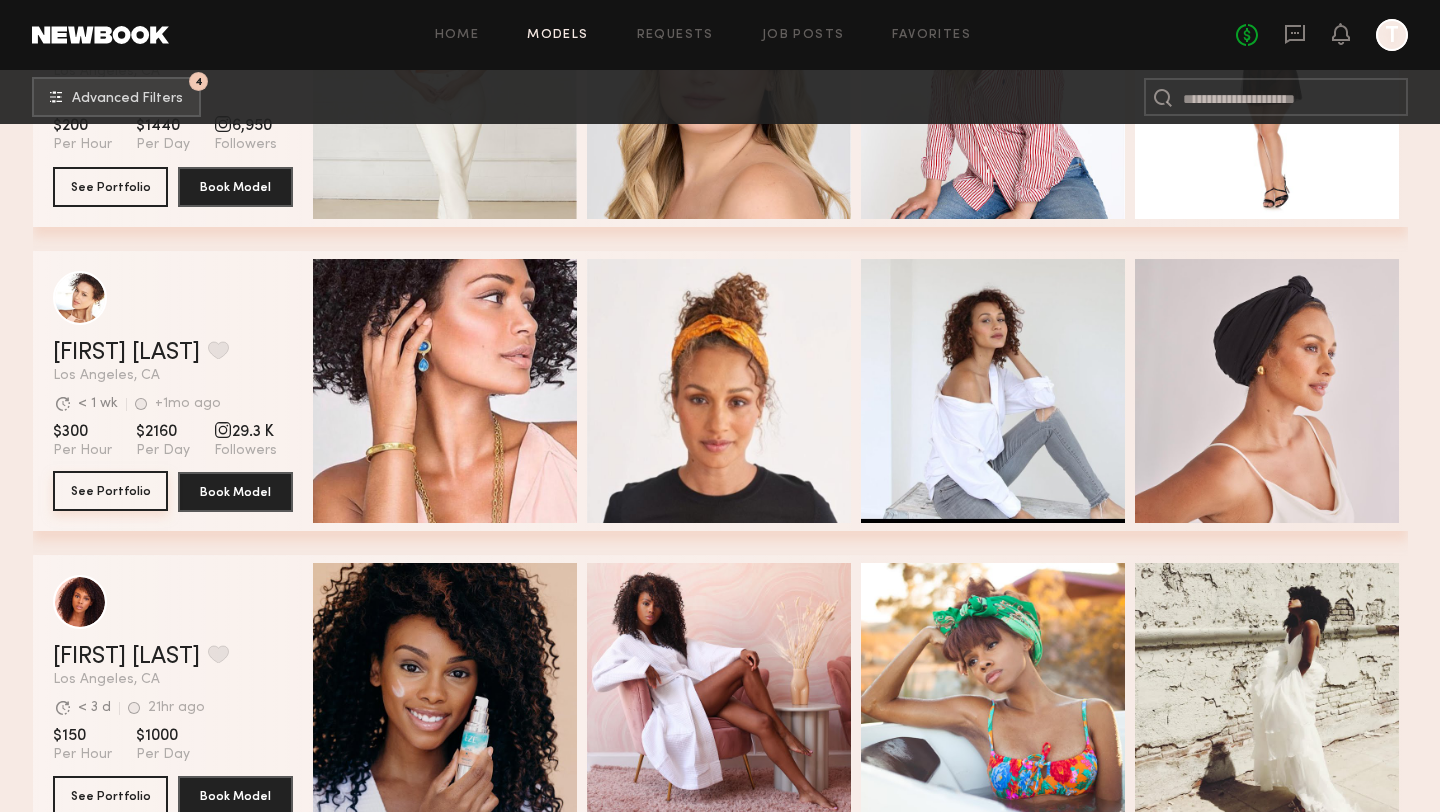 click on "See Portfolio" 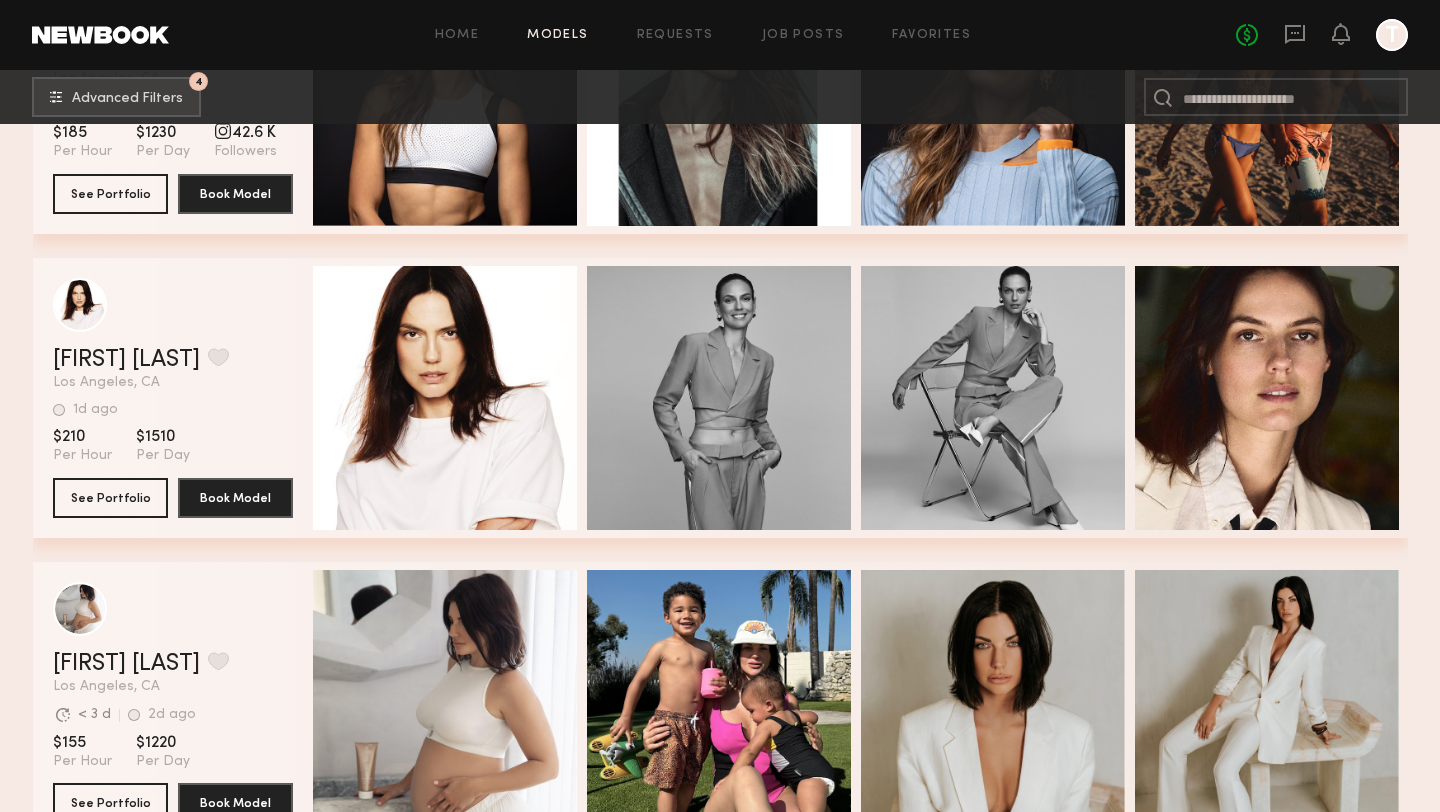 scroll, scrollTop: 34787, scrollLeft: 0, axis: vertical 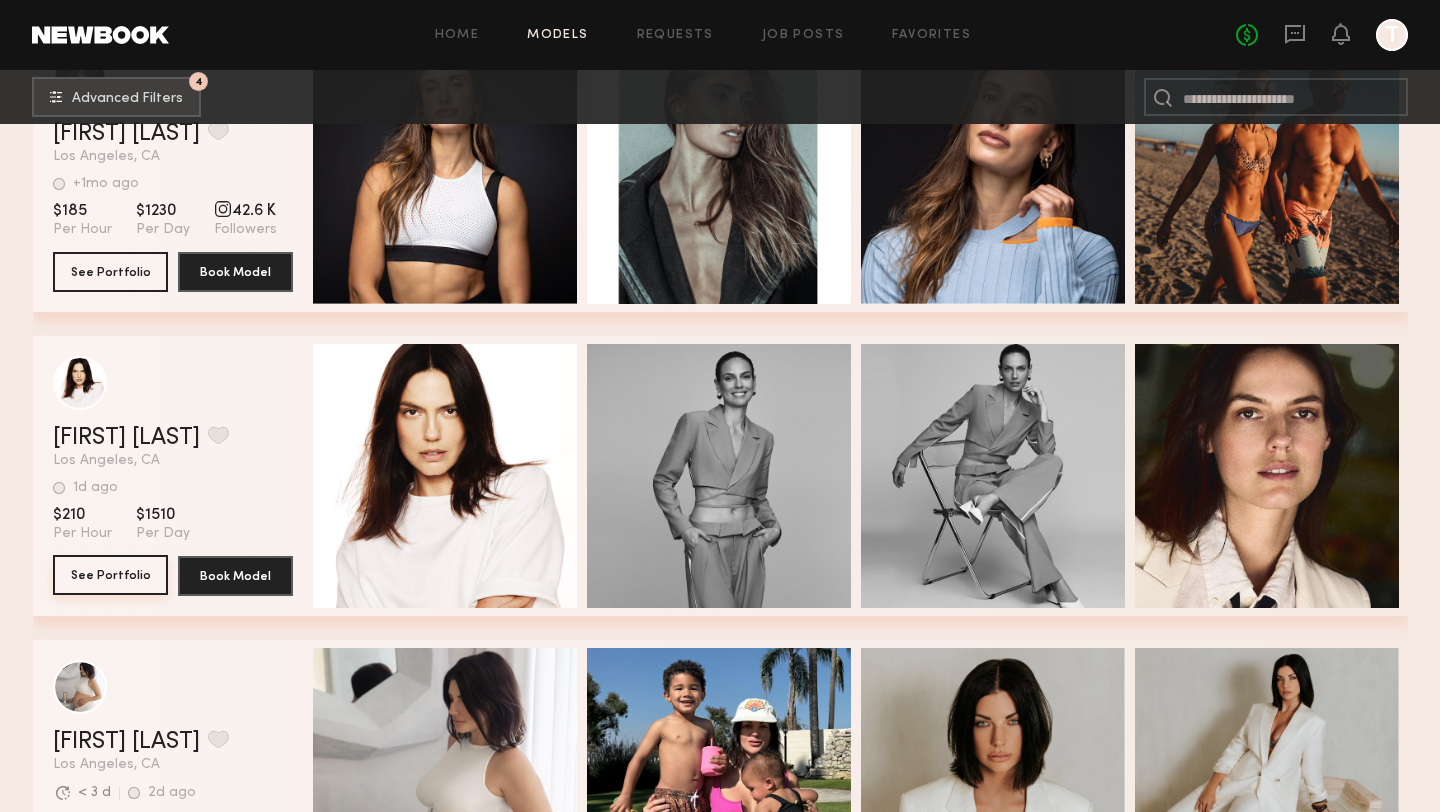 click on "See Portfolio" 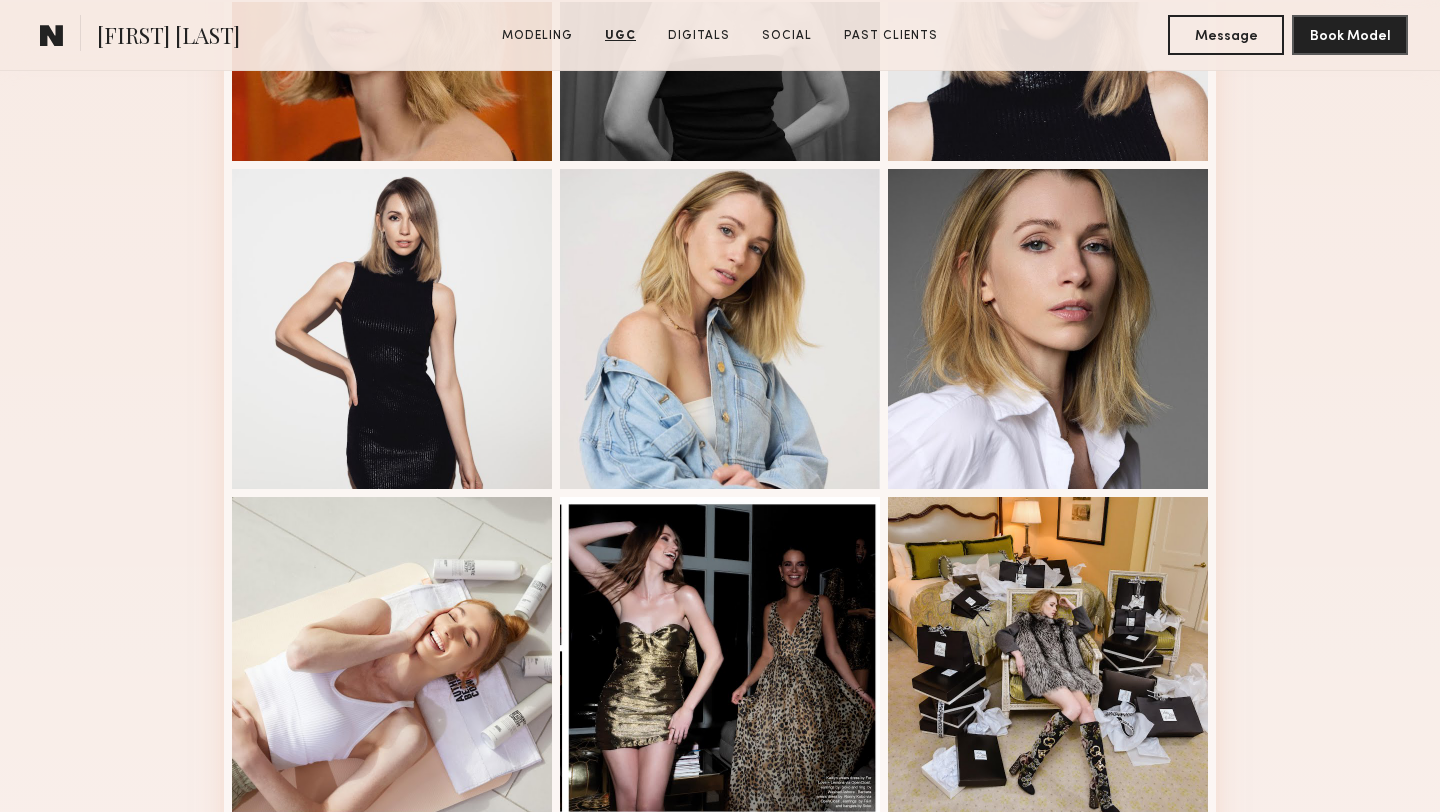 scroll, scrollTop: 535, scrollLeft: 0, axis: vertical 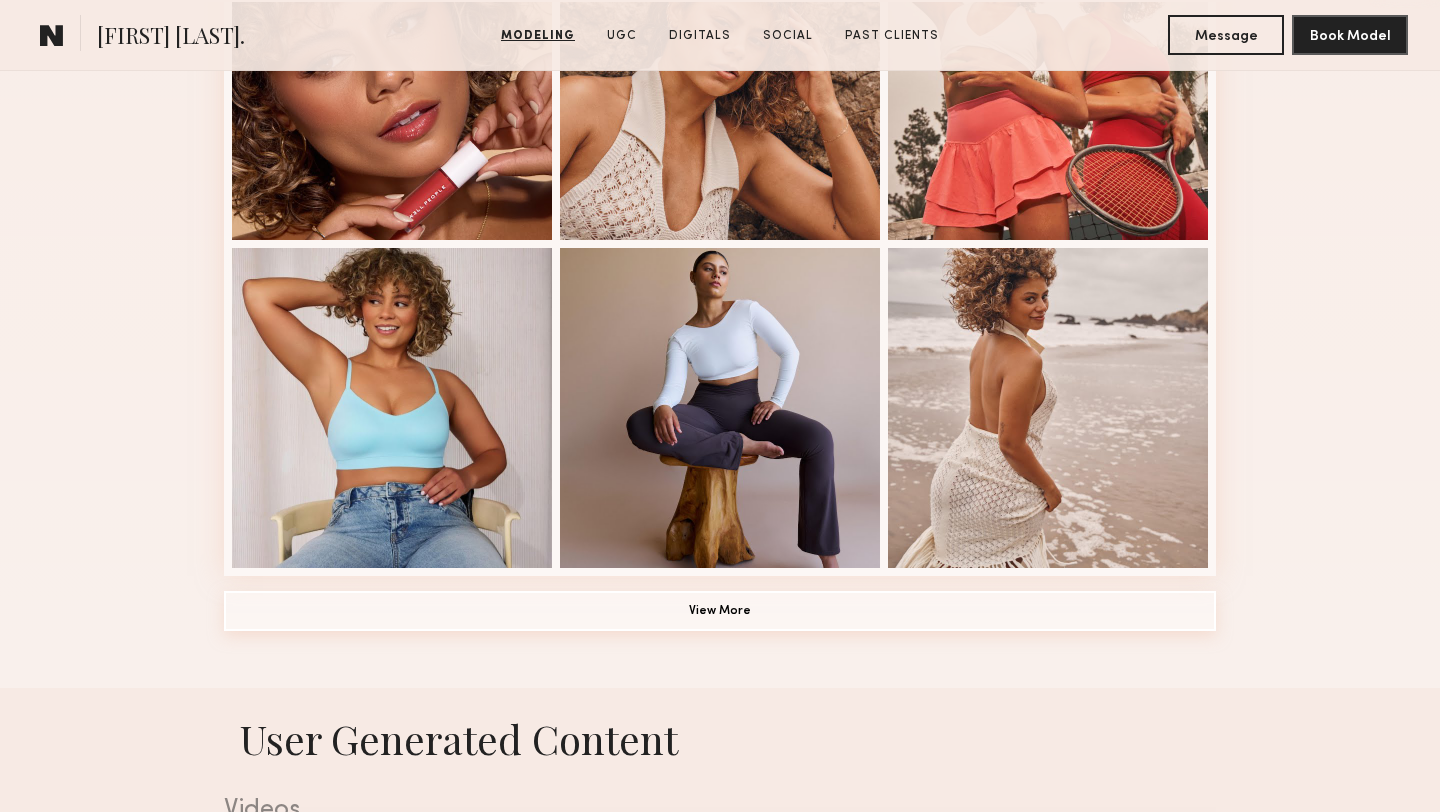 click on "View More" 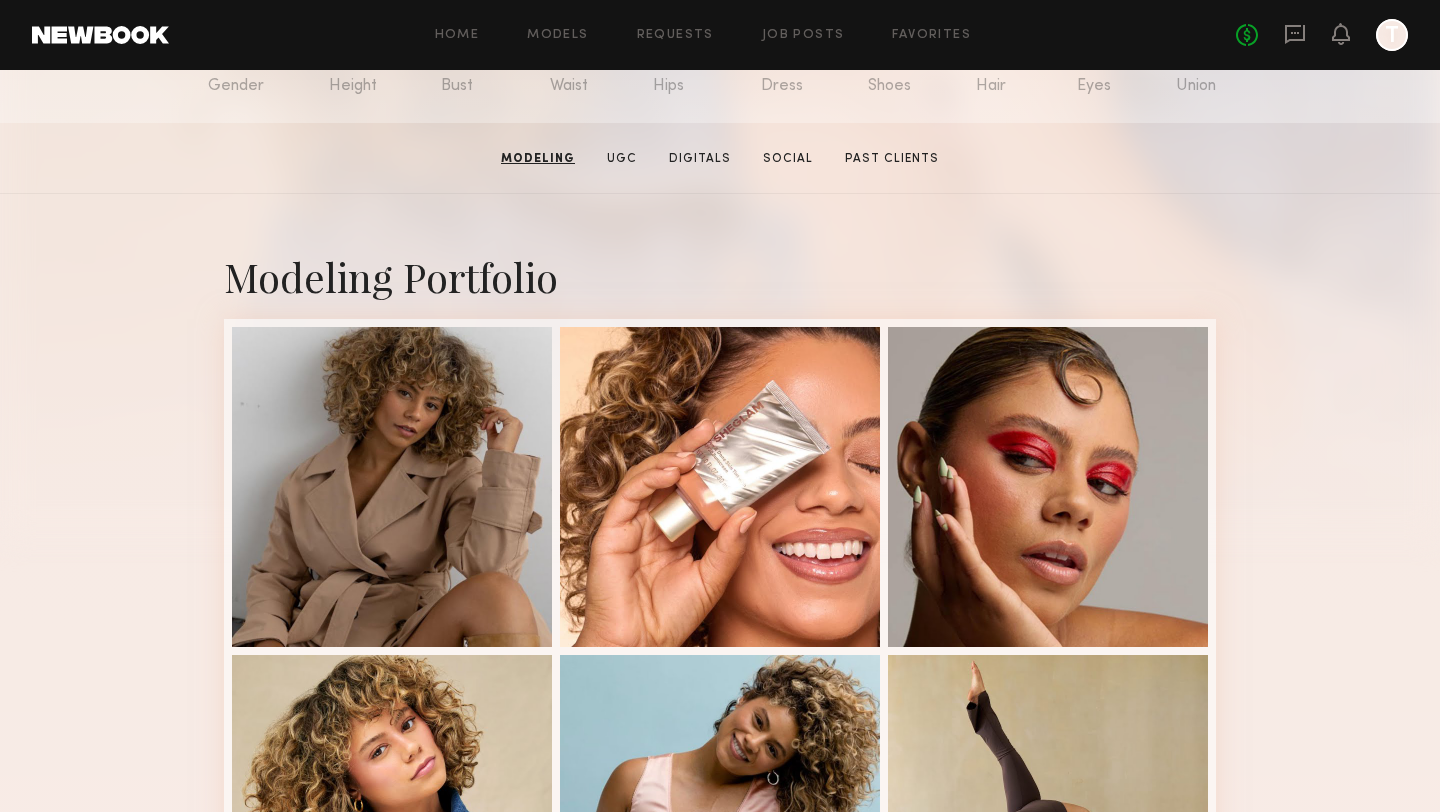 scroll, scrollTop: 0, scrollLeft: 0, axis: both 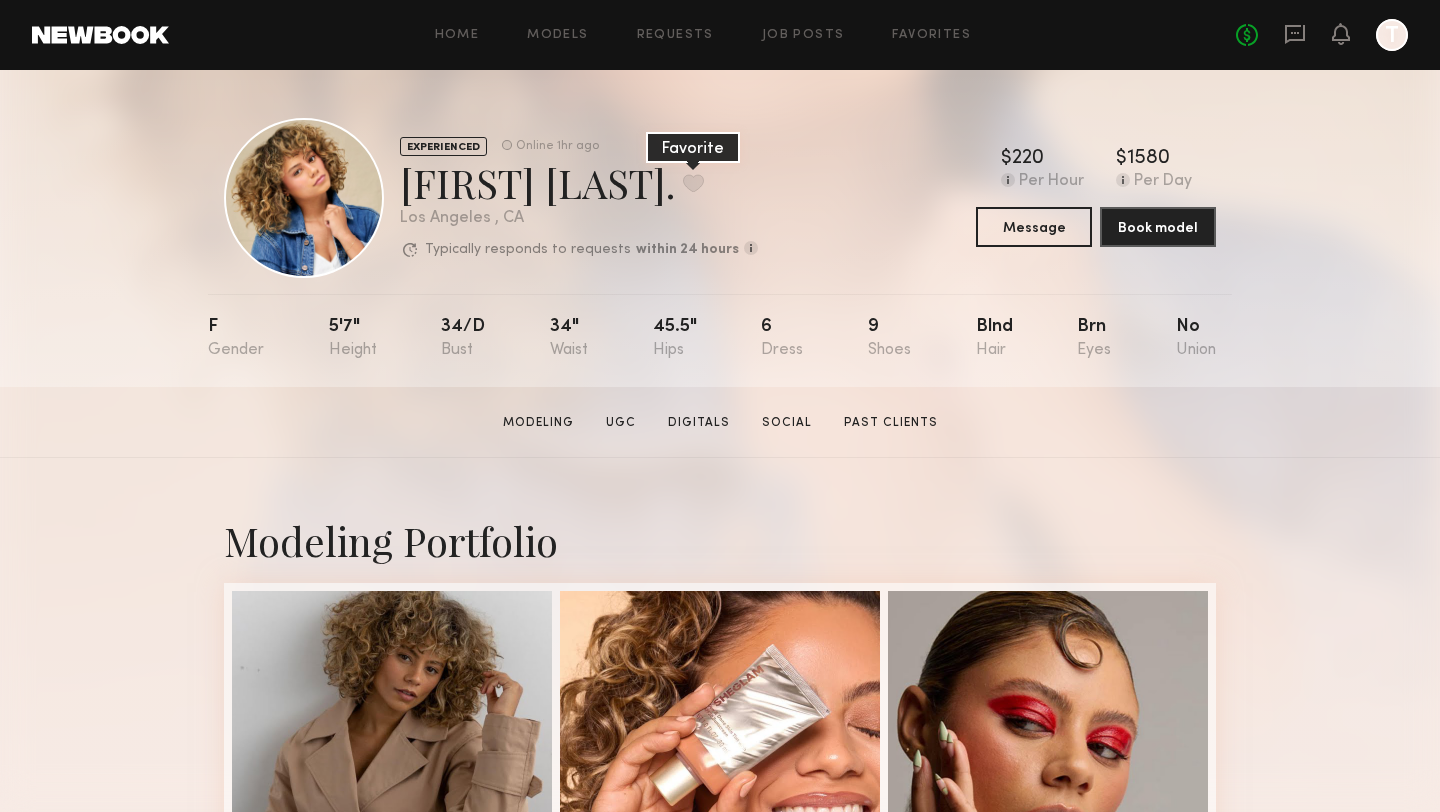 click 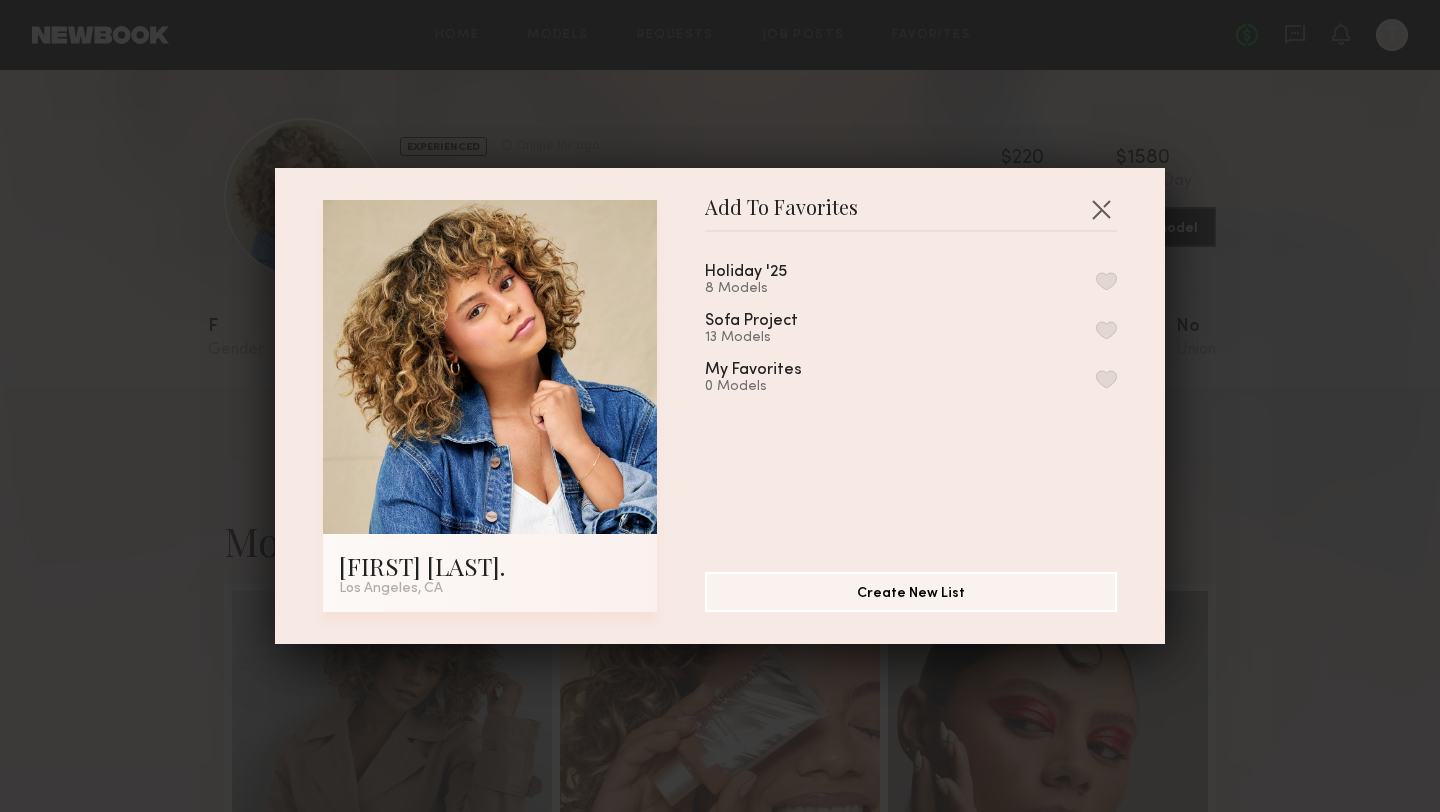 click at bounding box center [1106, 281] 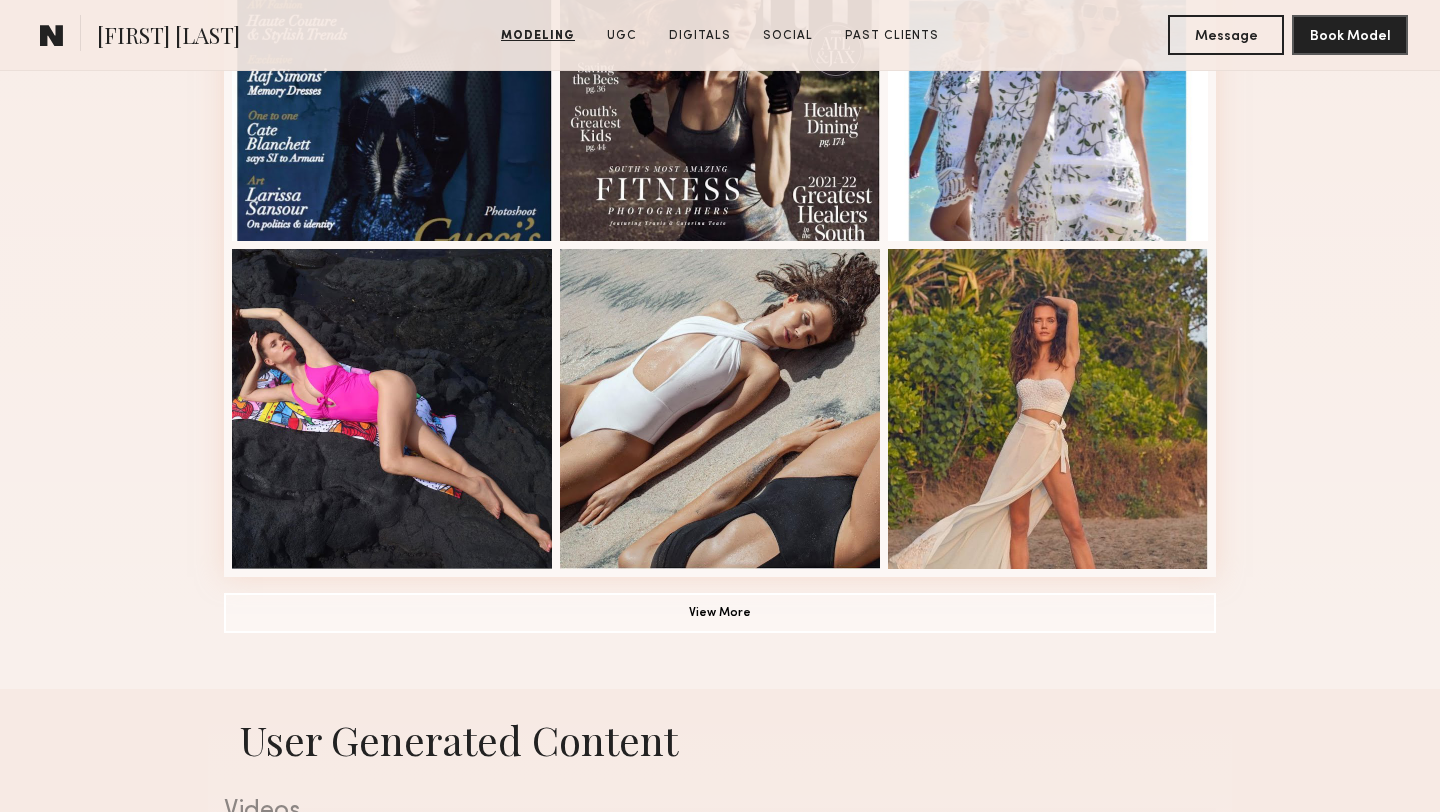 scroll, scrollTop: 1577, scrollLeft: 0, axis: vertical 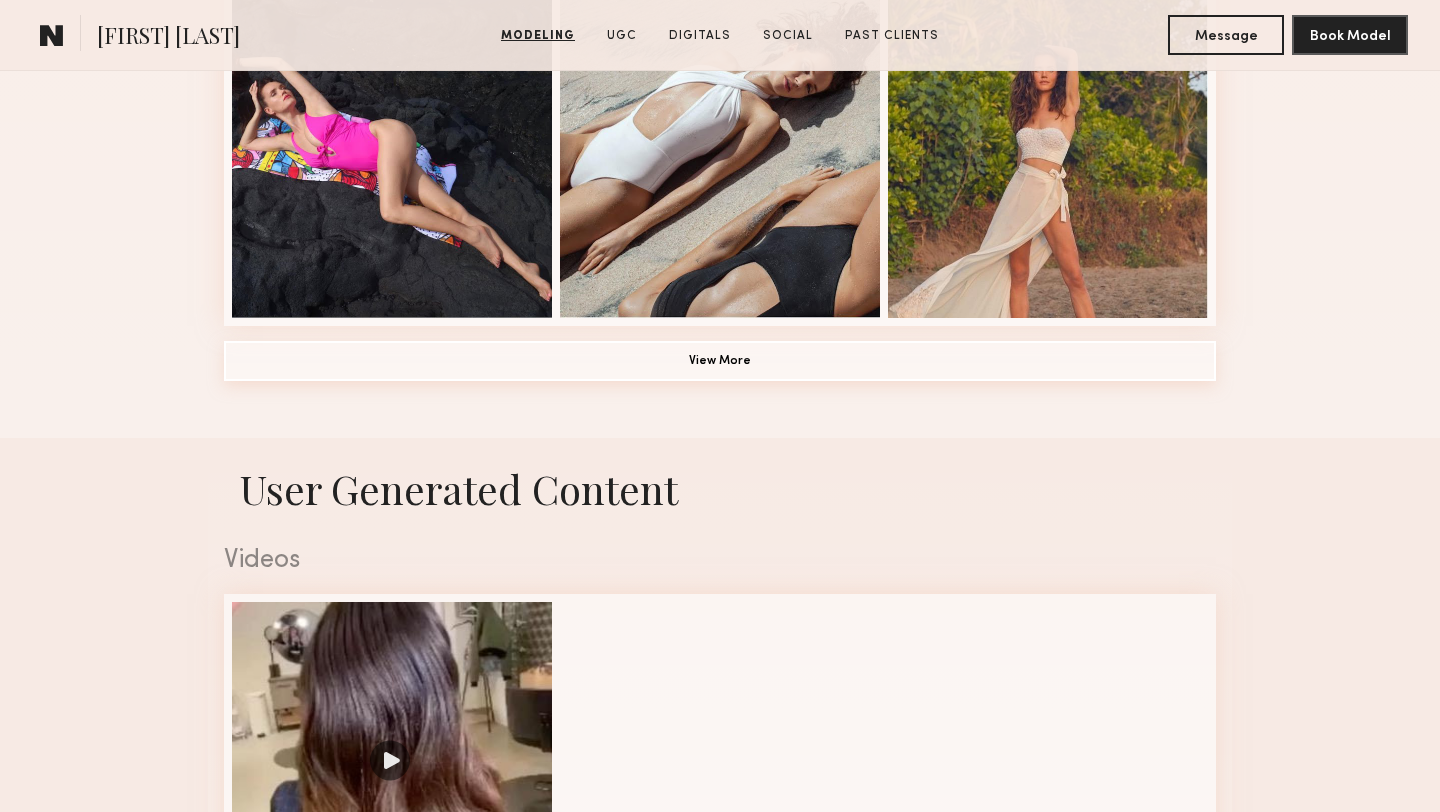 click on "View More" 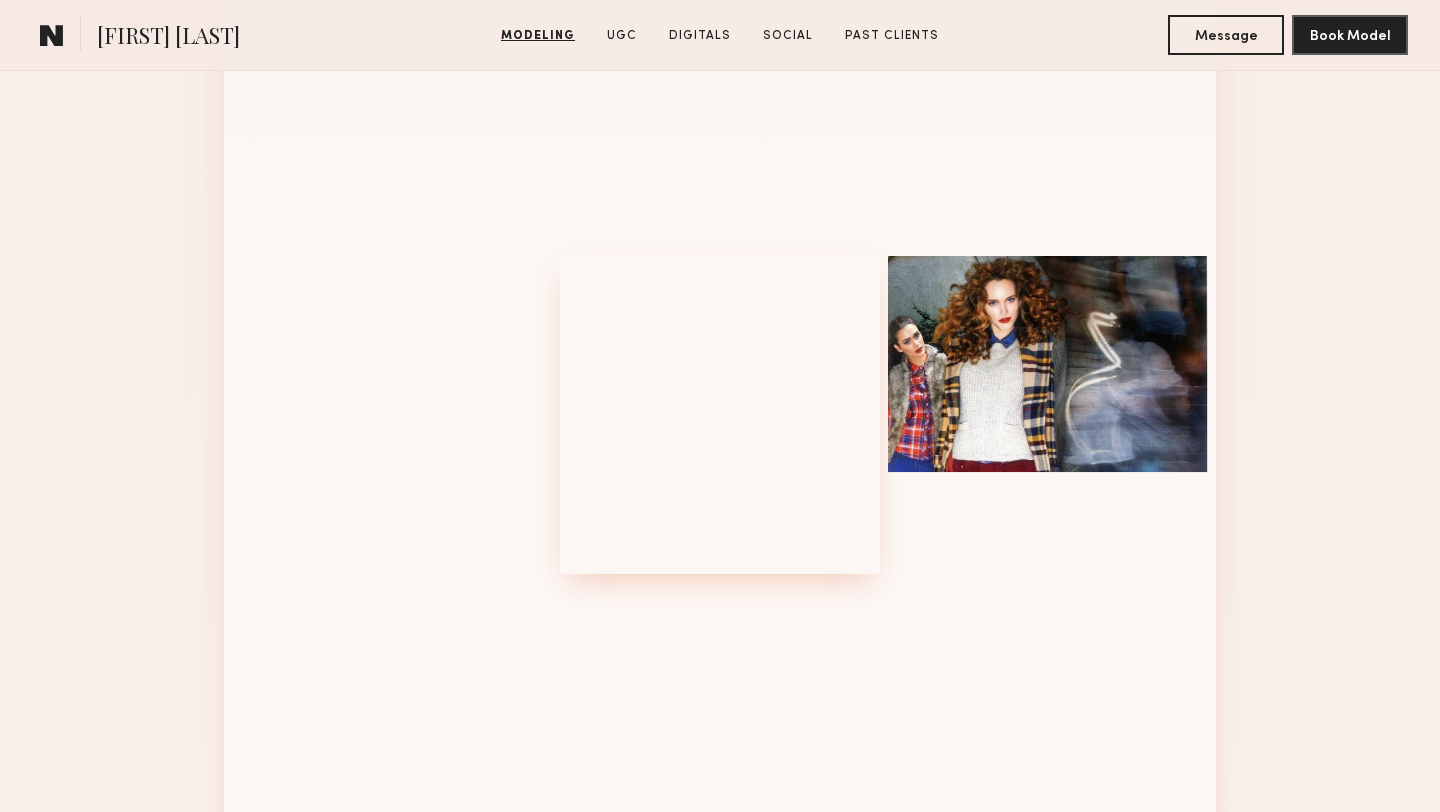 scroll, scrollTop: 2408, scrollLeft: 0, axis: vertical 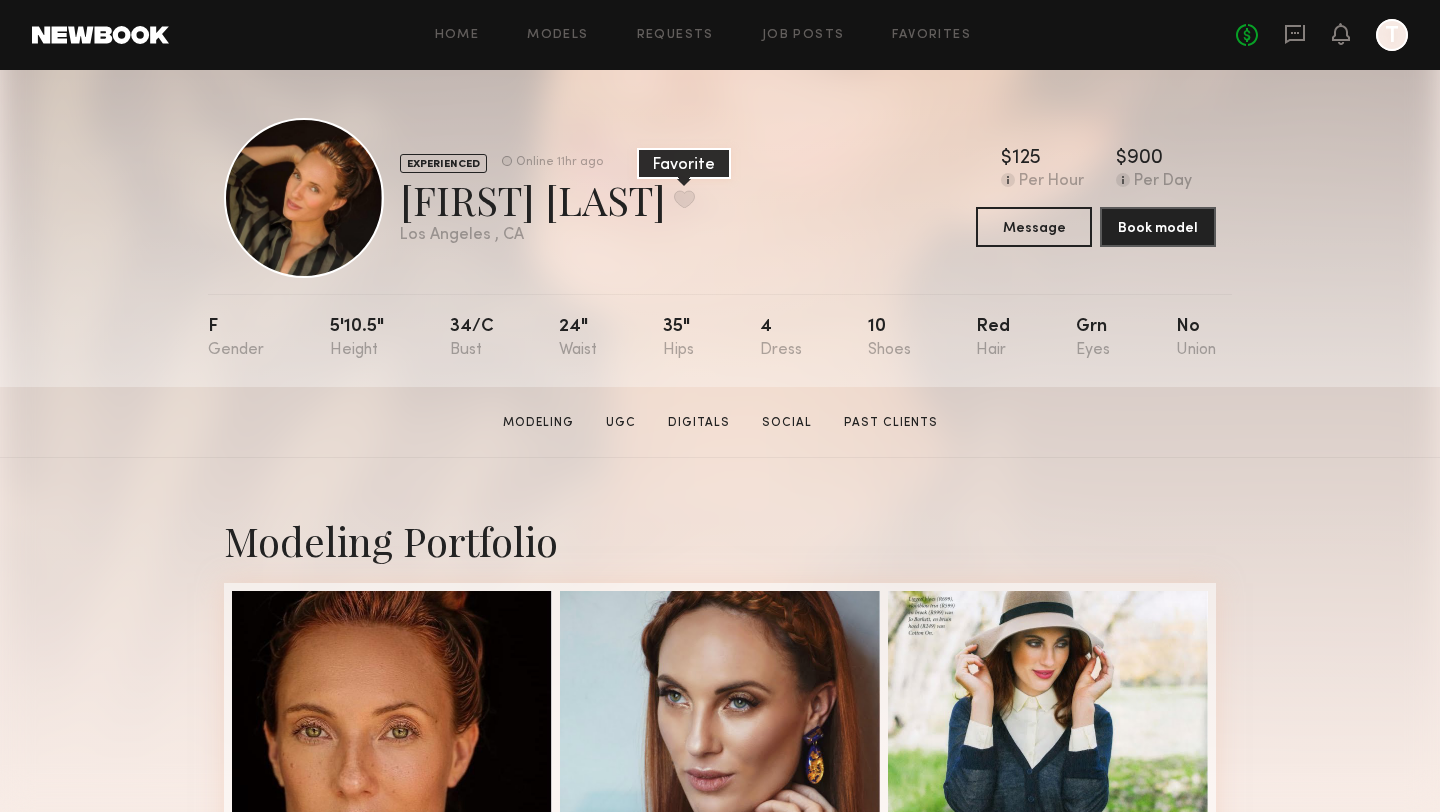 click 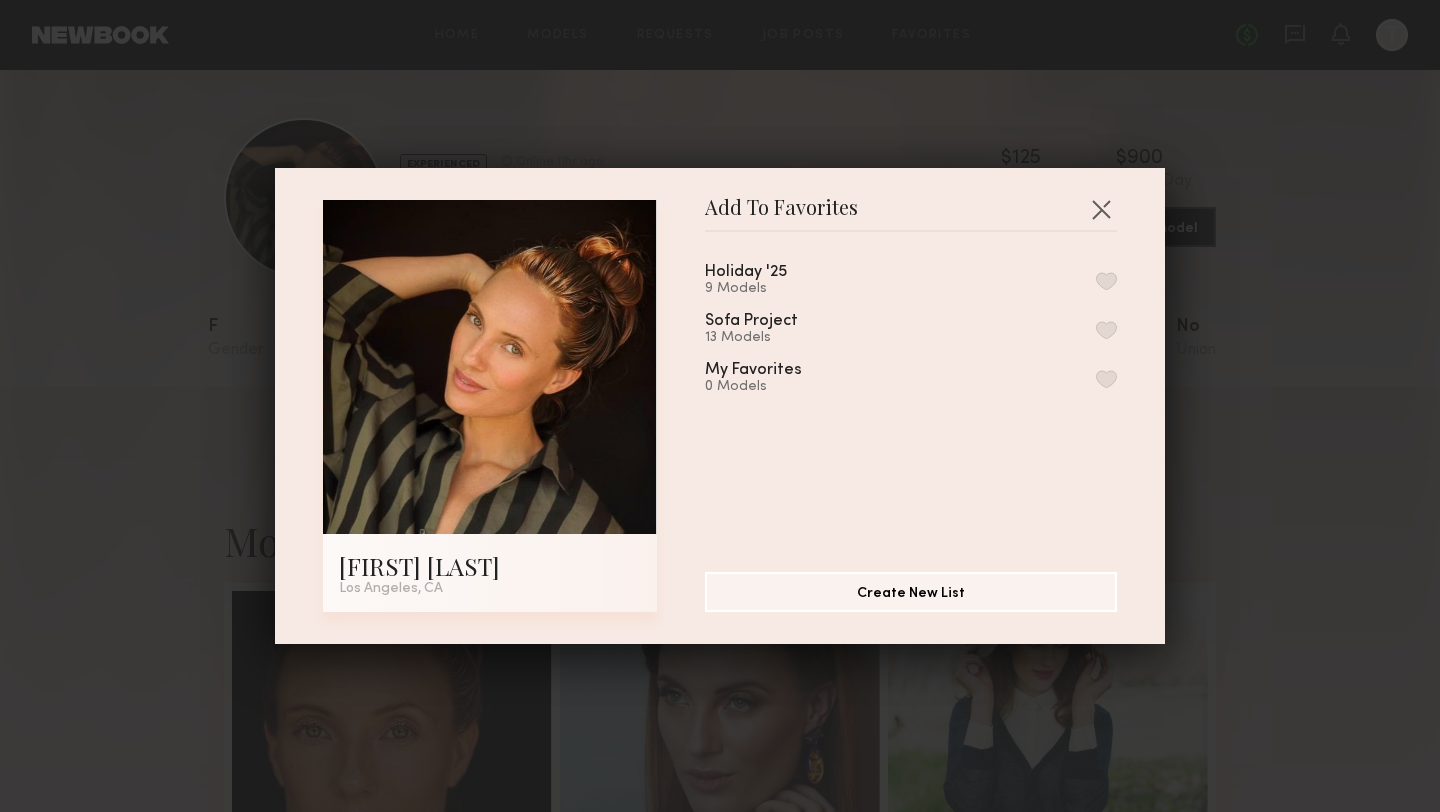 click on "Holiday '25 9   Models" at bounding box center (911, 280) 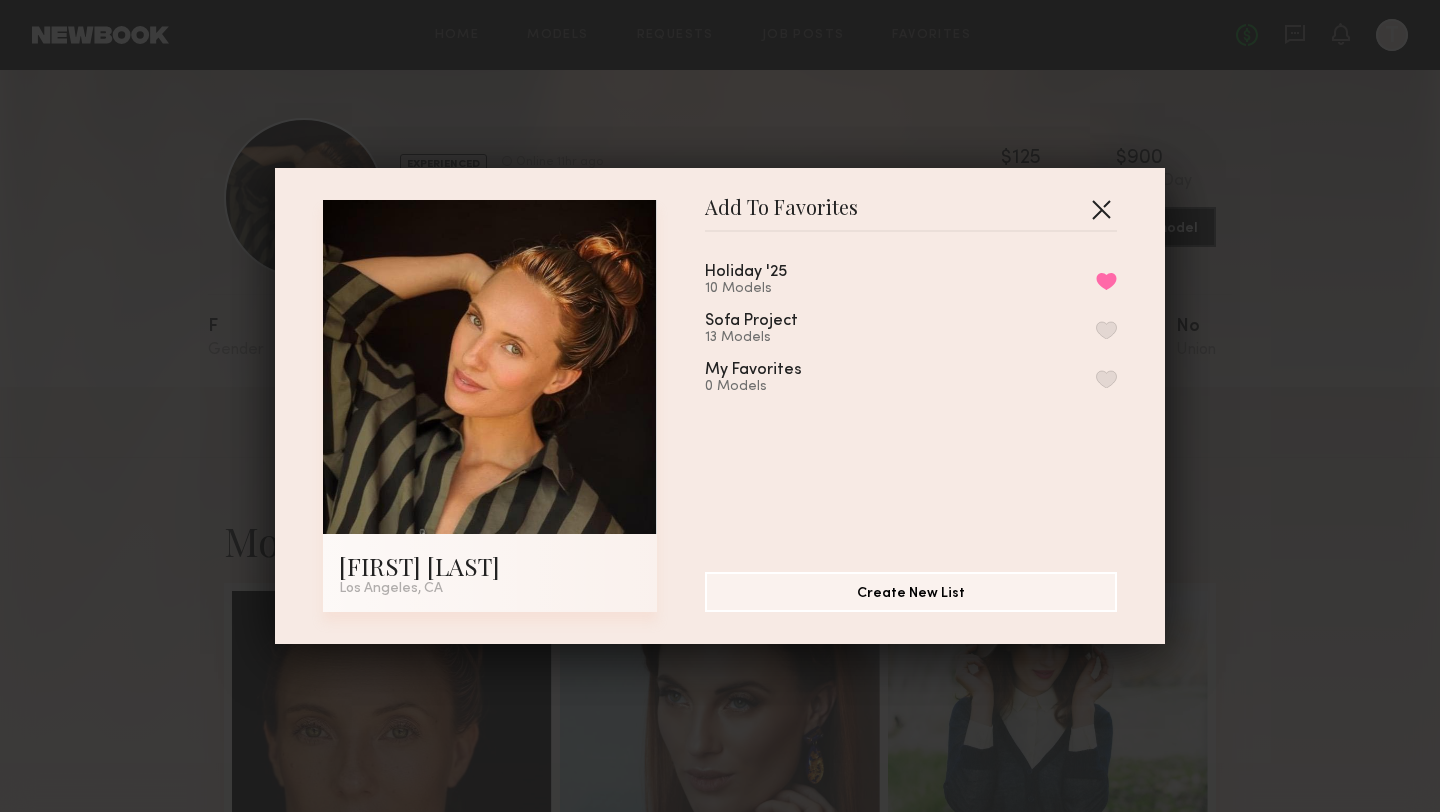 click at bounding box center (1101, 209) 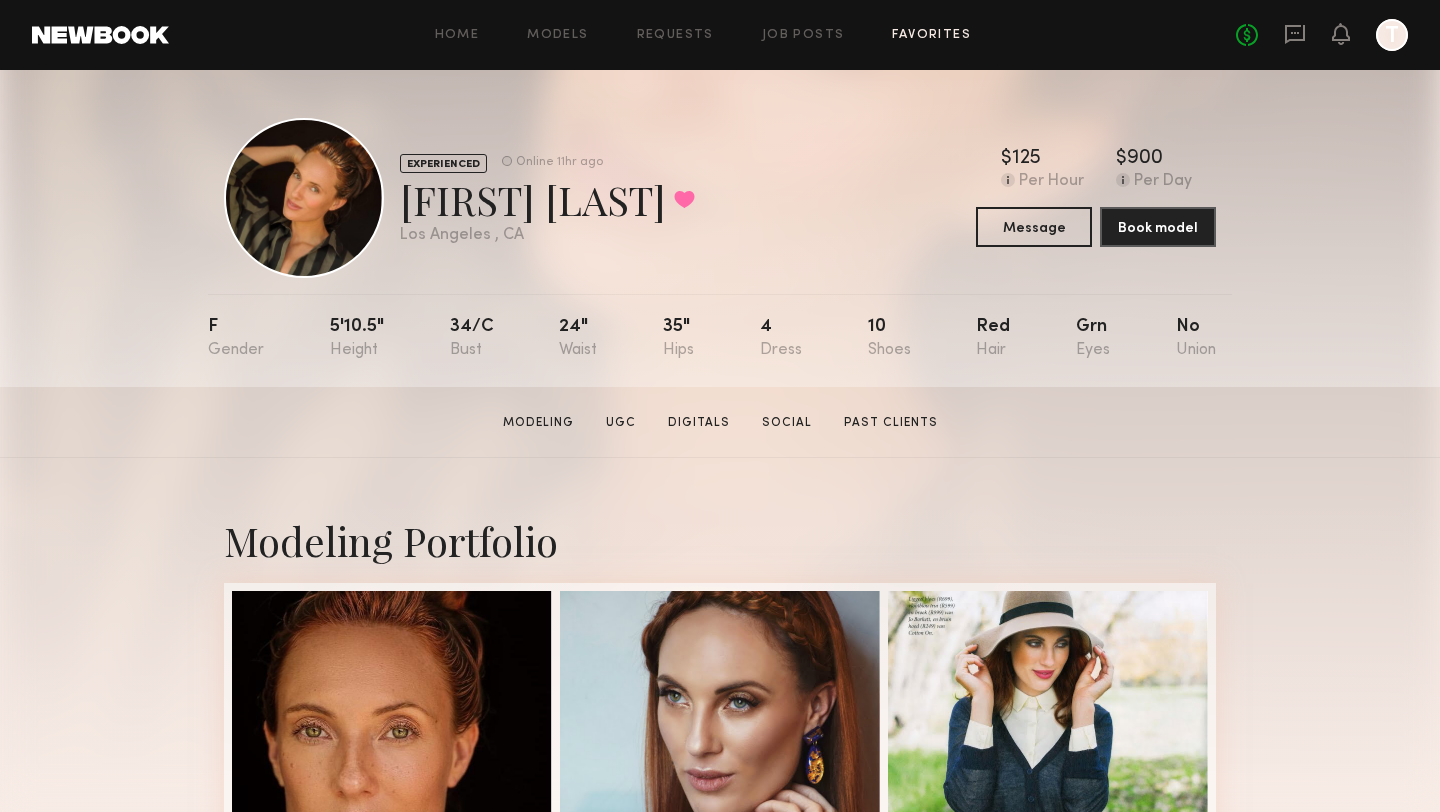 click on "Favorites" 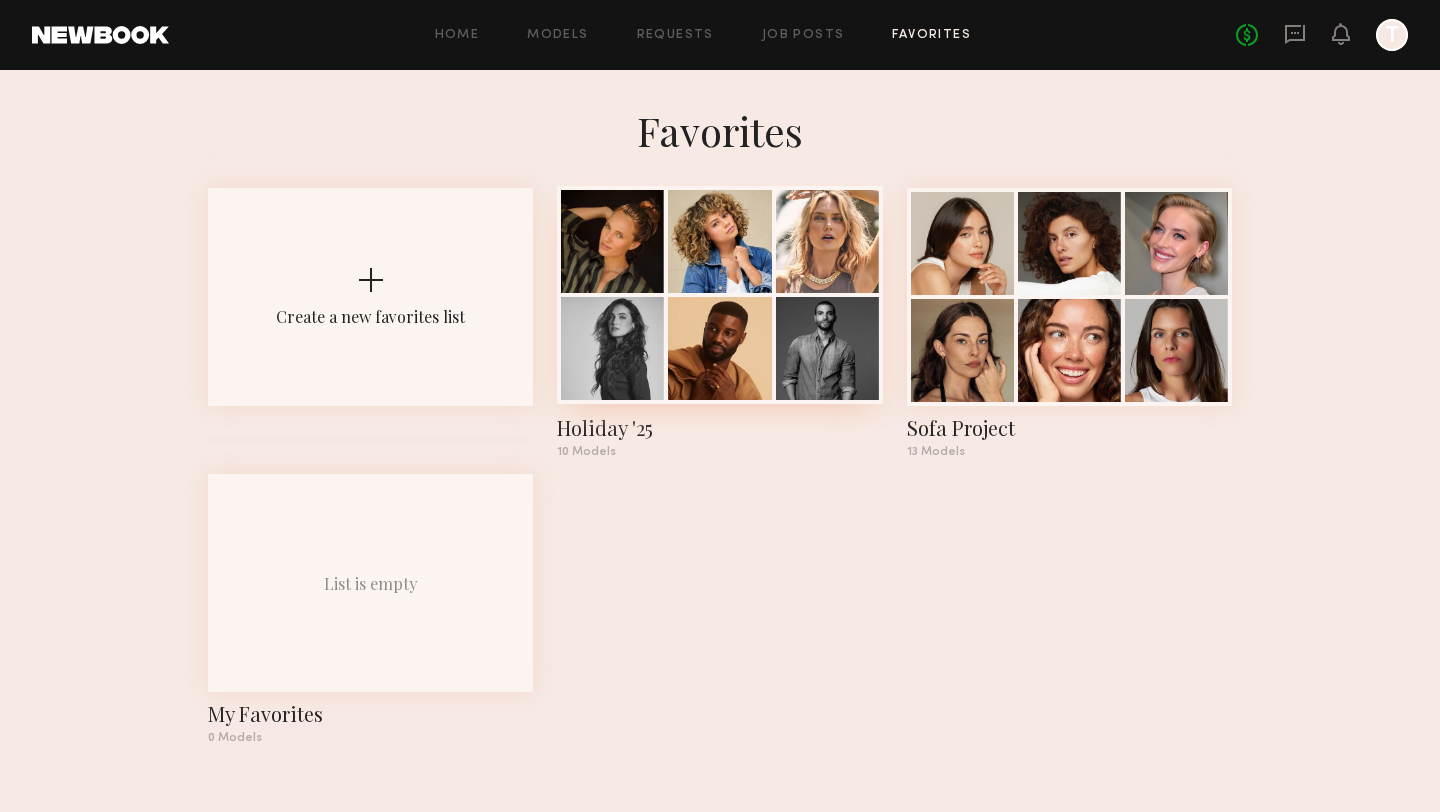 click 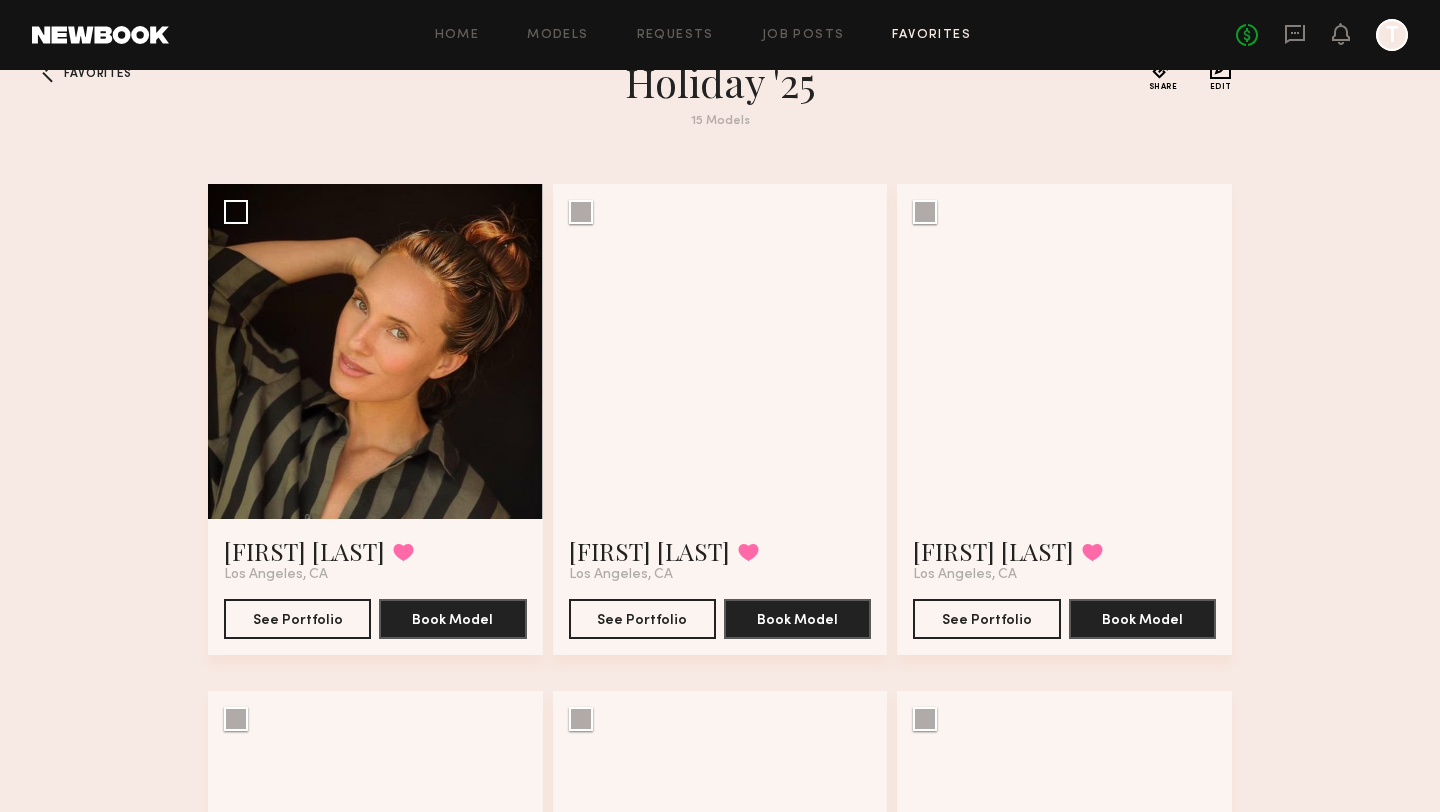 scroll, scrollTop: 50, scrollLeft: 0, axis: vertical 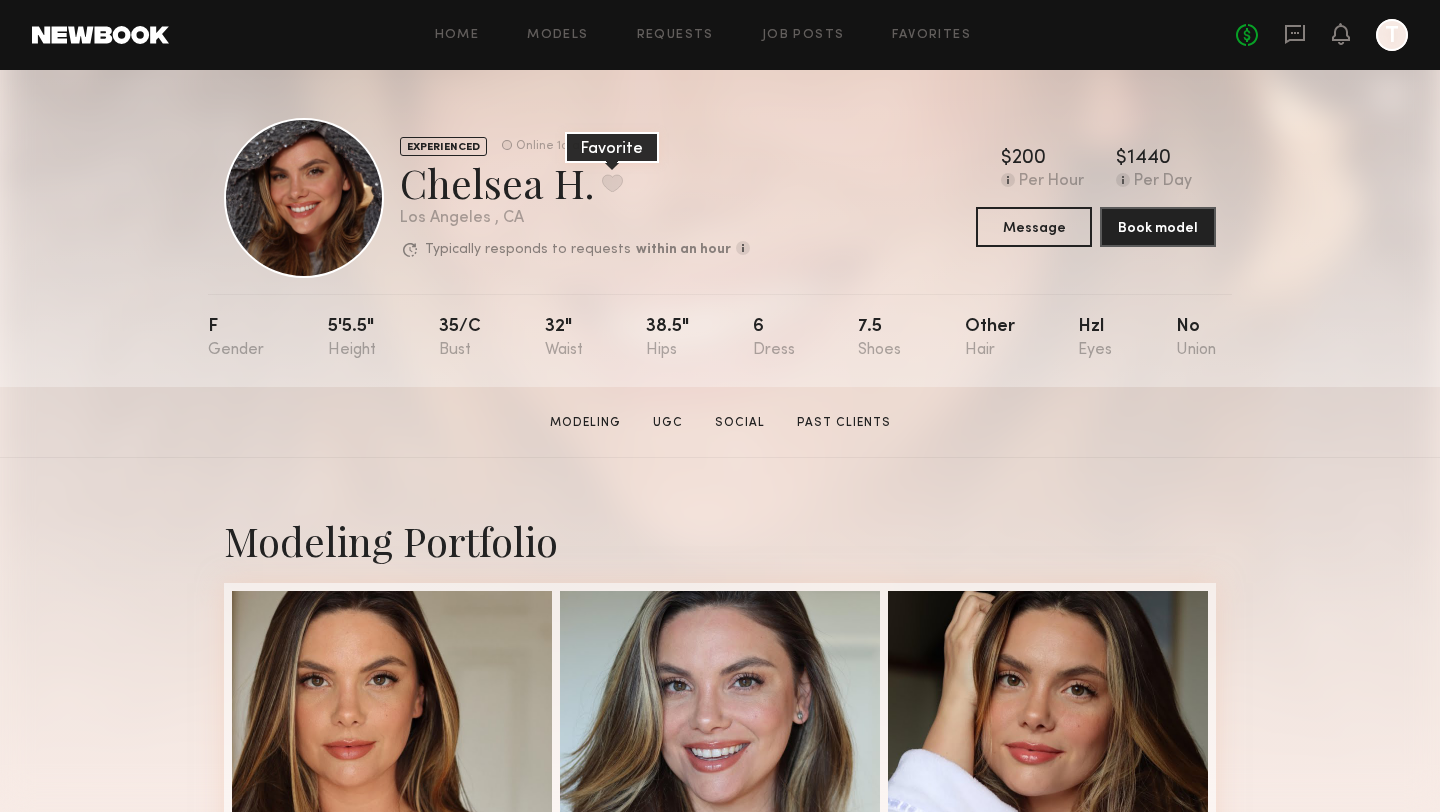 click 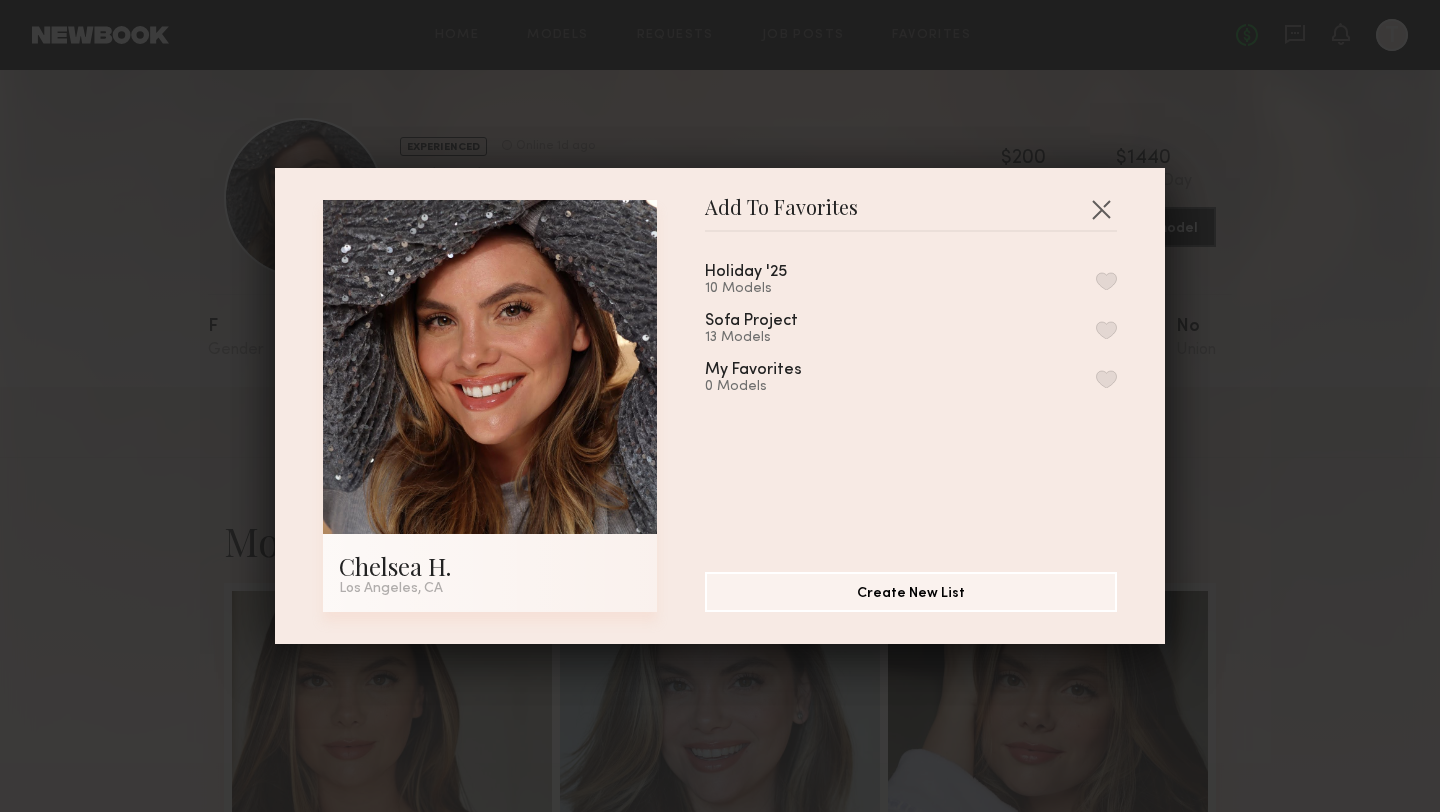 click at bounding box center (1106, 281) 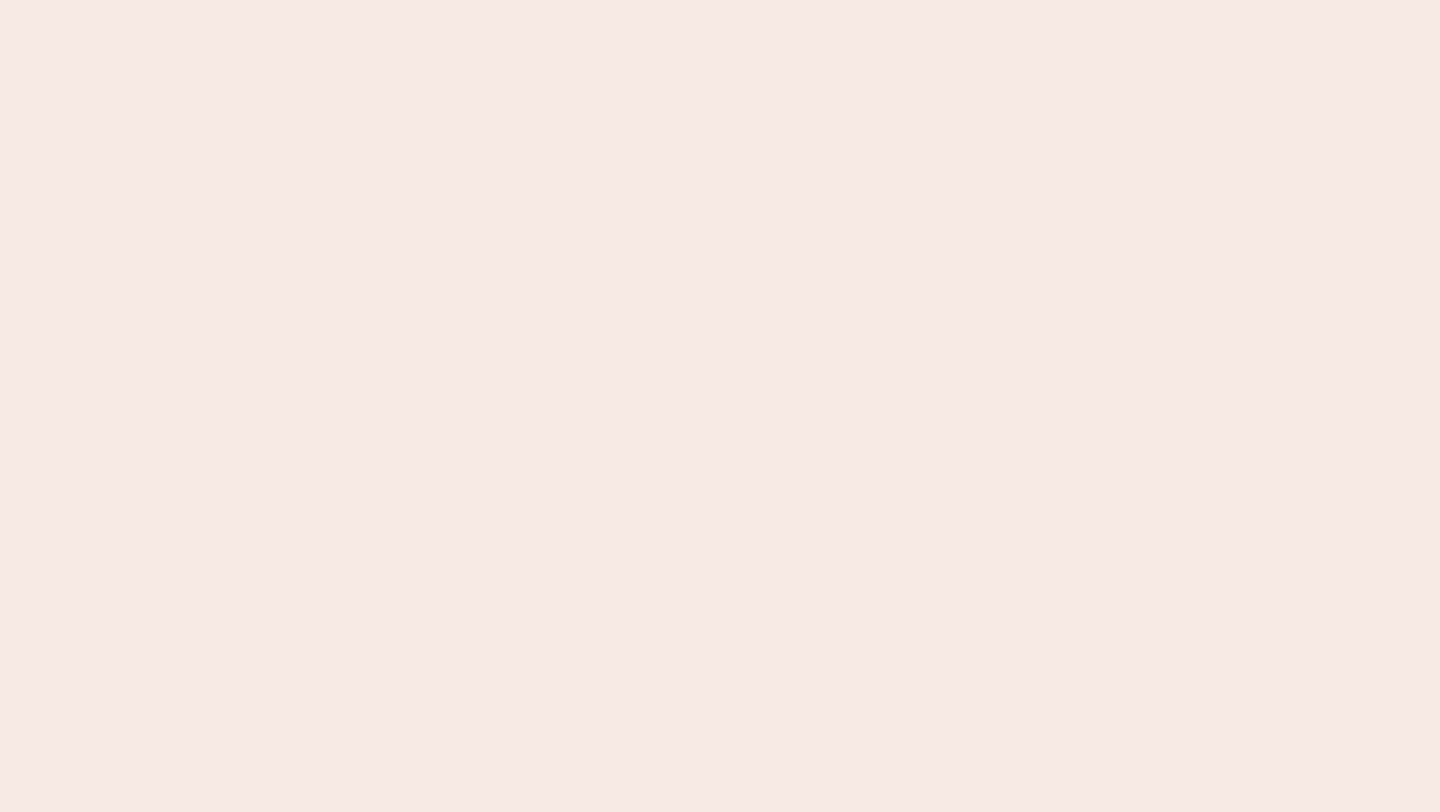 scroll, scrollTop: 0, scrollLeft: 0, axis: both 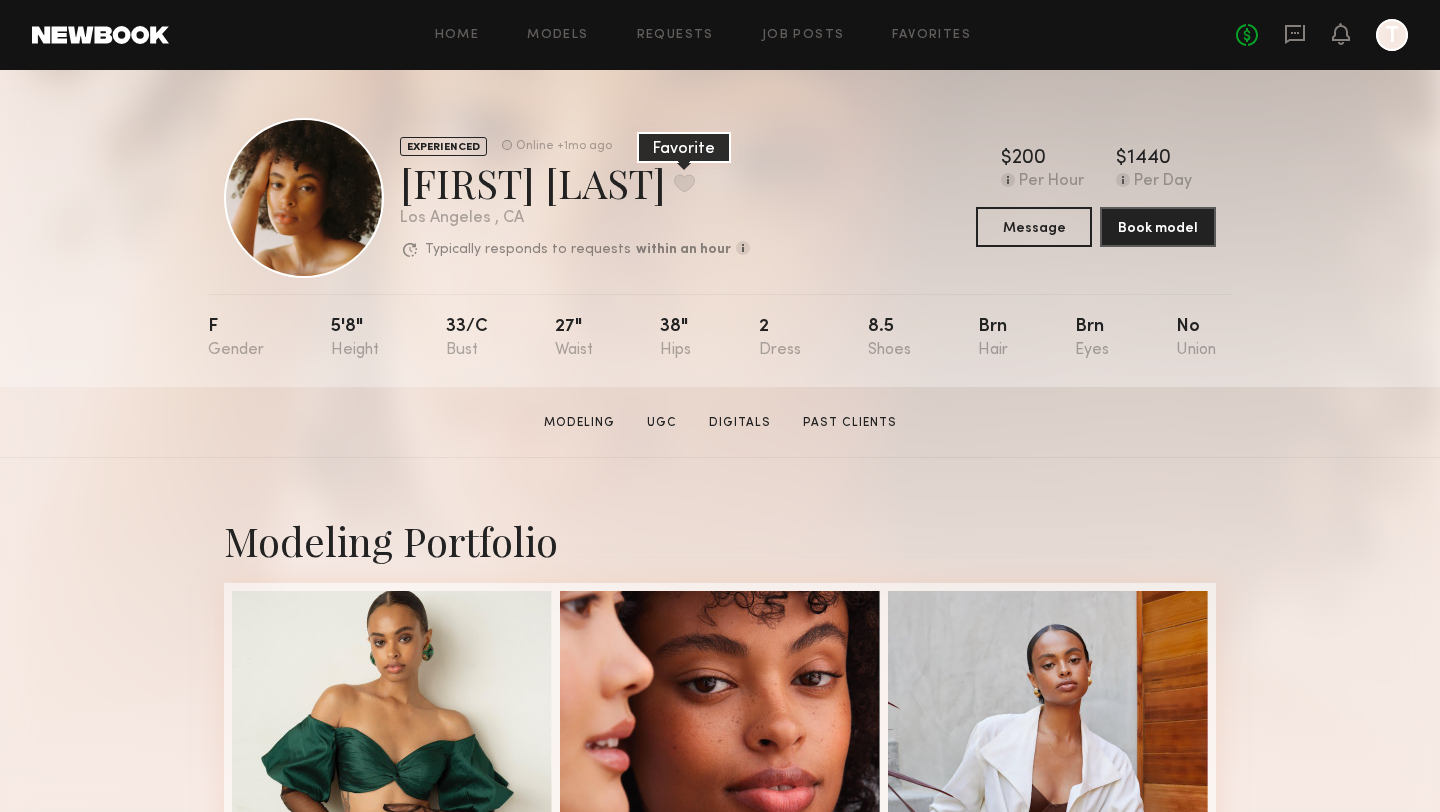 click 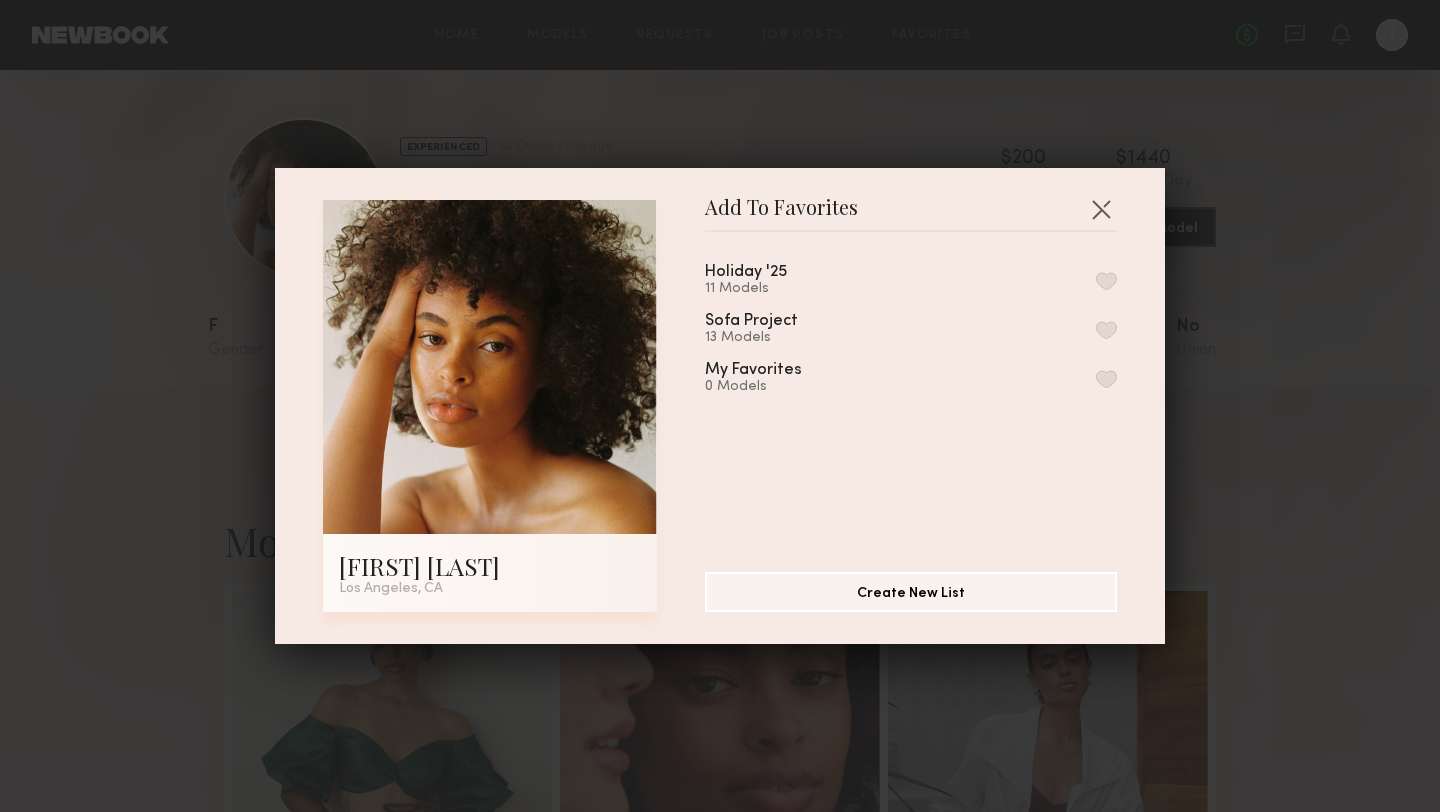 click at bounding box center [1106, 281] 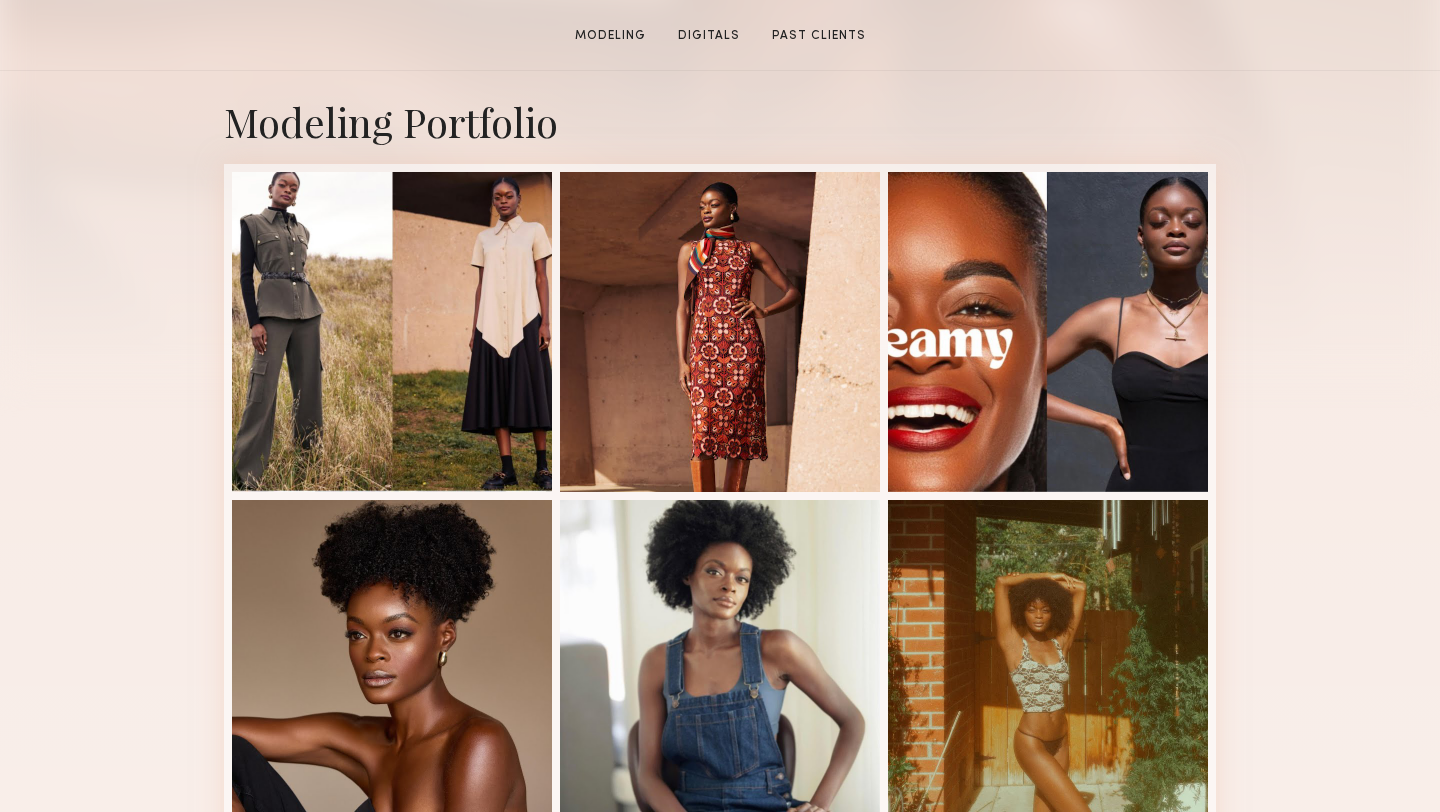 scroll, scrollTop: 546, scrollLeft: 0, axis: vertical 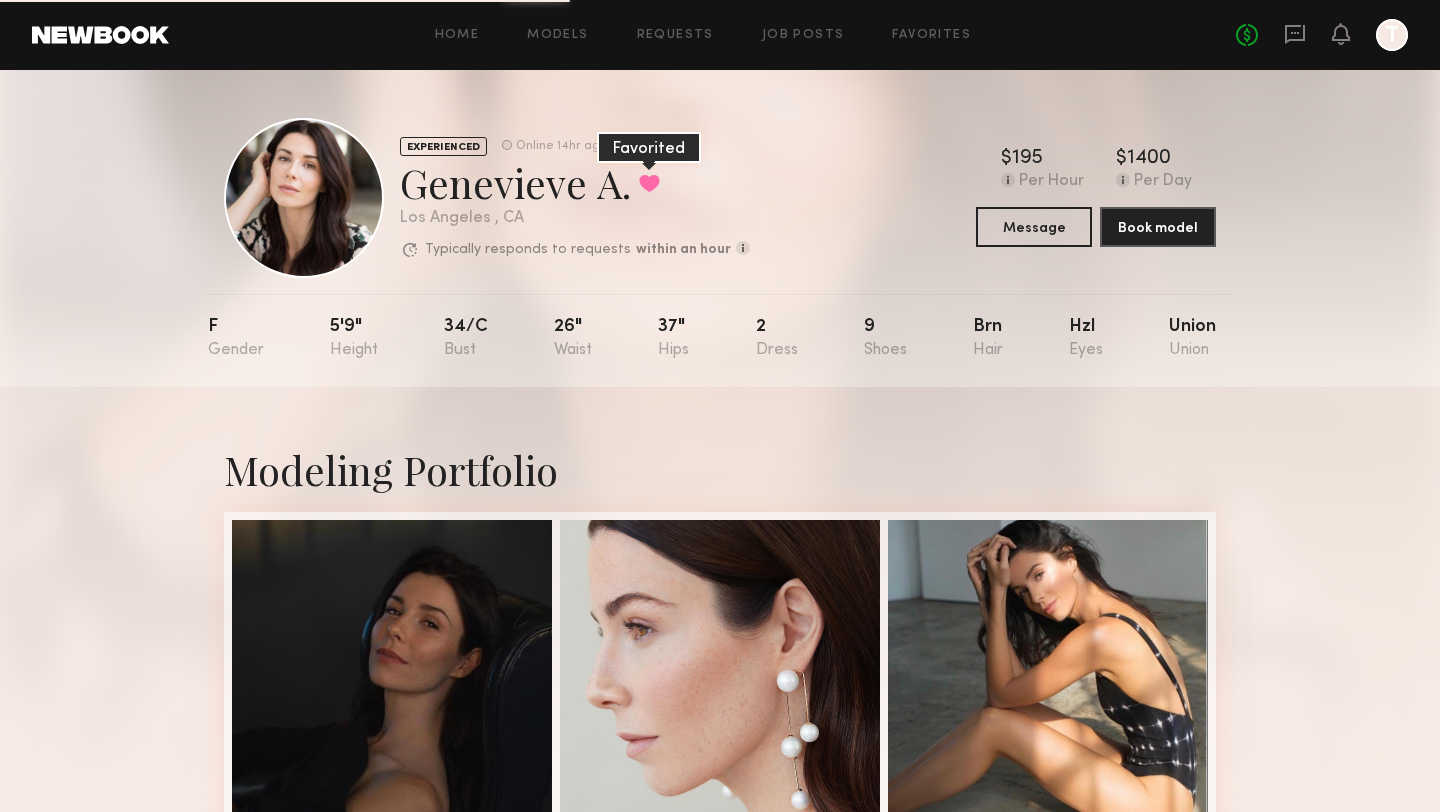 click 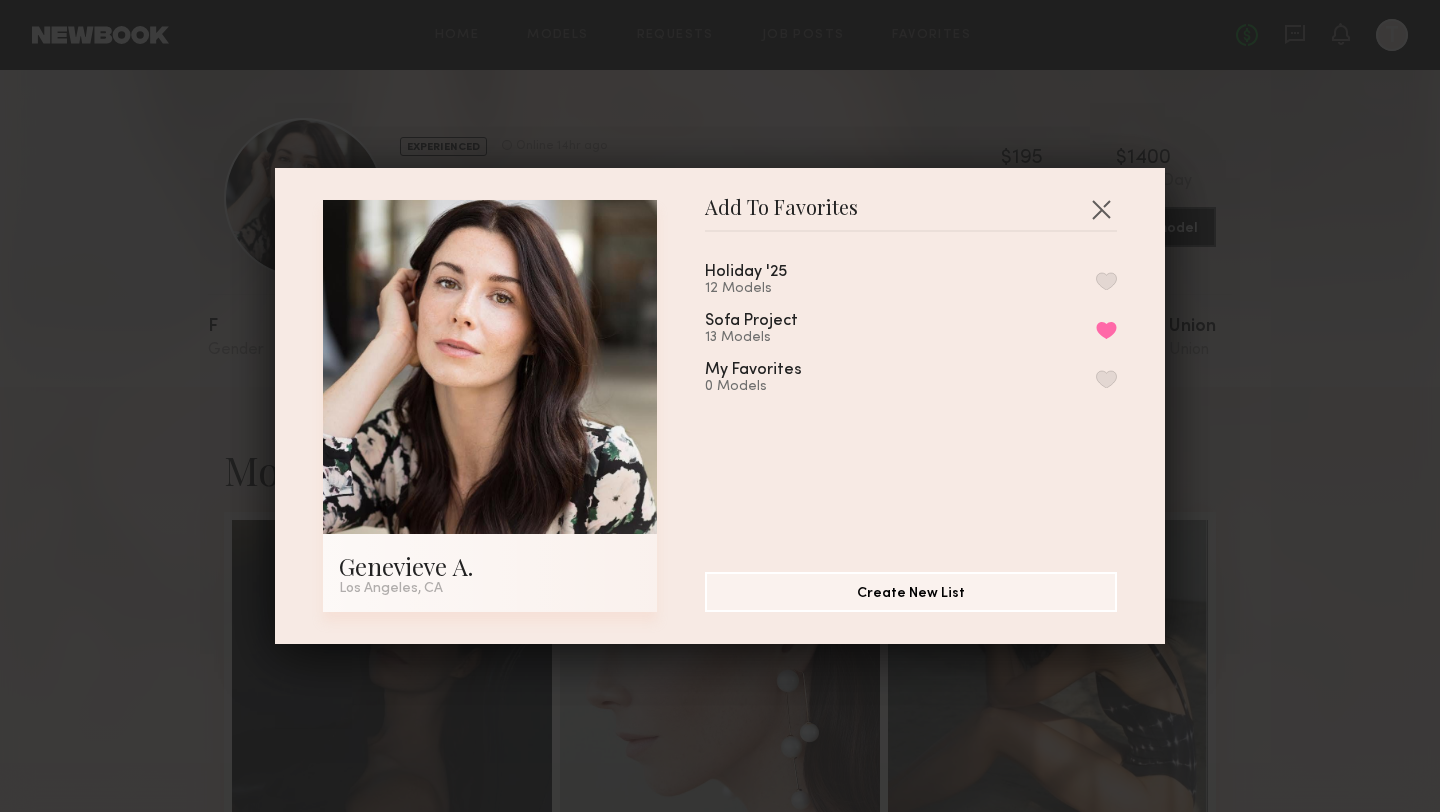 click at bounding box center [1106, 281] 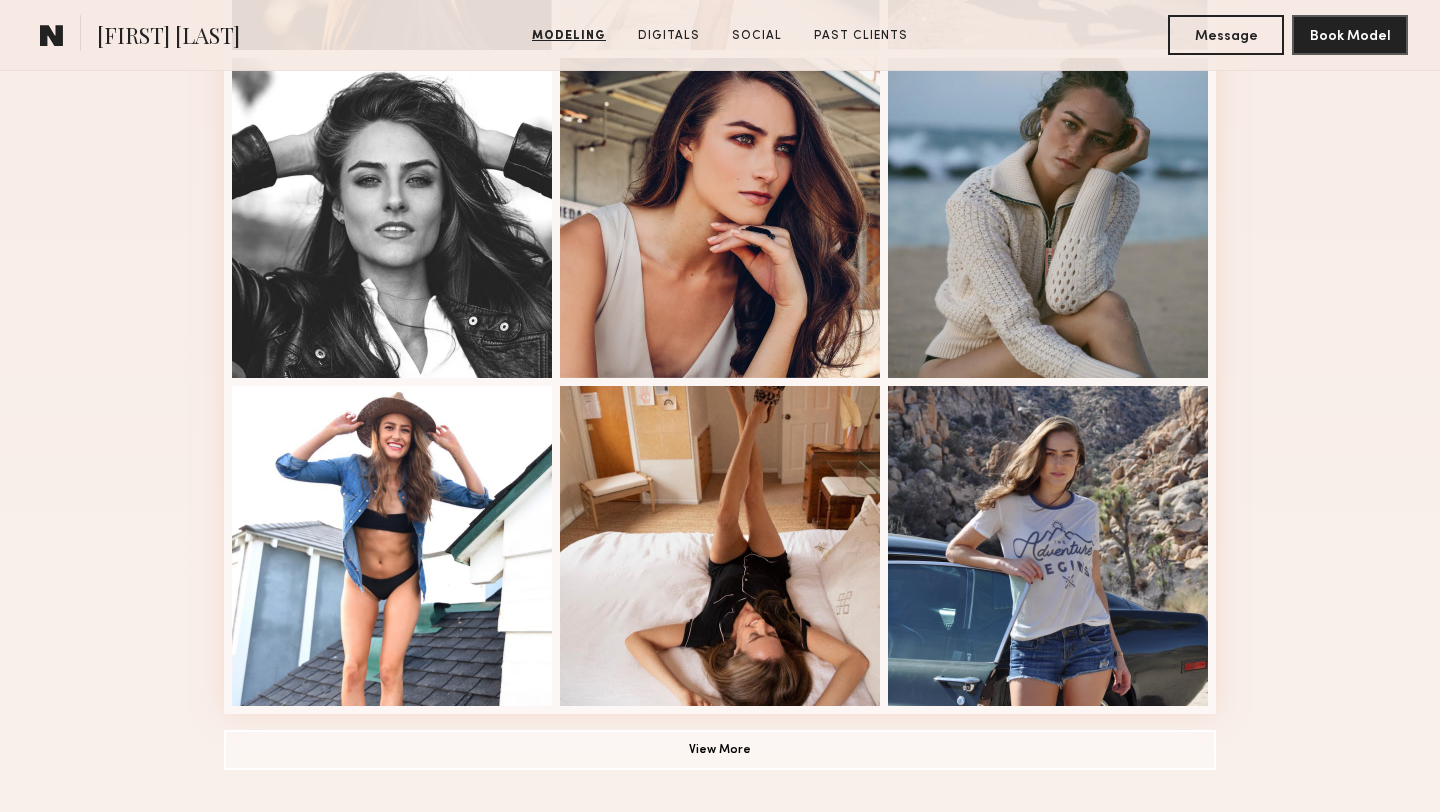 scroll, scrollTop: 0, scrollLeft: 0, axis: both 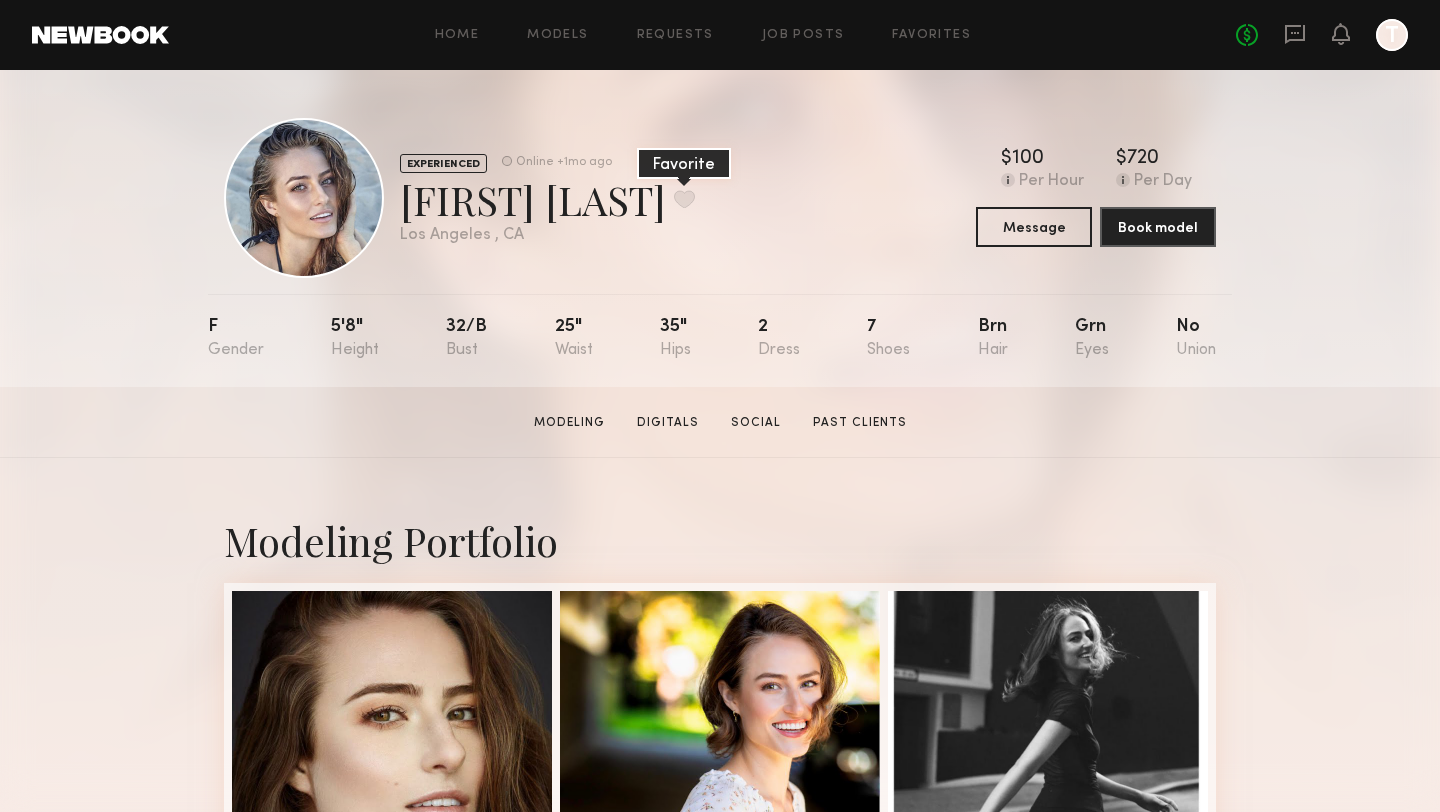 click 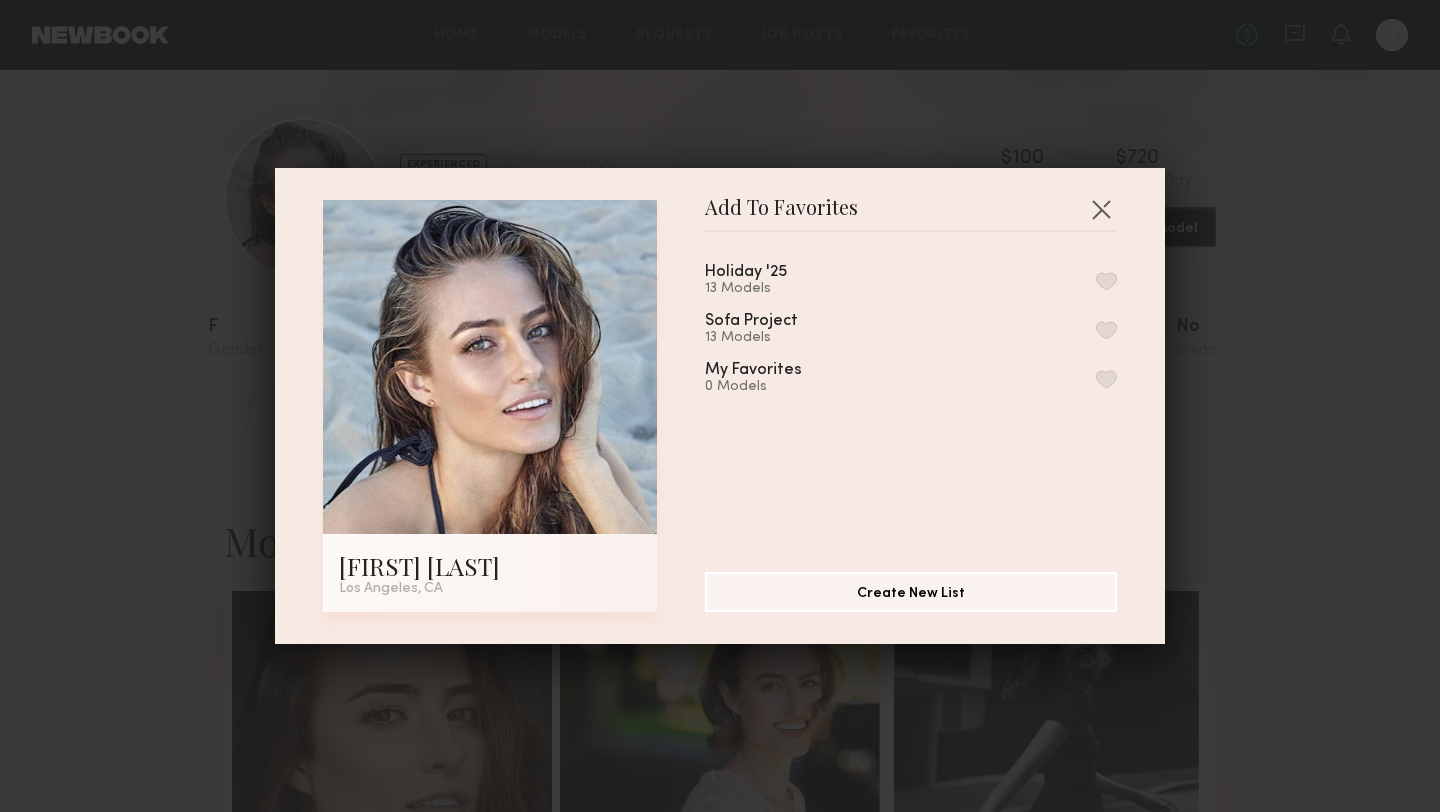 click at bounding box center [1106, 281] 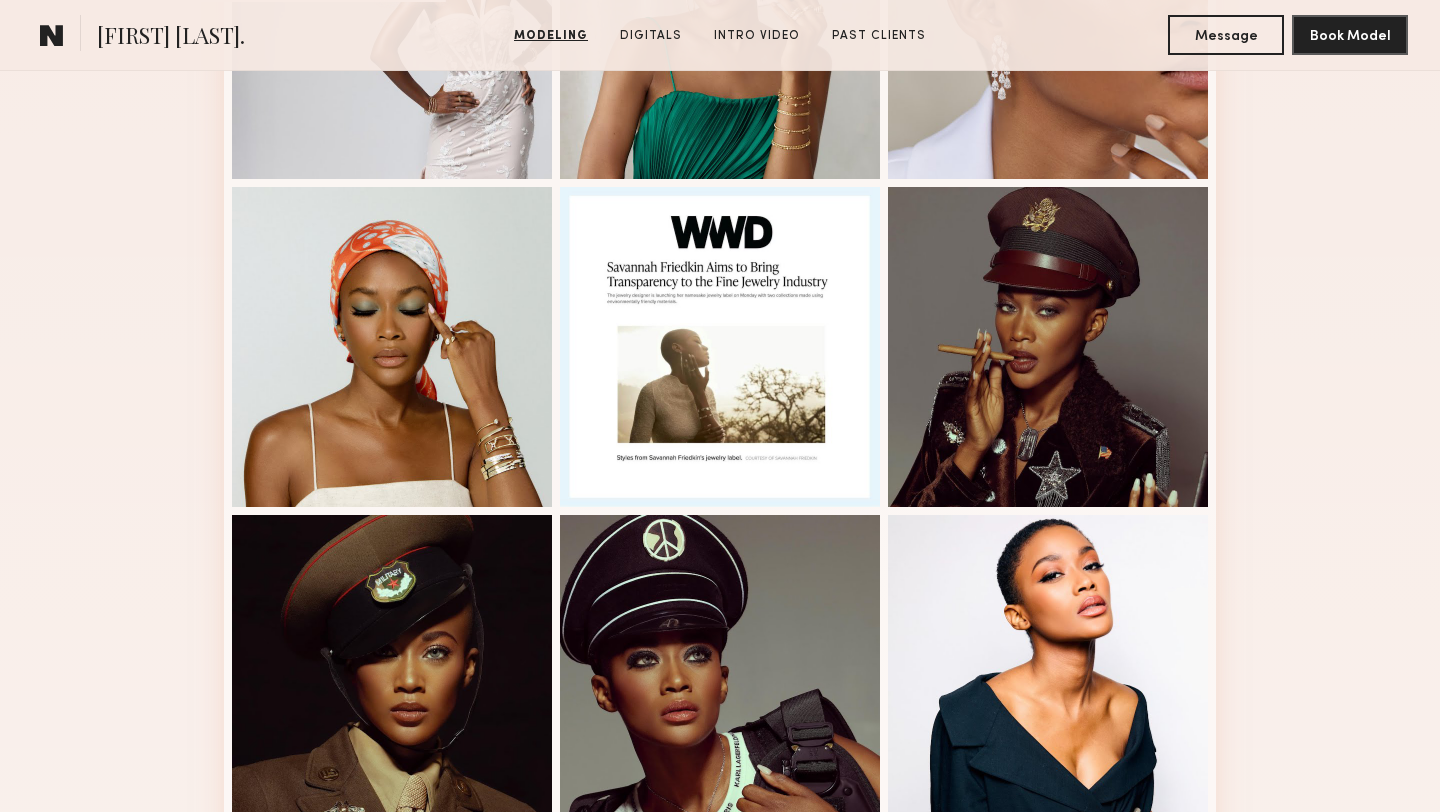 scroll, scrollTop: 1471, scrollLeft: 0, axis: vertical 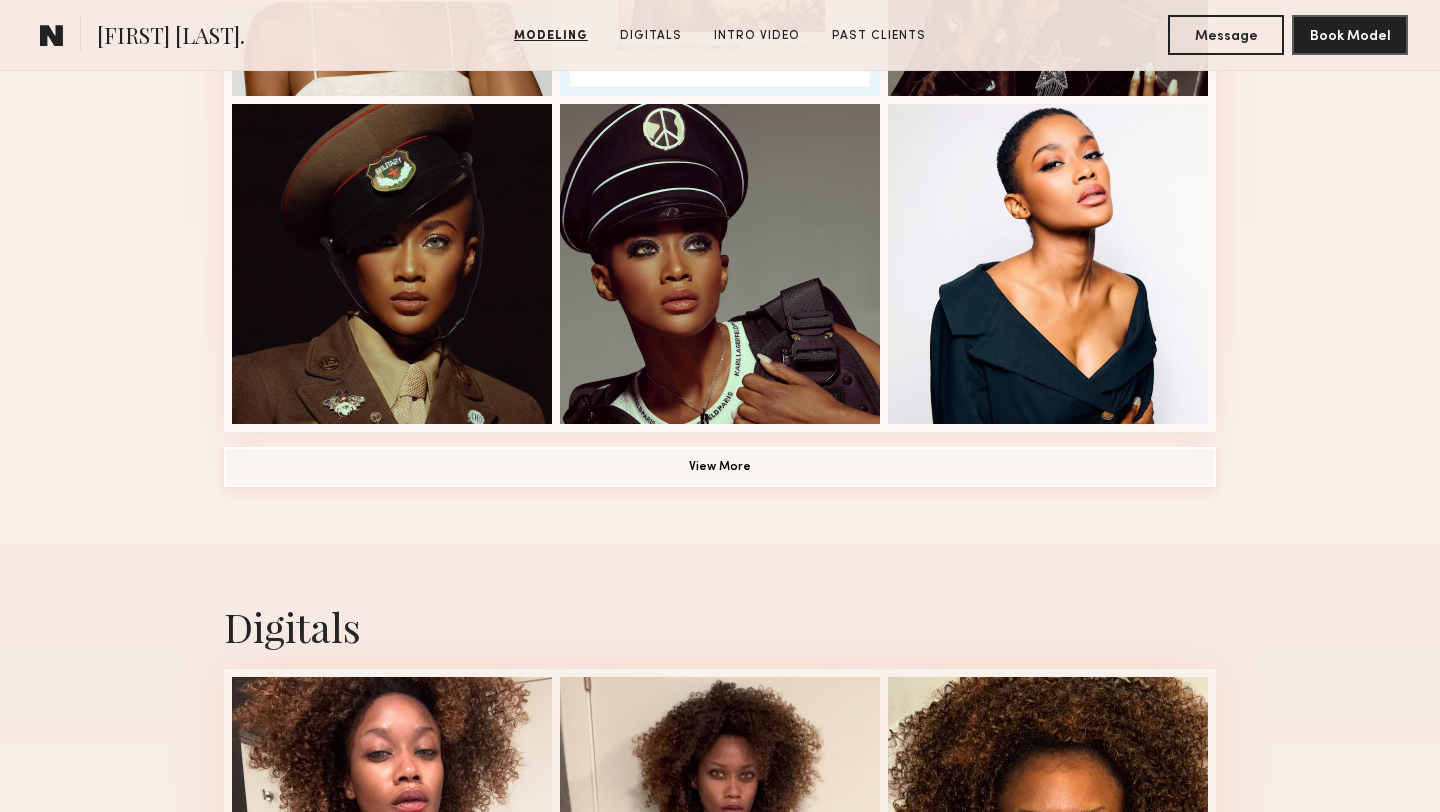 click on "View More" 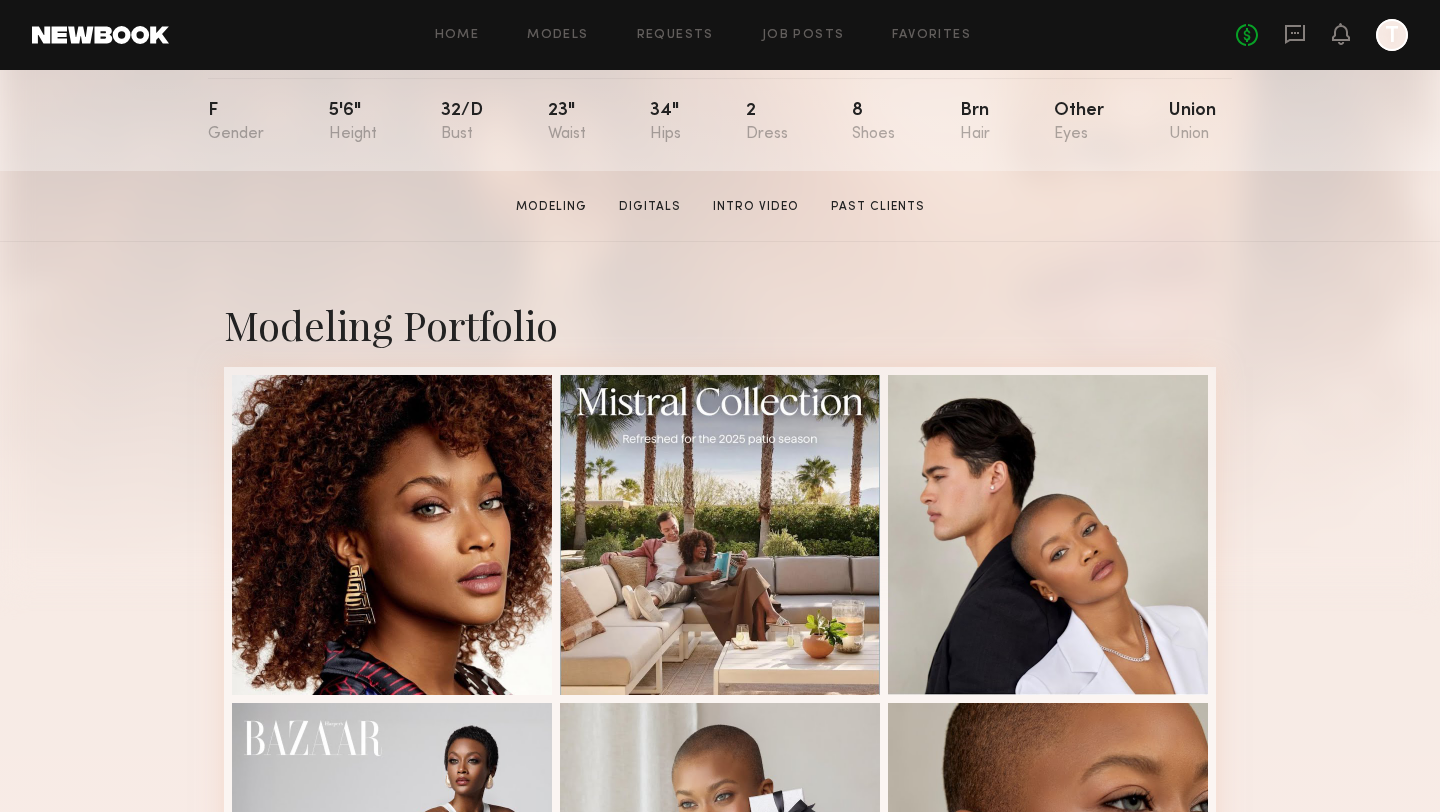 scroll, scrollTop: 215, scrollLeft: 0, axis: vertical 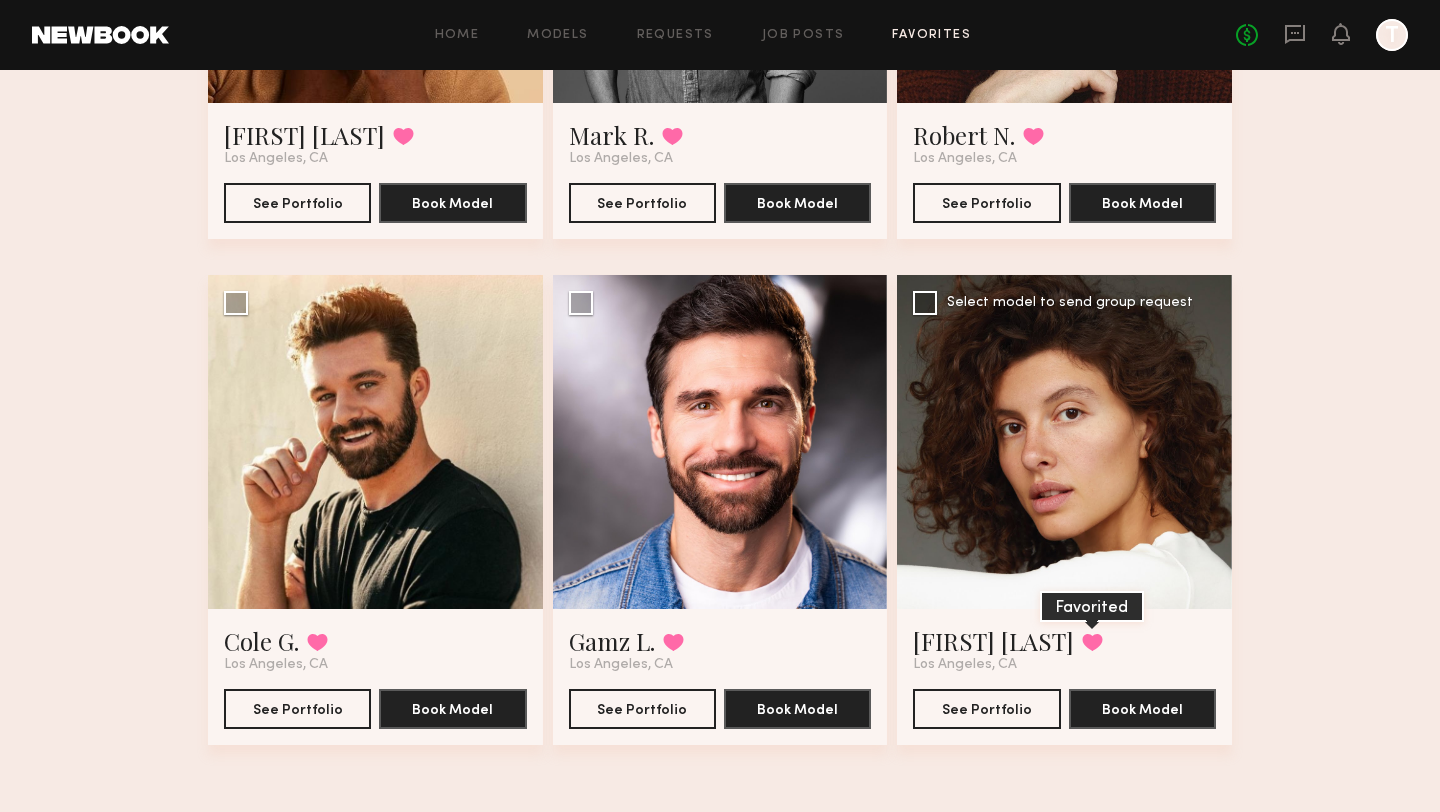 click 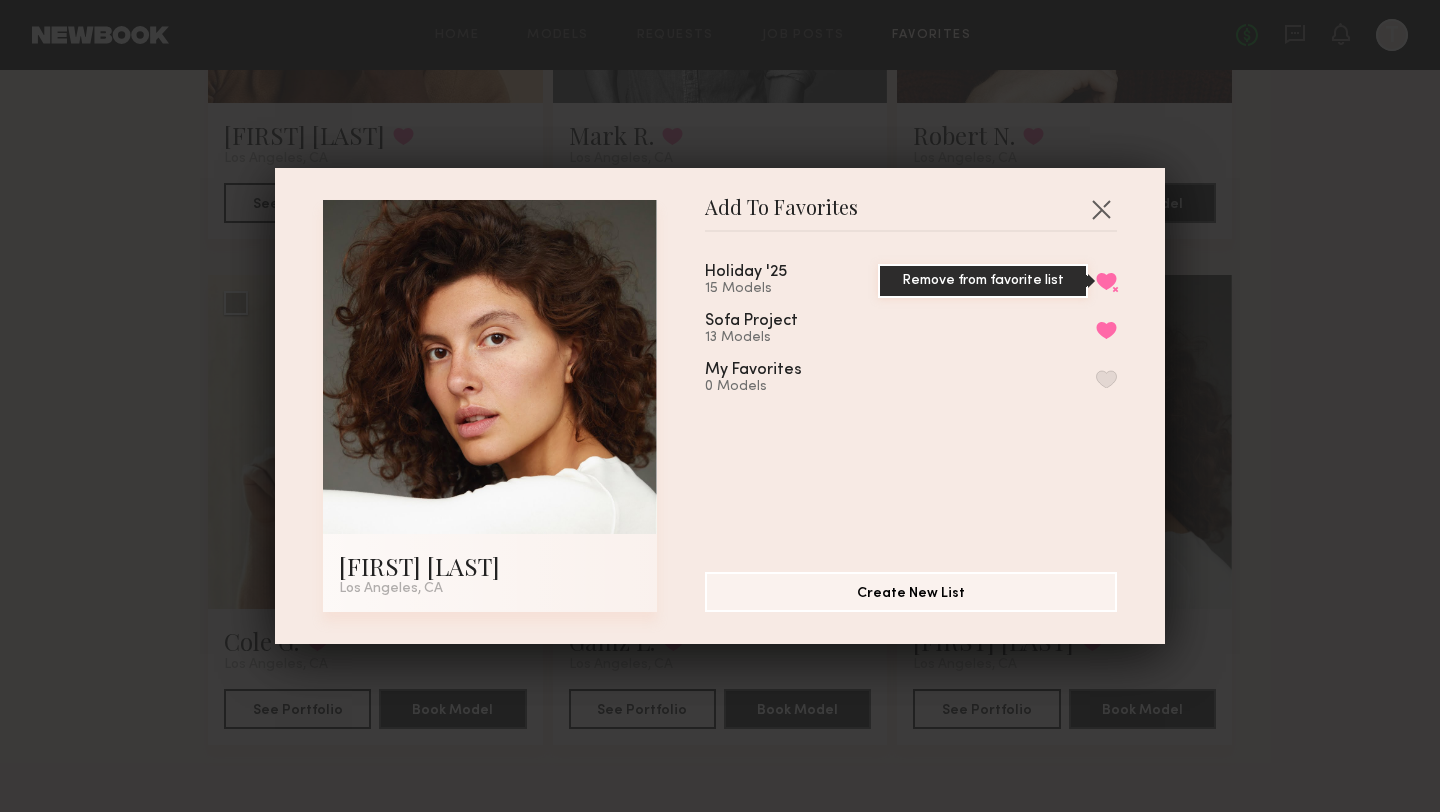 click on "Remove from favorite list" at bounding box center [1106, 281] 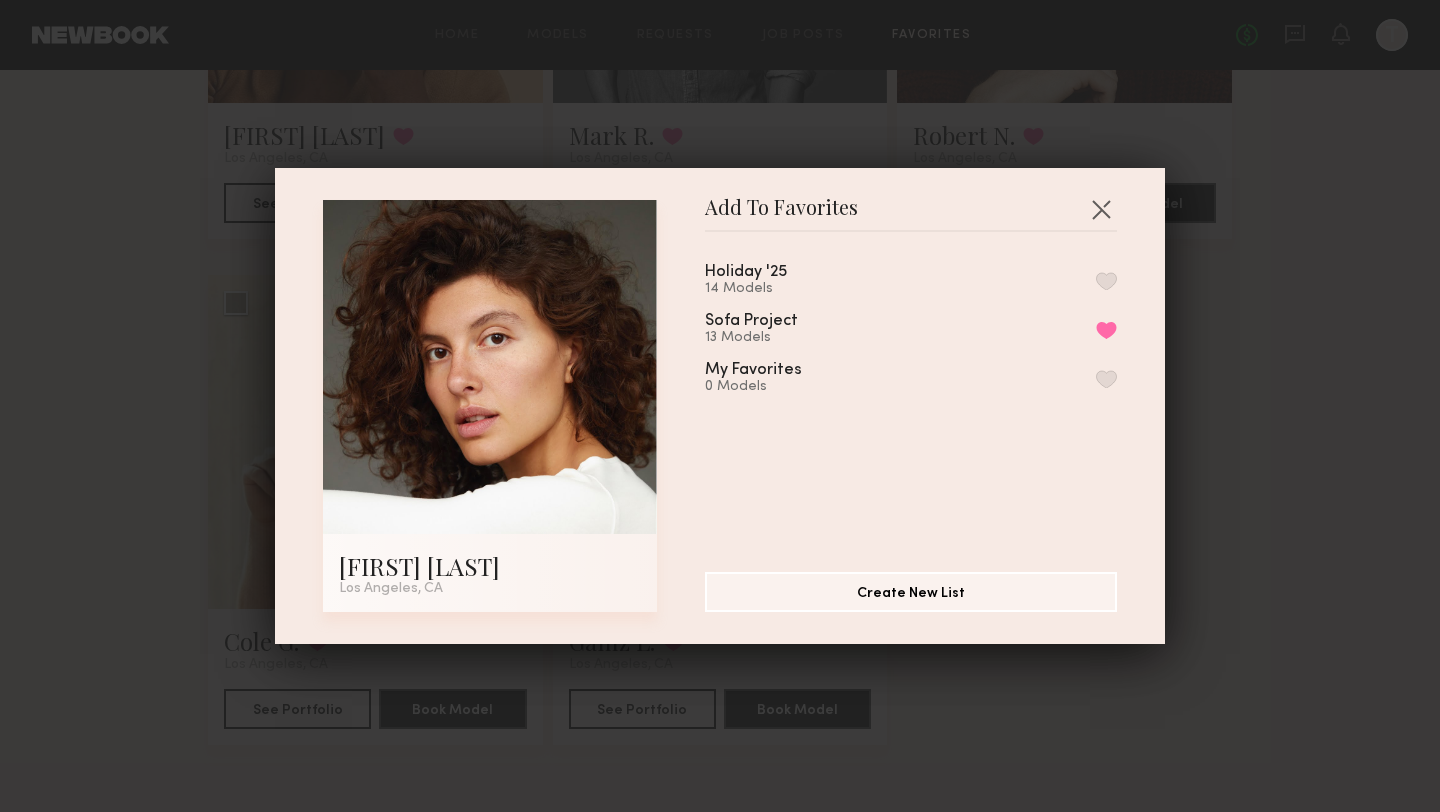 click at bounding box center (1106, 281) 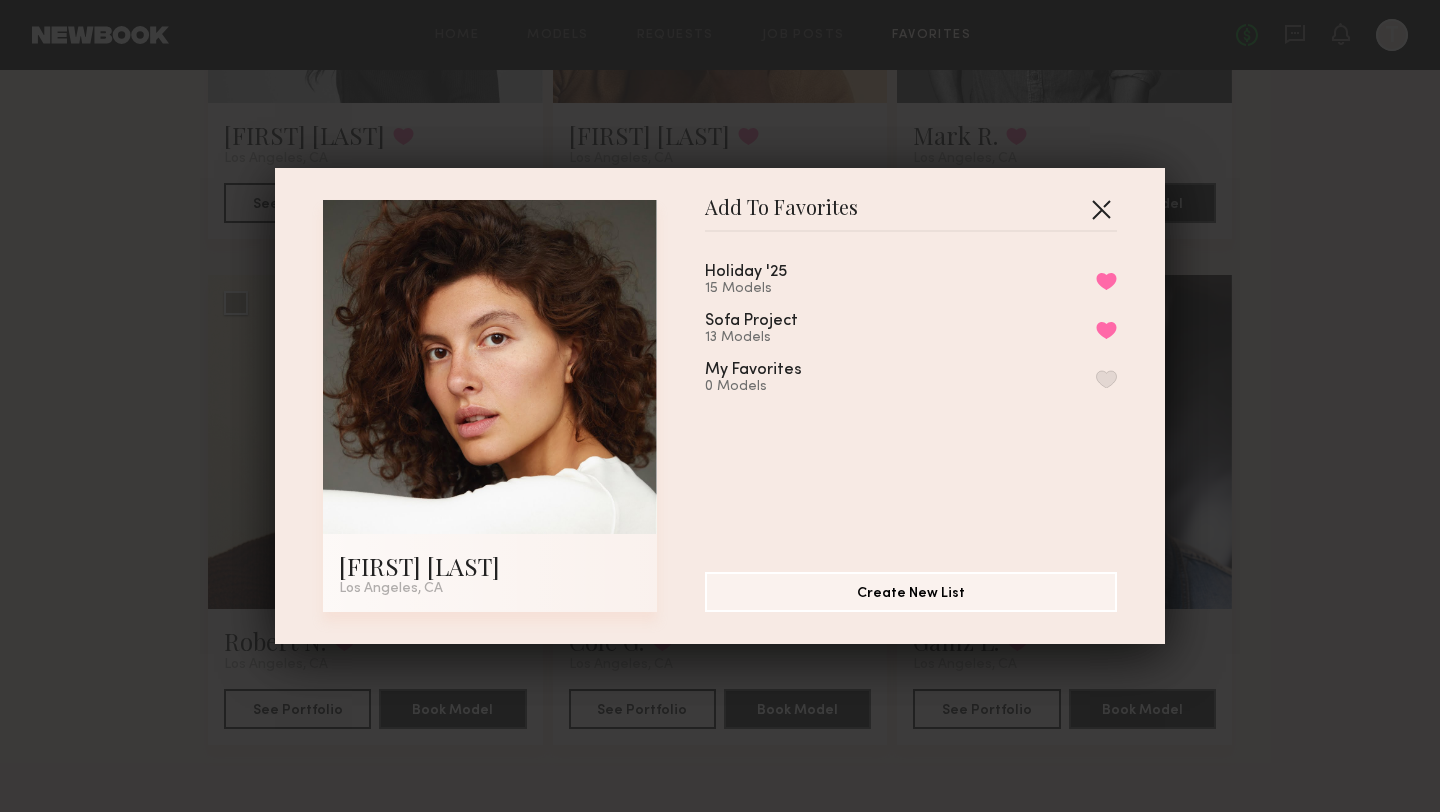 click at bounding box center (1101, 209) 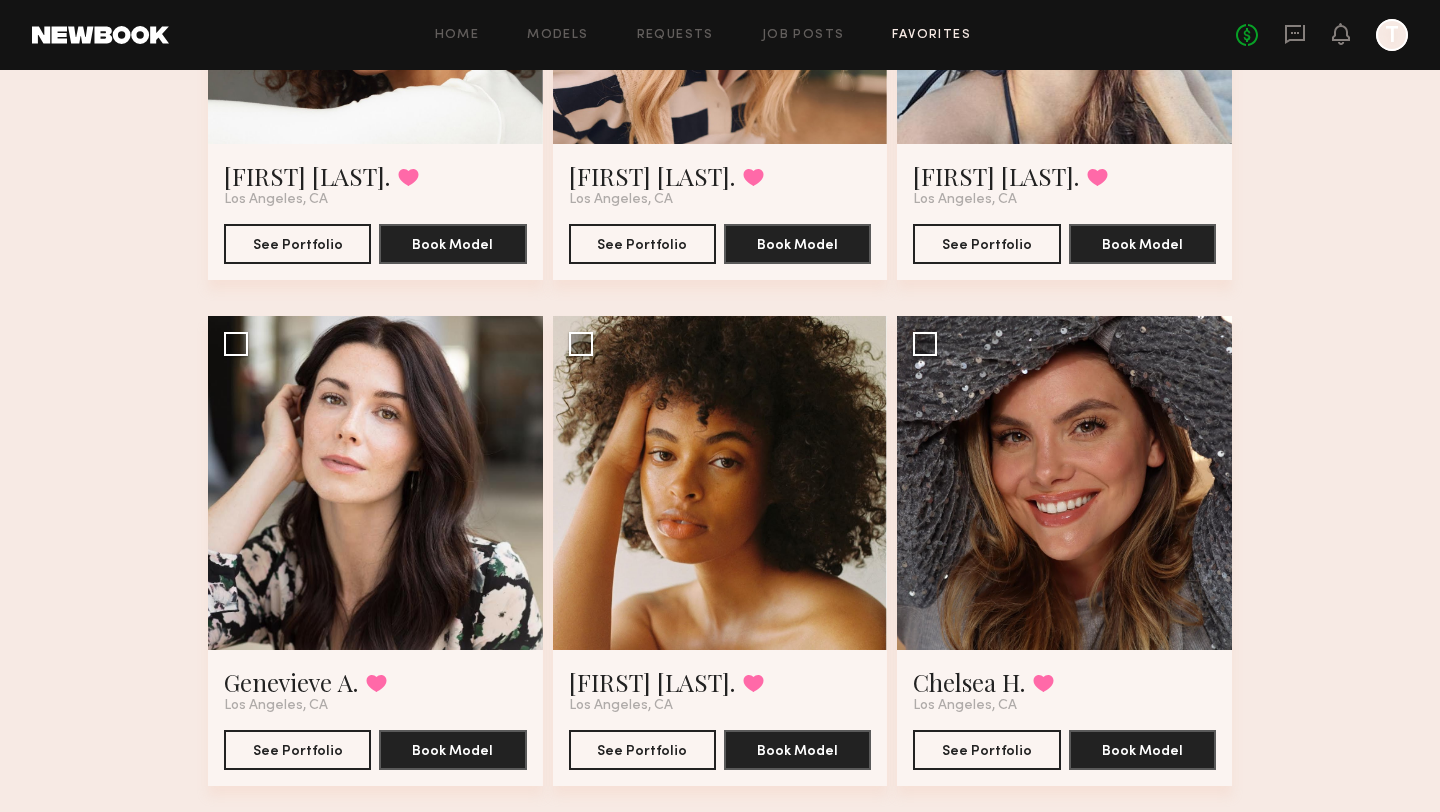 scroll, scrollTop: 0, scrollLeft: 0, axis: both 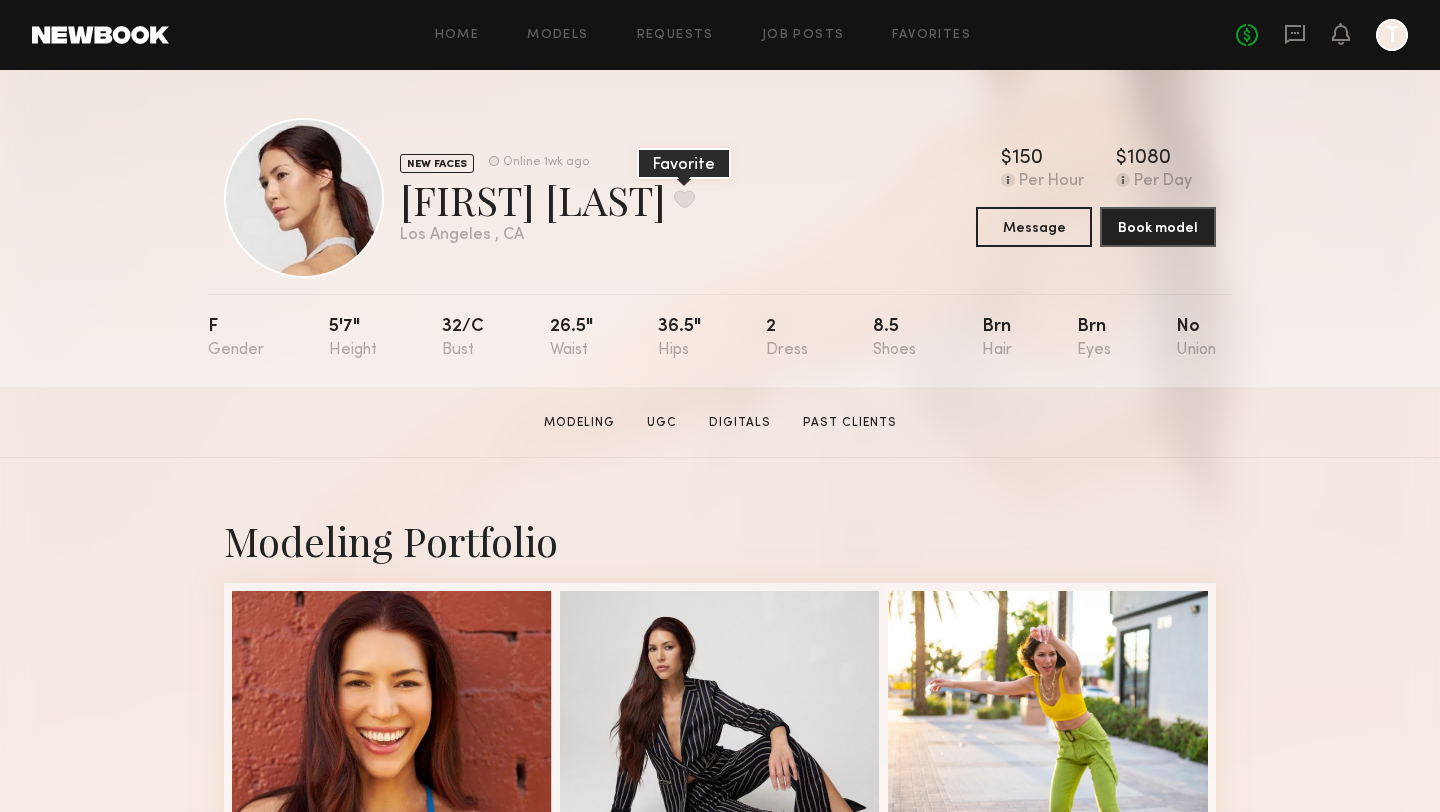 click 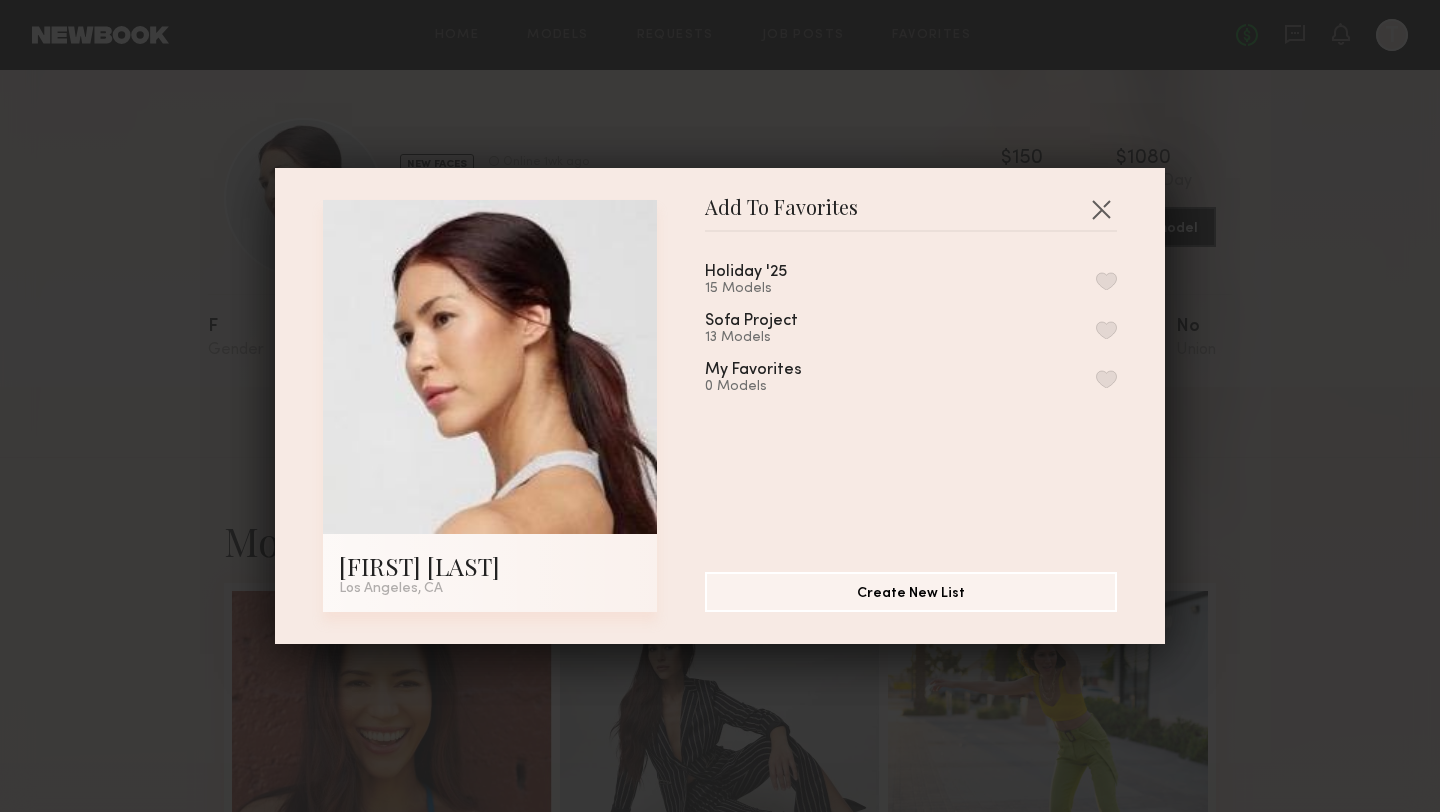 click at bounding box center (1106, 281) 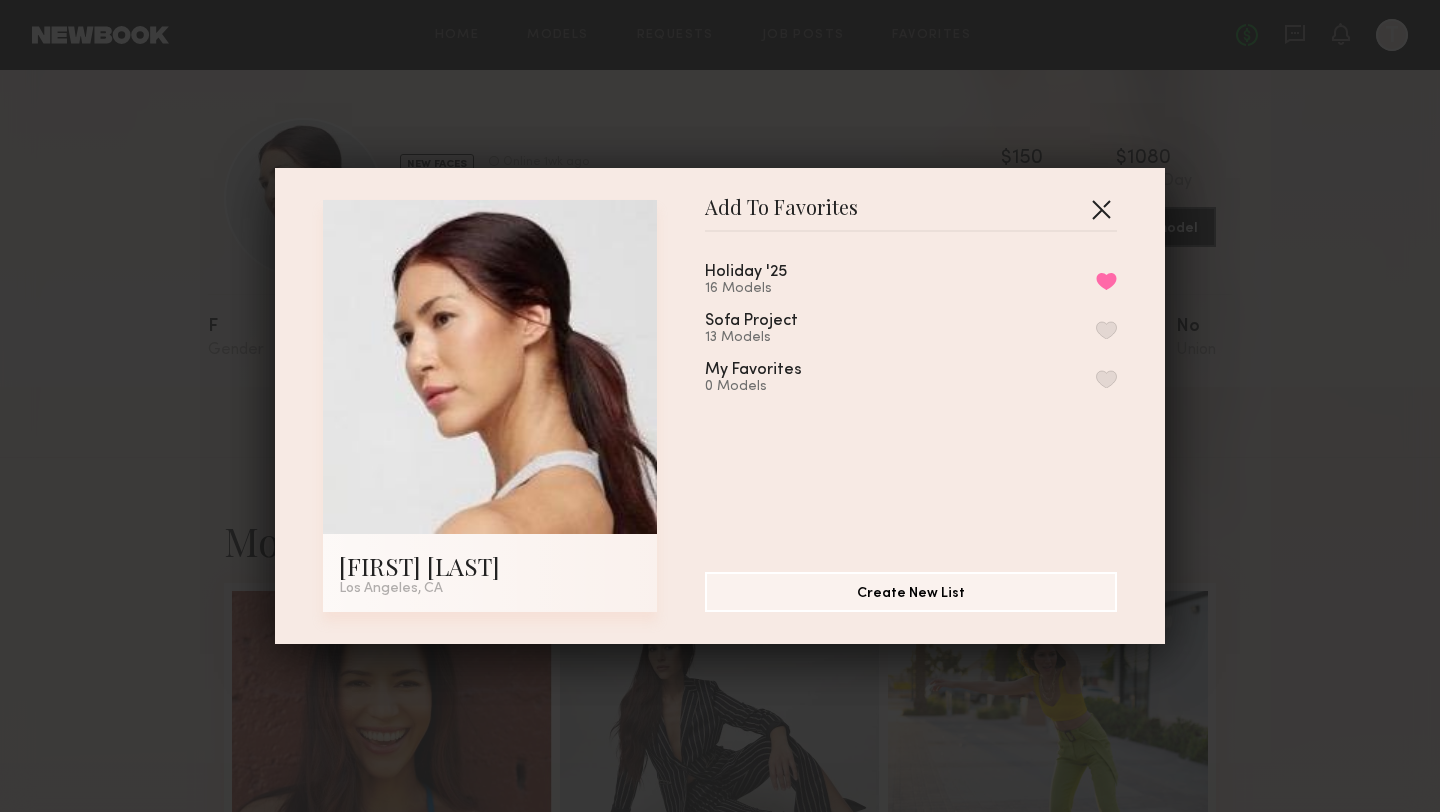 click at bounding box center (1101, 209) 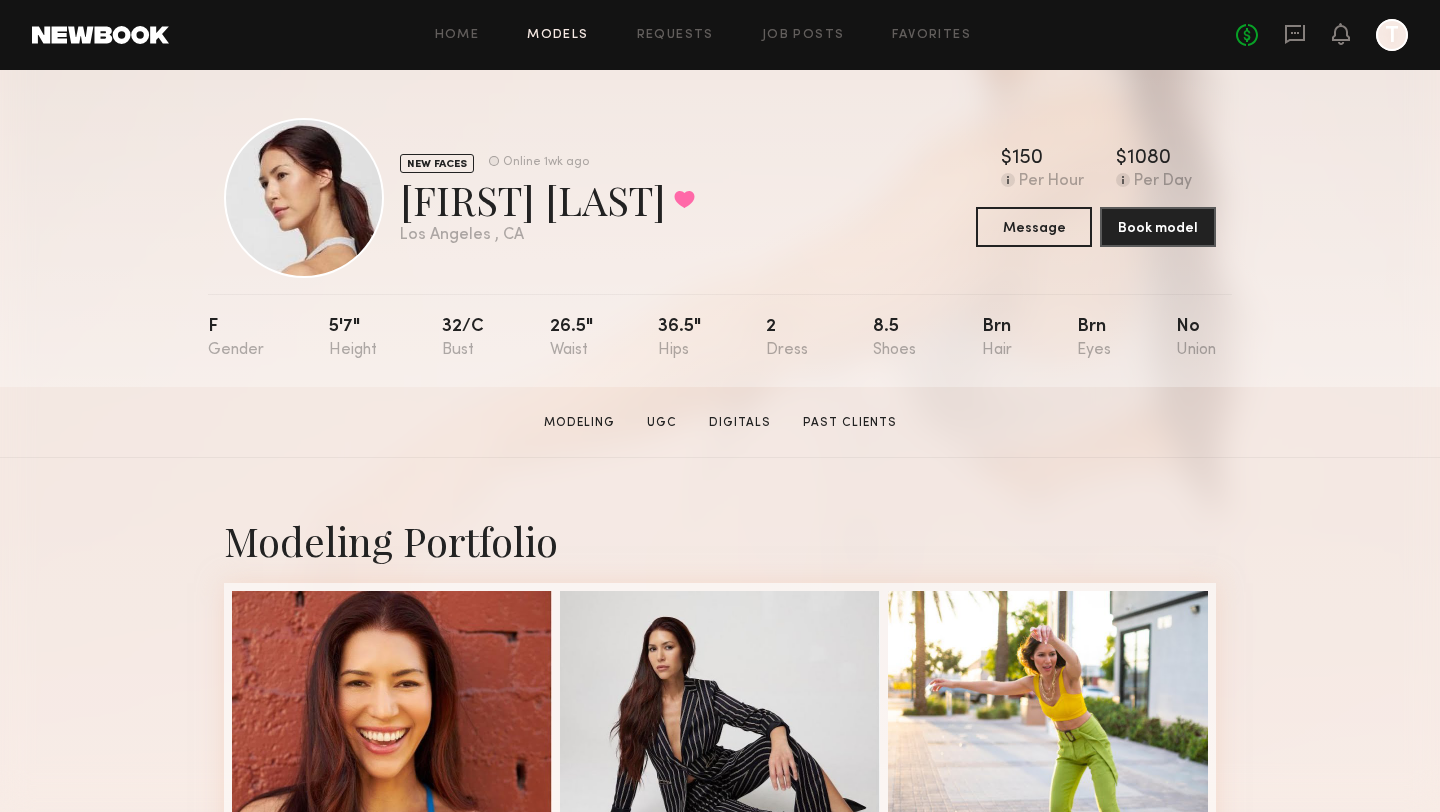 click on "Models" 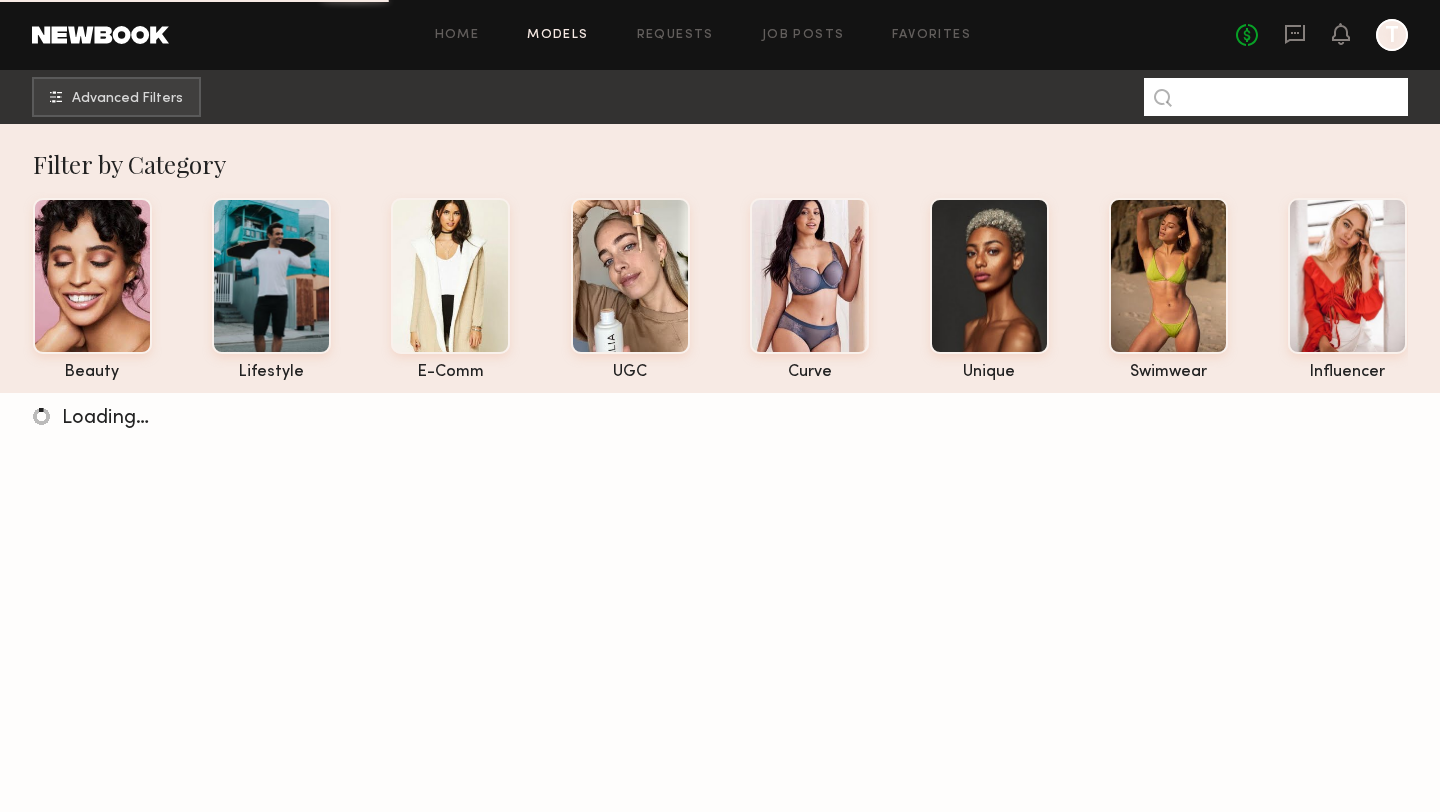 click 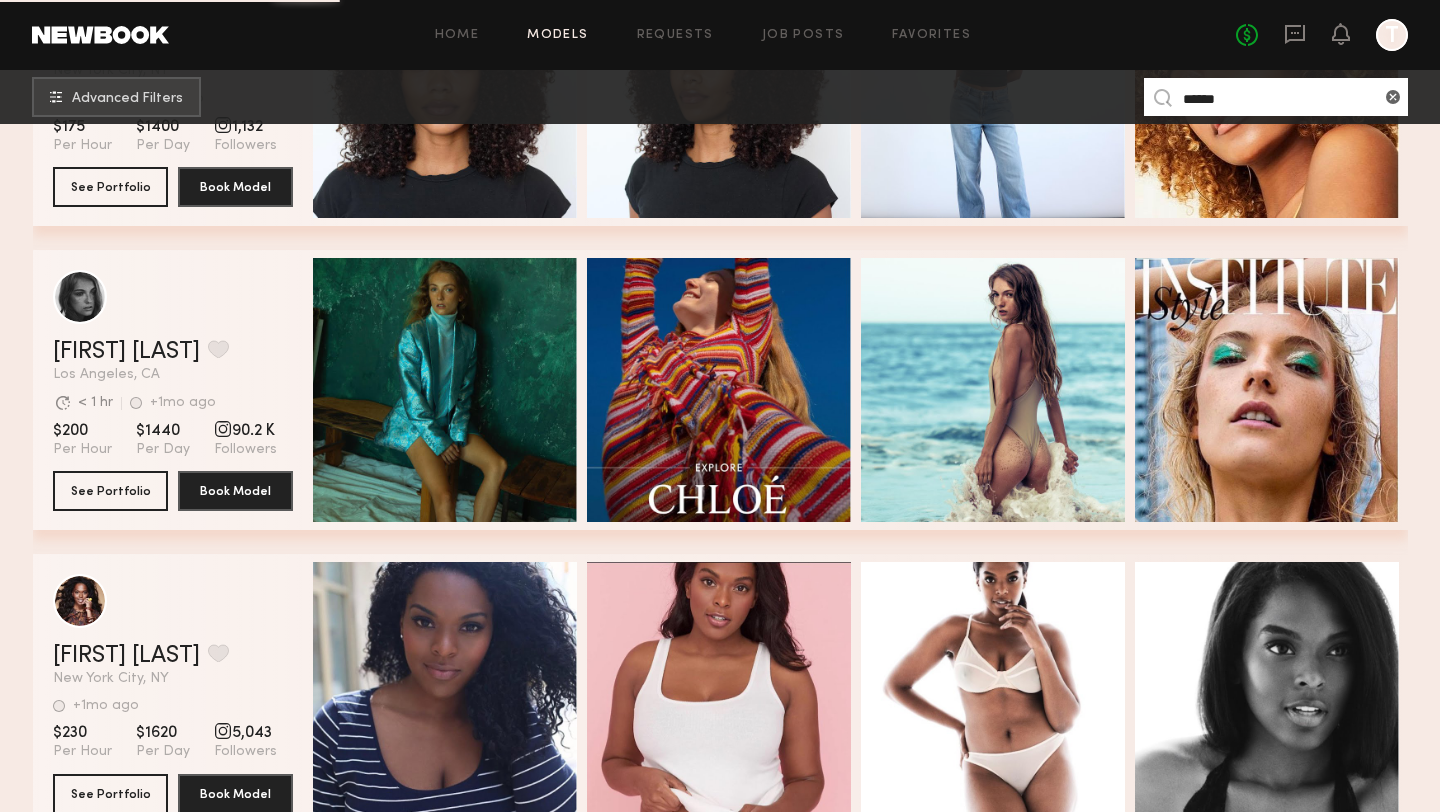 scroll, scrollTop: 3354, scrollLeft: 0, axis: vertical 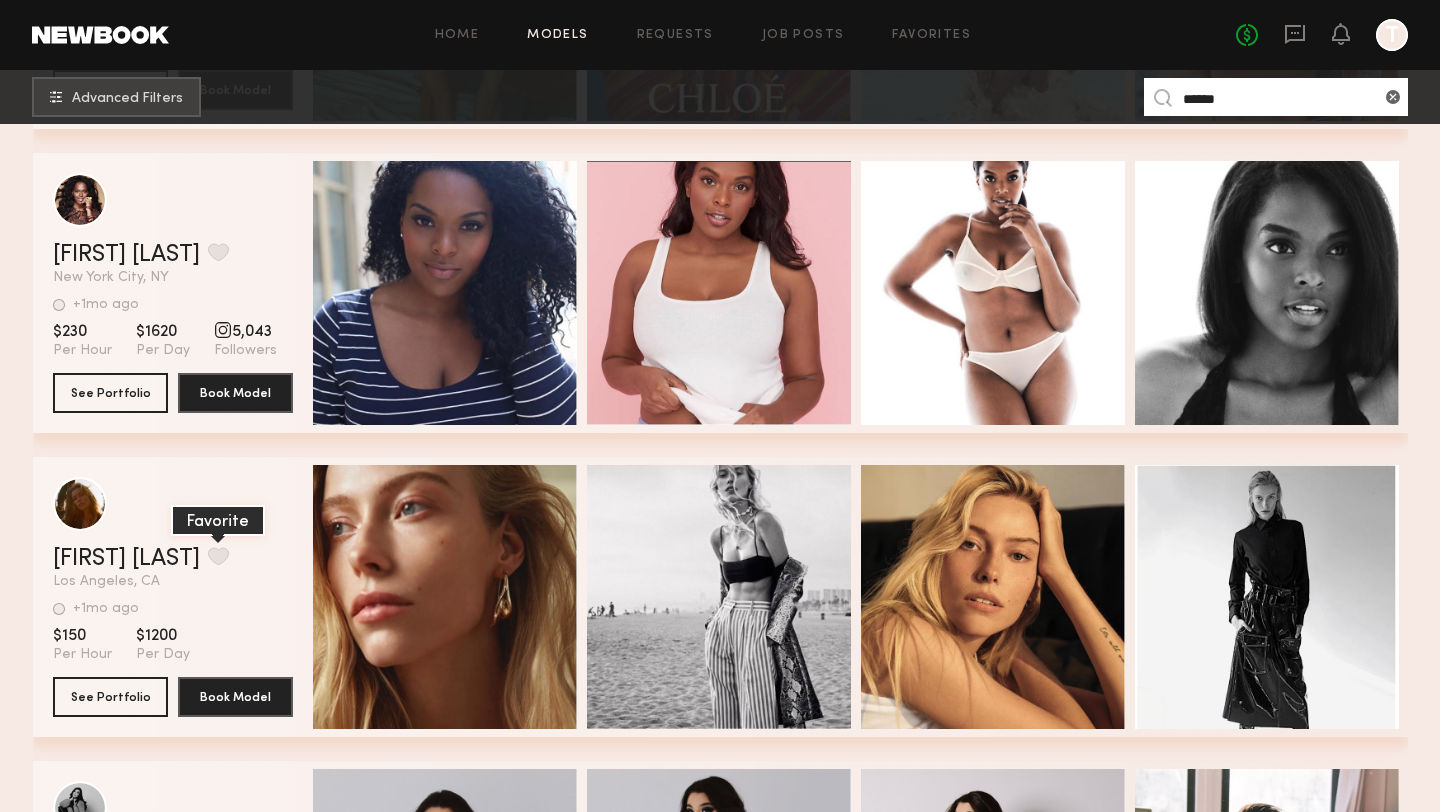 type on "******" 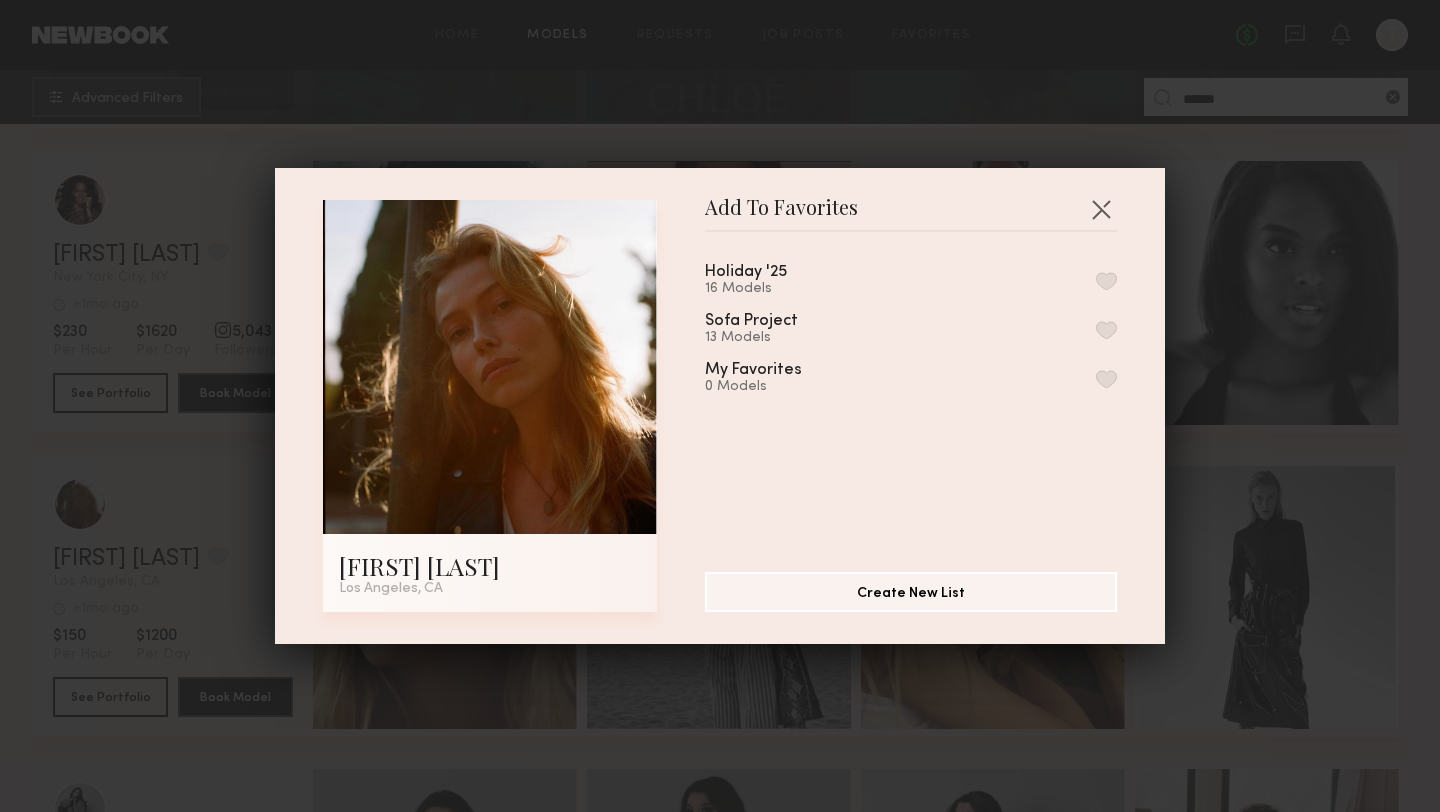 click on "Holiday '25 16   Models Sofa Project 13   Models My Favorites 0   Models" at bounding box center [921, 394] 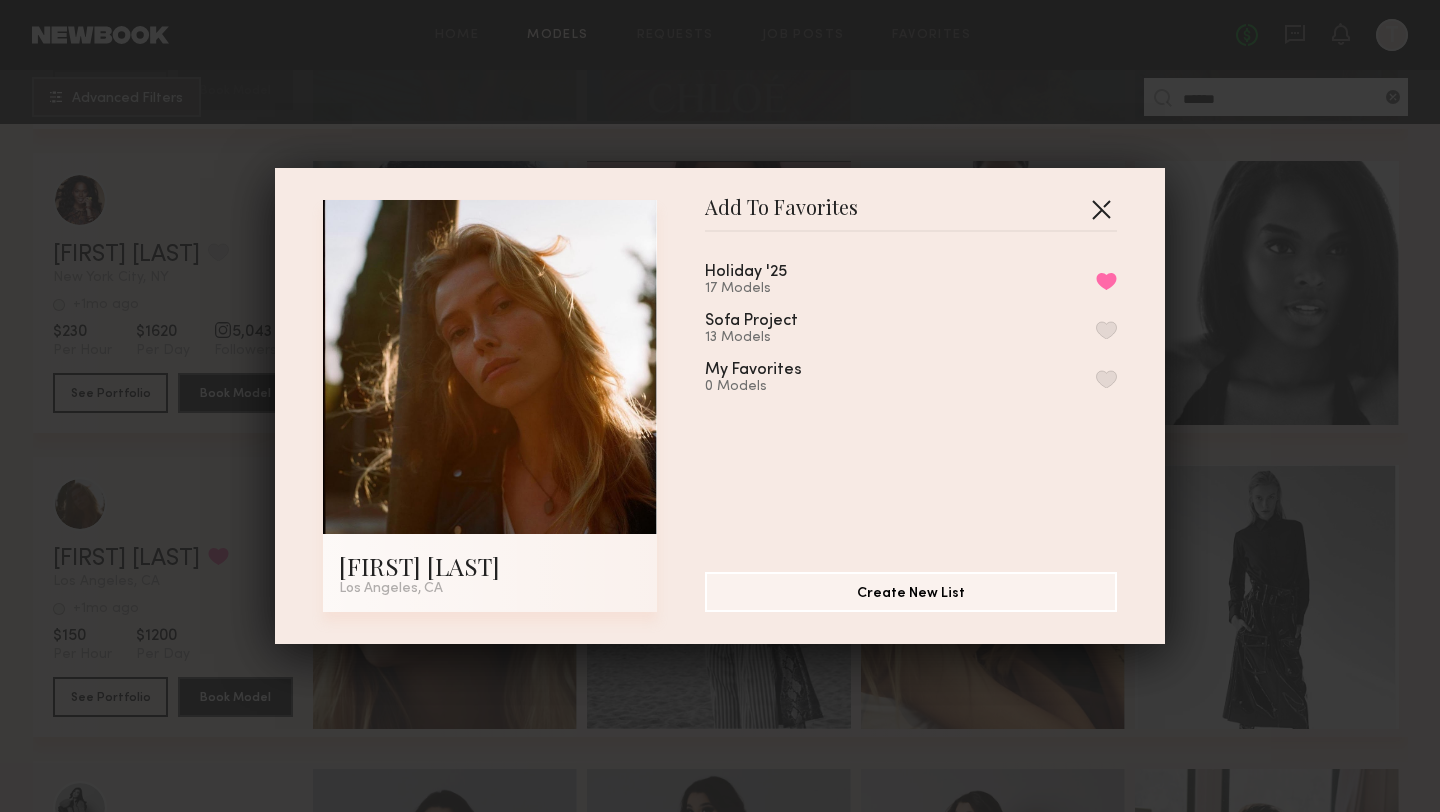 click at bounding box center [1101, 209] 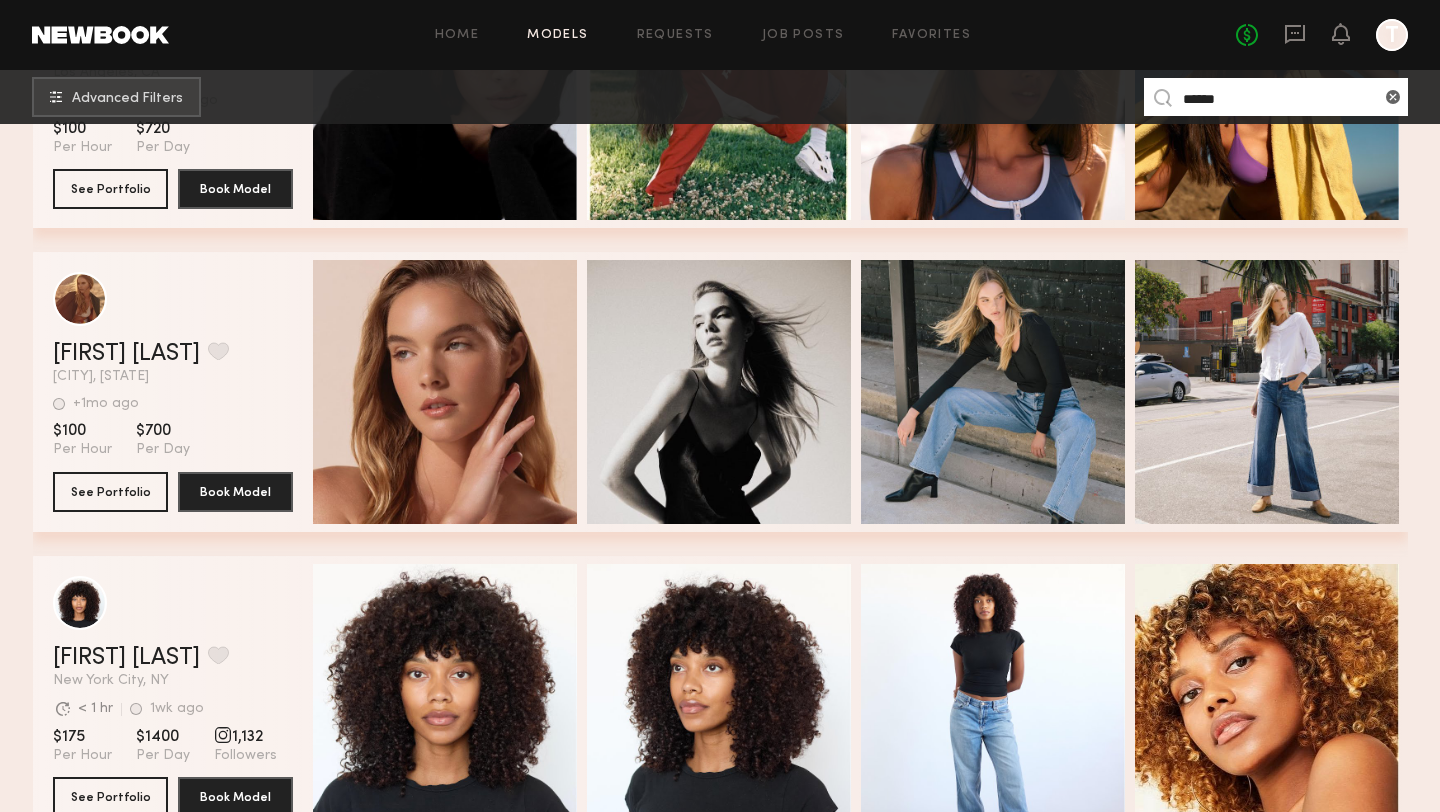scroll, scrollTop: 2380, scrollLeft: 0, axis: vertical 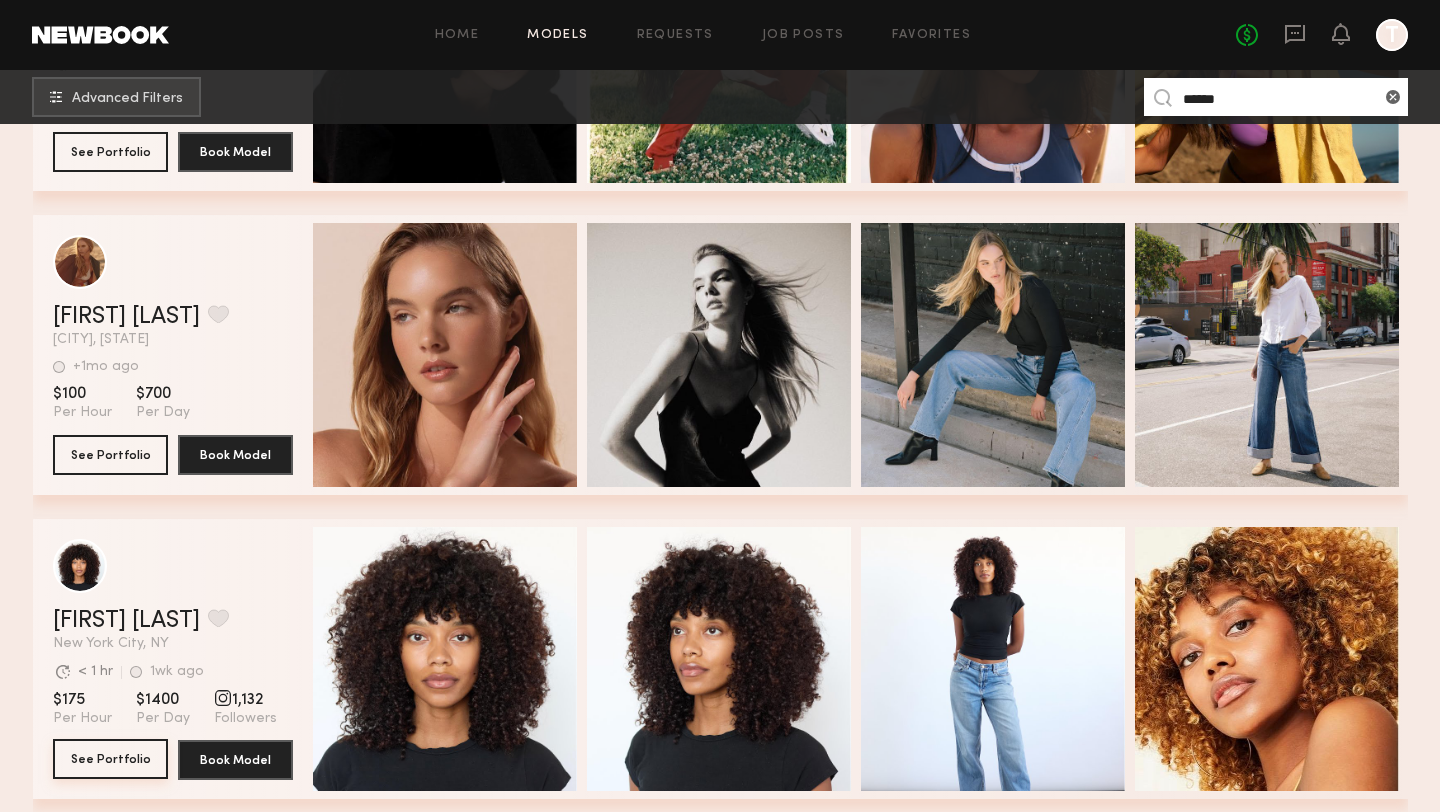click on "See Portfolio" 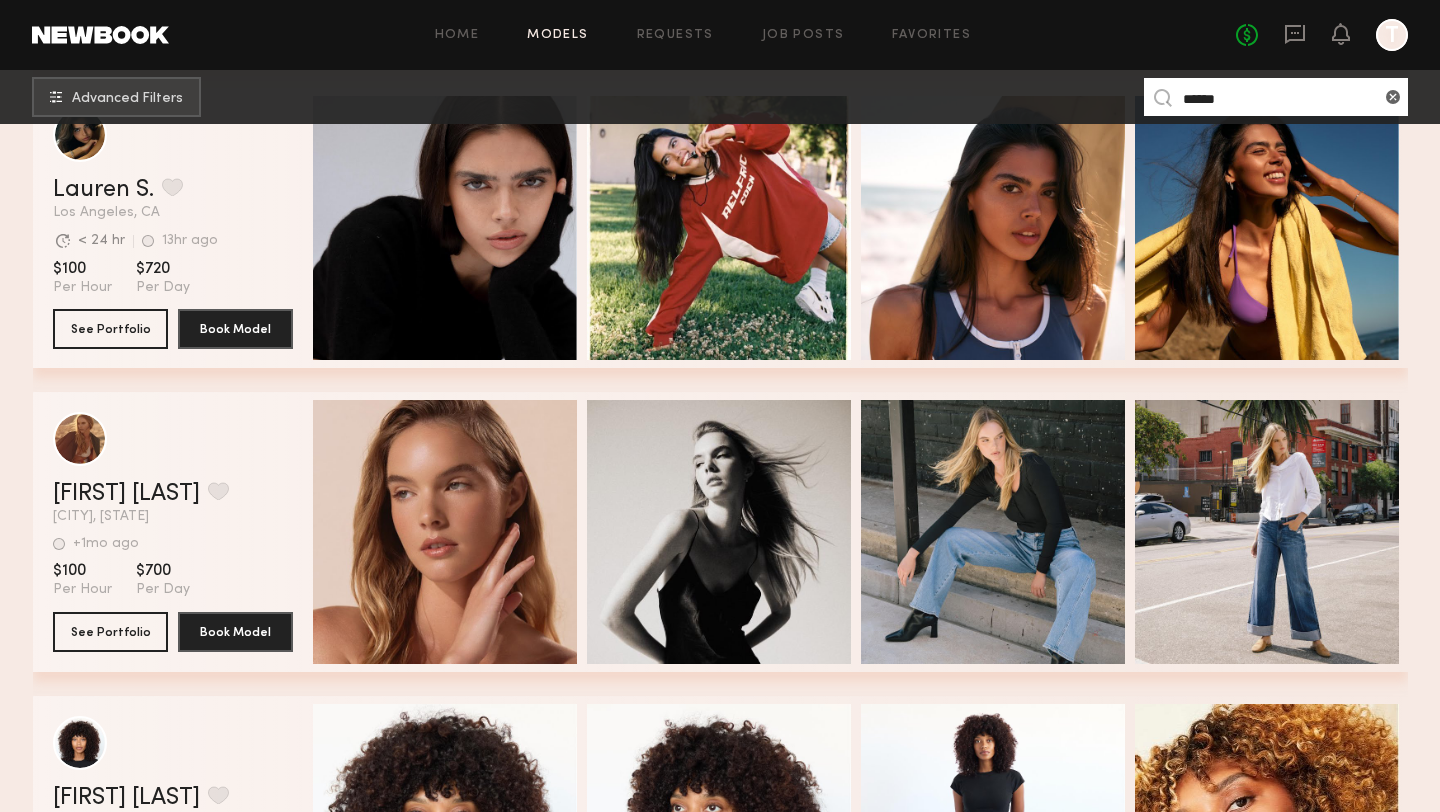 scroll, scrollTop: 2476, scrollLeft: 0, axis: vertical 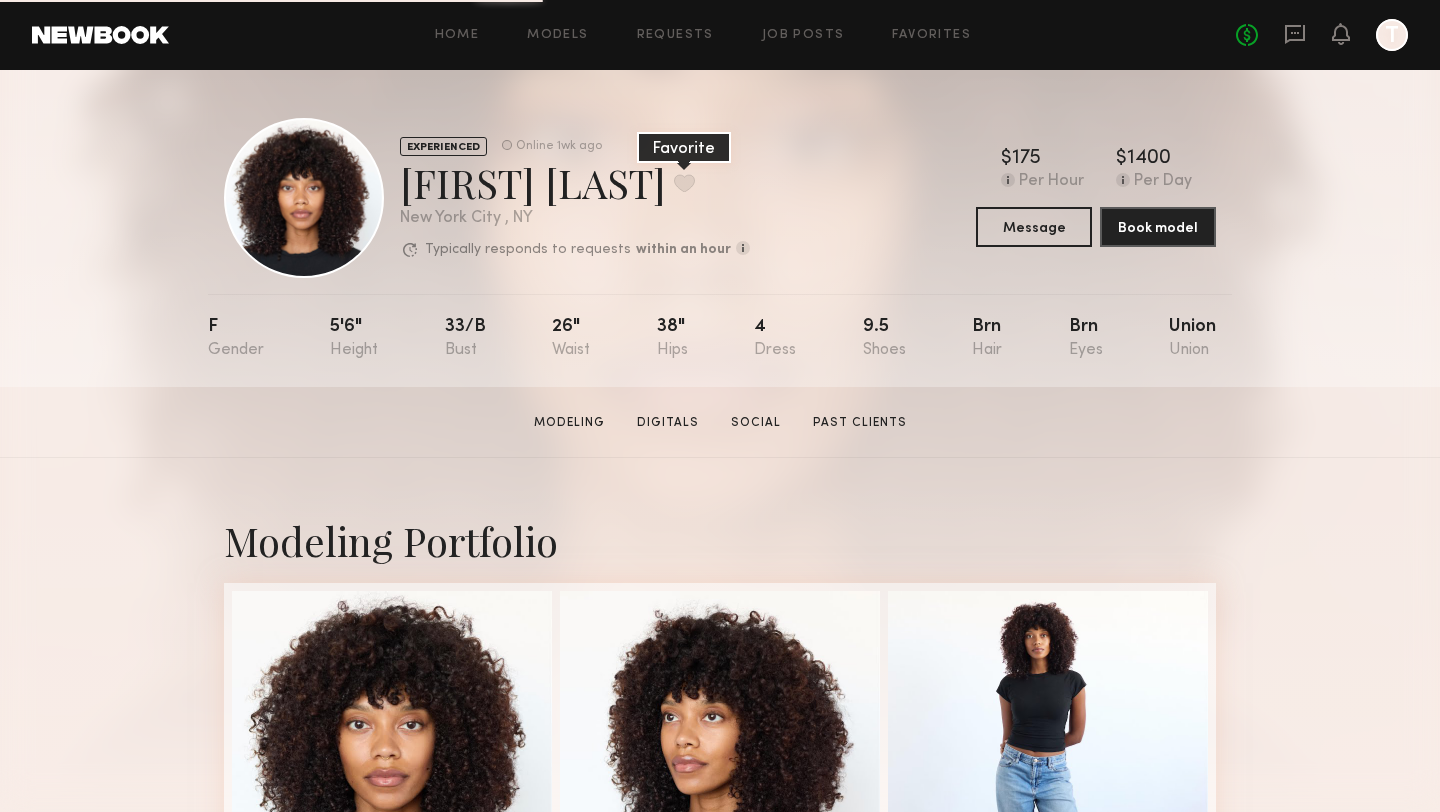 click 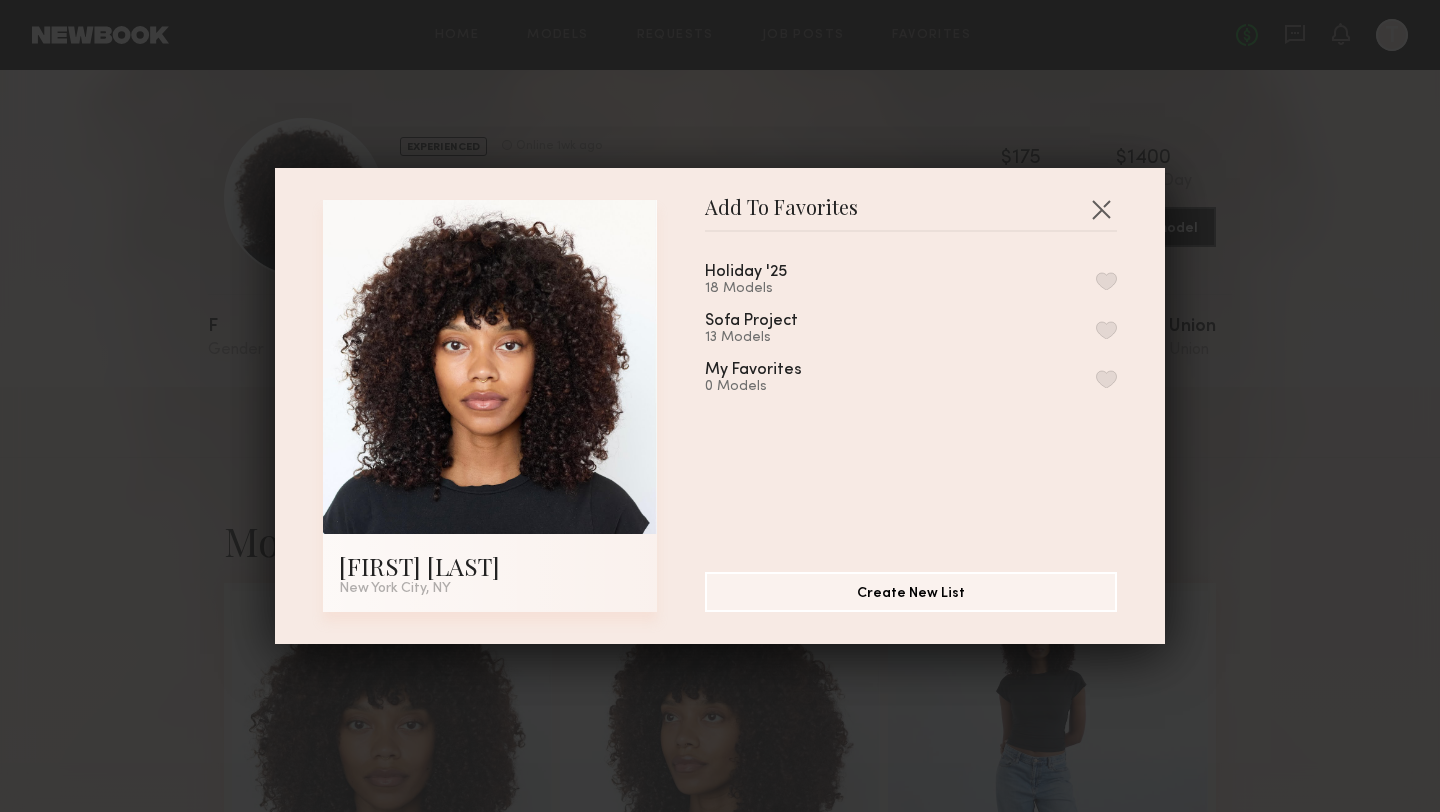 click at bounding box center [1106, 281] 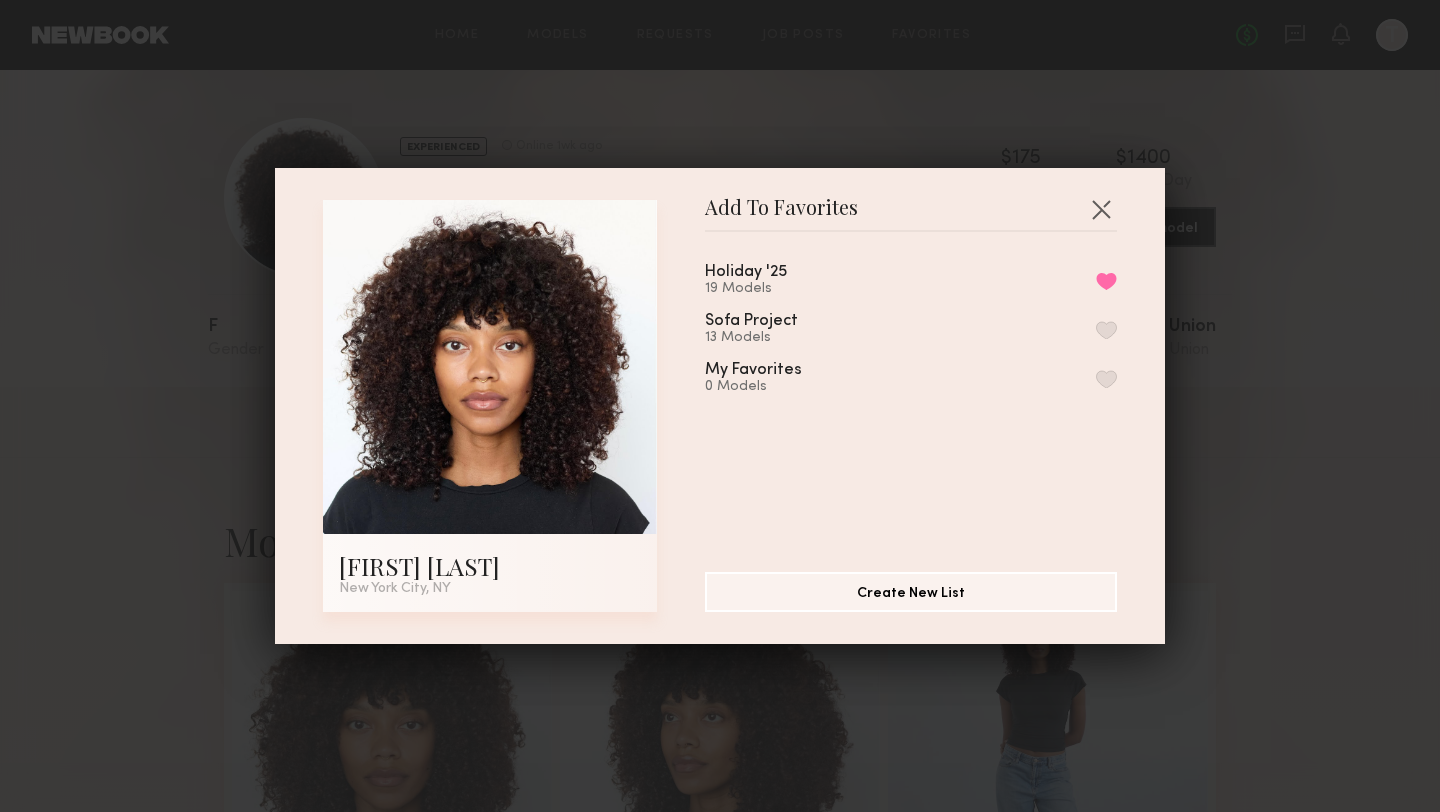 click on "Add To Favorites Rebecca L. New York City, NY Add To Favorites Holiday '25 19   Models Remove from favorite list Sofa Project 13   Models My Favorites 0   Models Create New List" at bounding box center [720, 406] 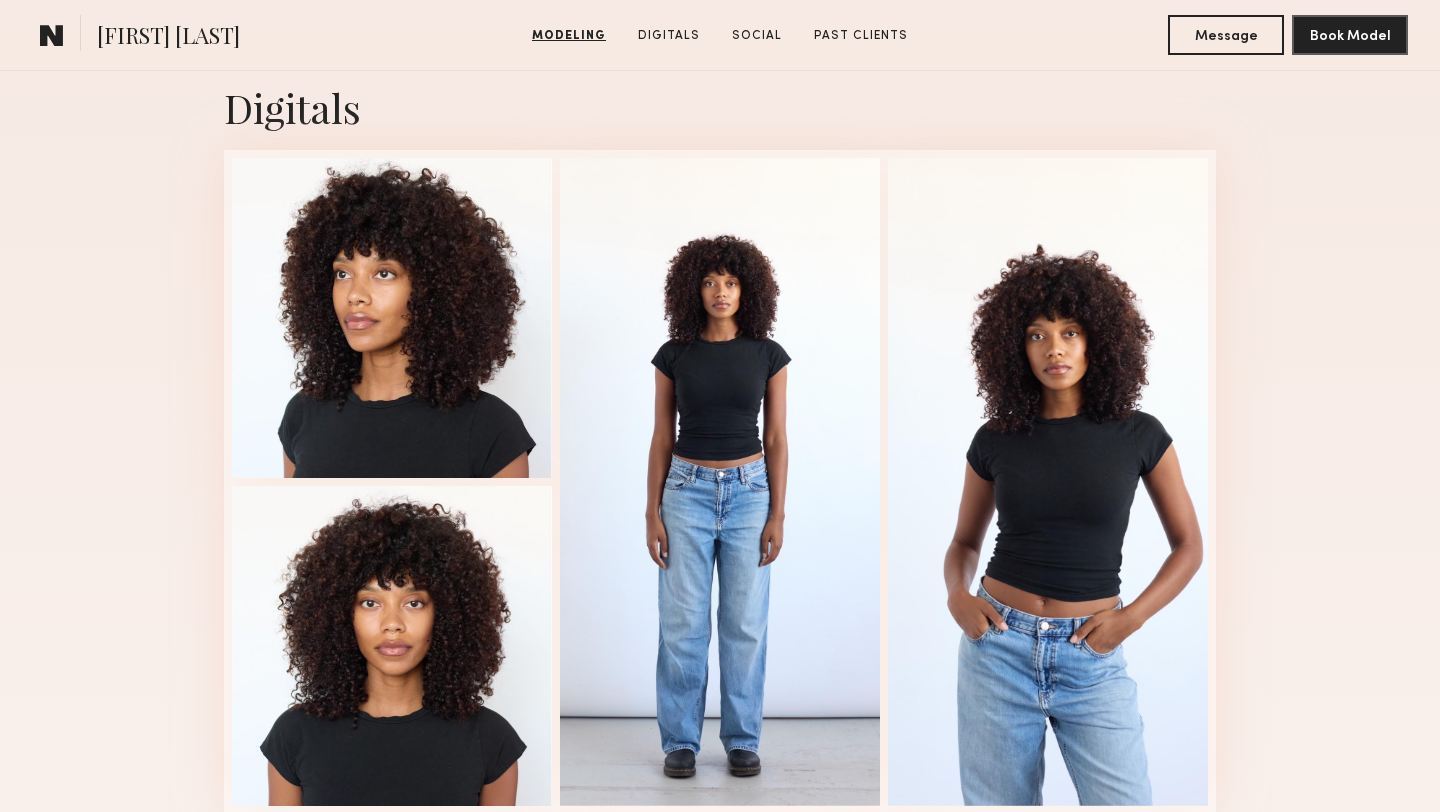 scroll, scrollTop: 1435, scrollLeft: 0, axis: vertical 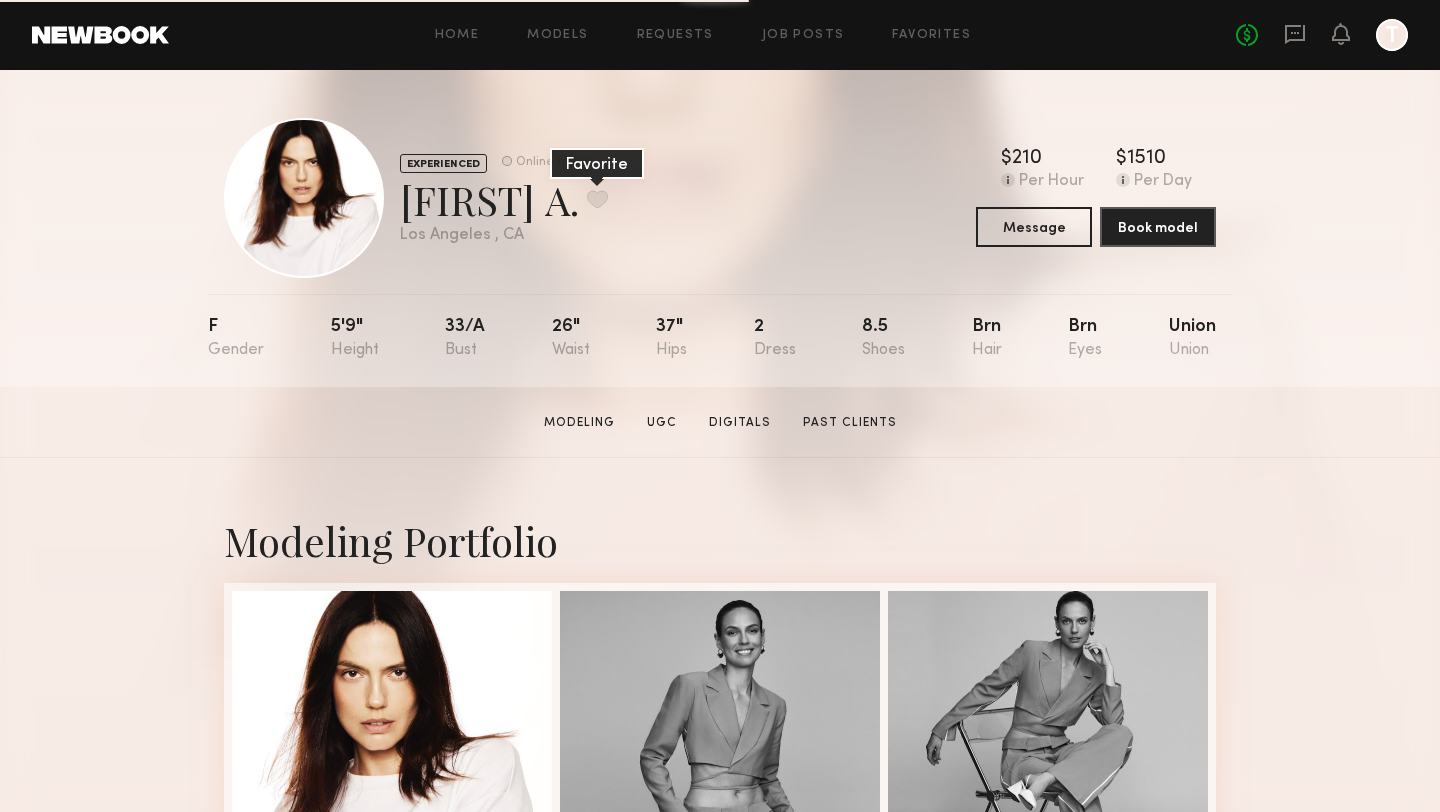 click 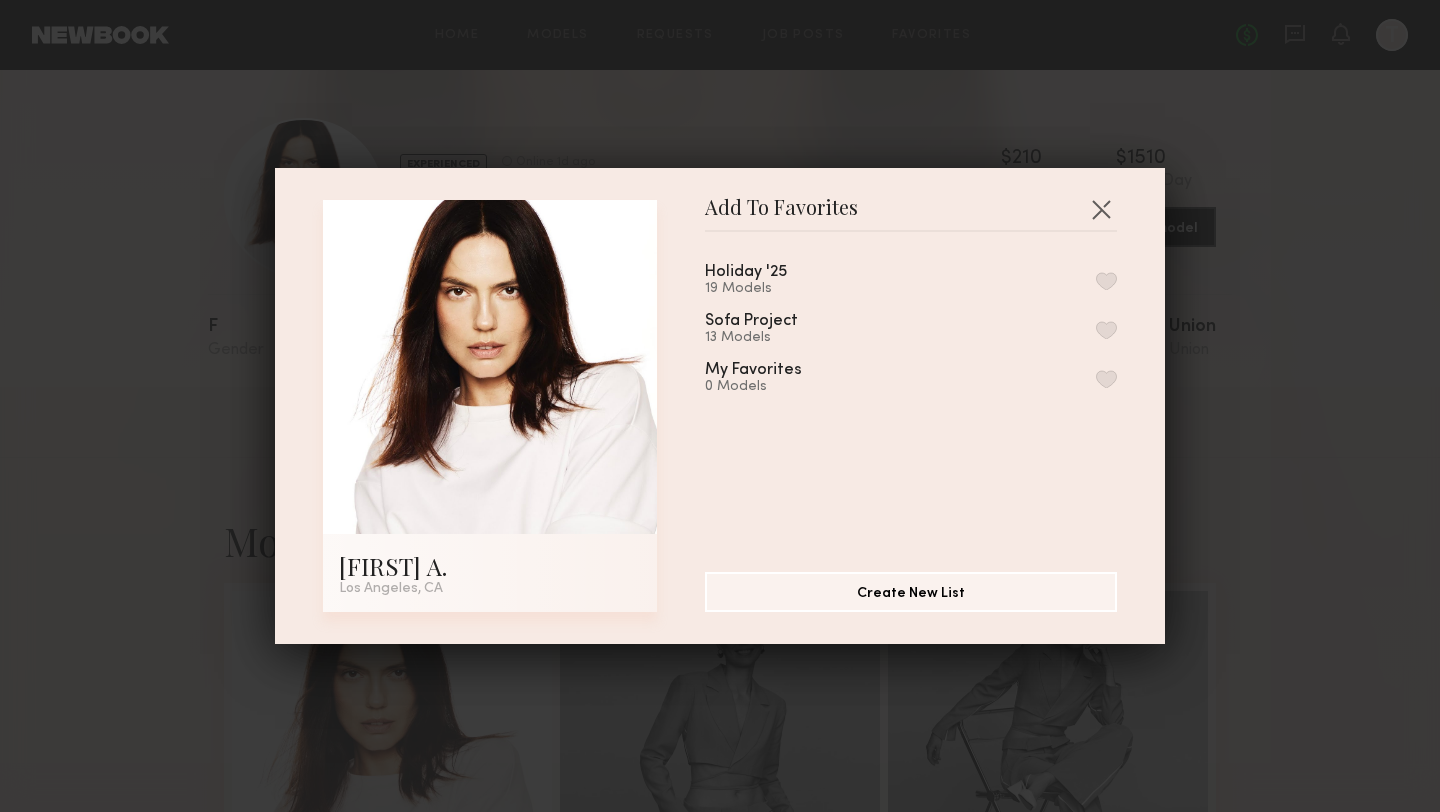 click at bounding box center [1106, 281] 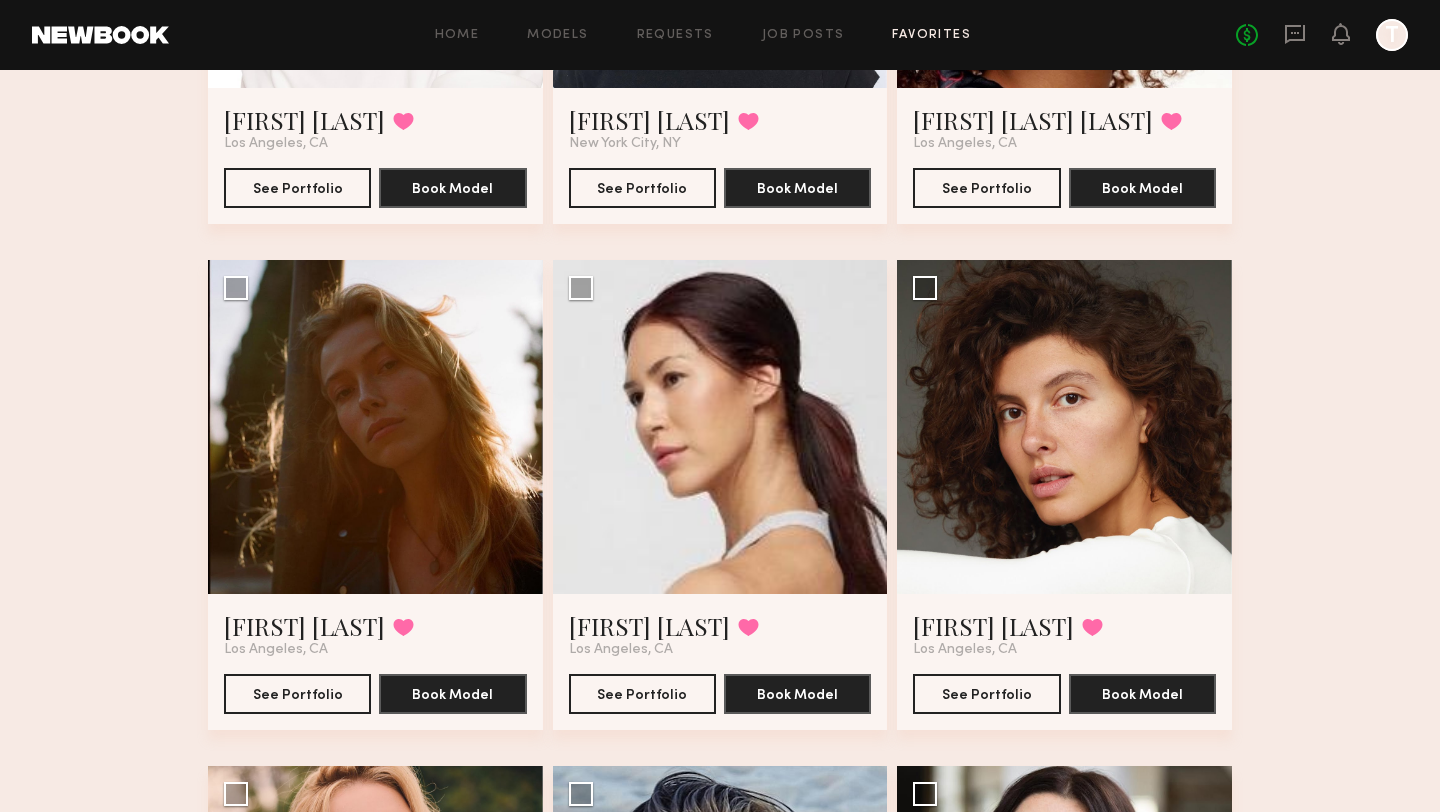 scroll, scrollTop: 0, scrollLeft: 0, axis: both 